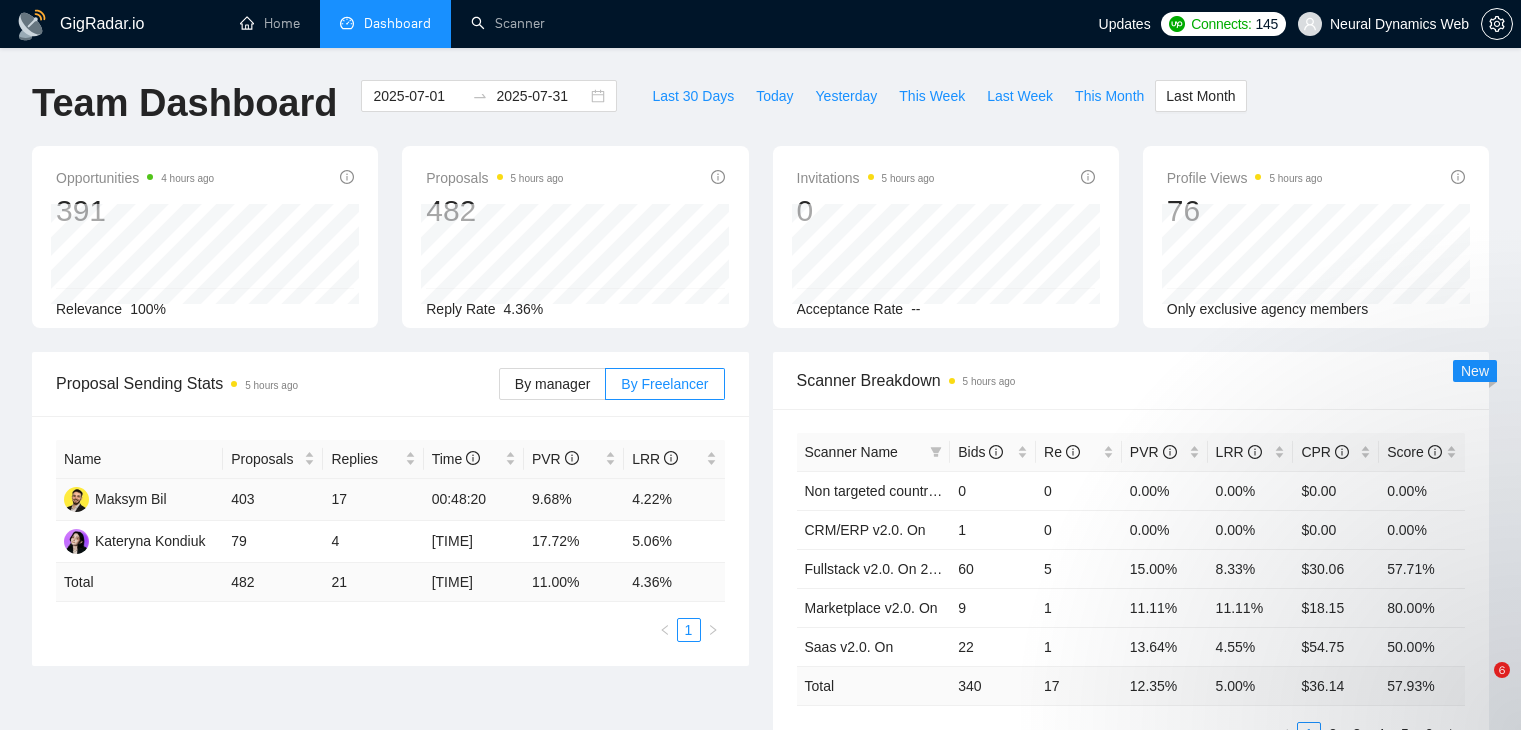 scroll, scrollTop: 0, scrollLeft: 0, axis: both 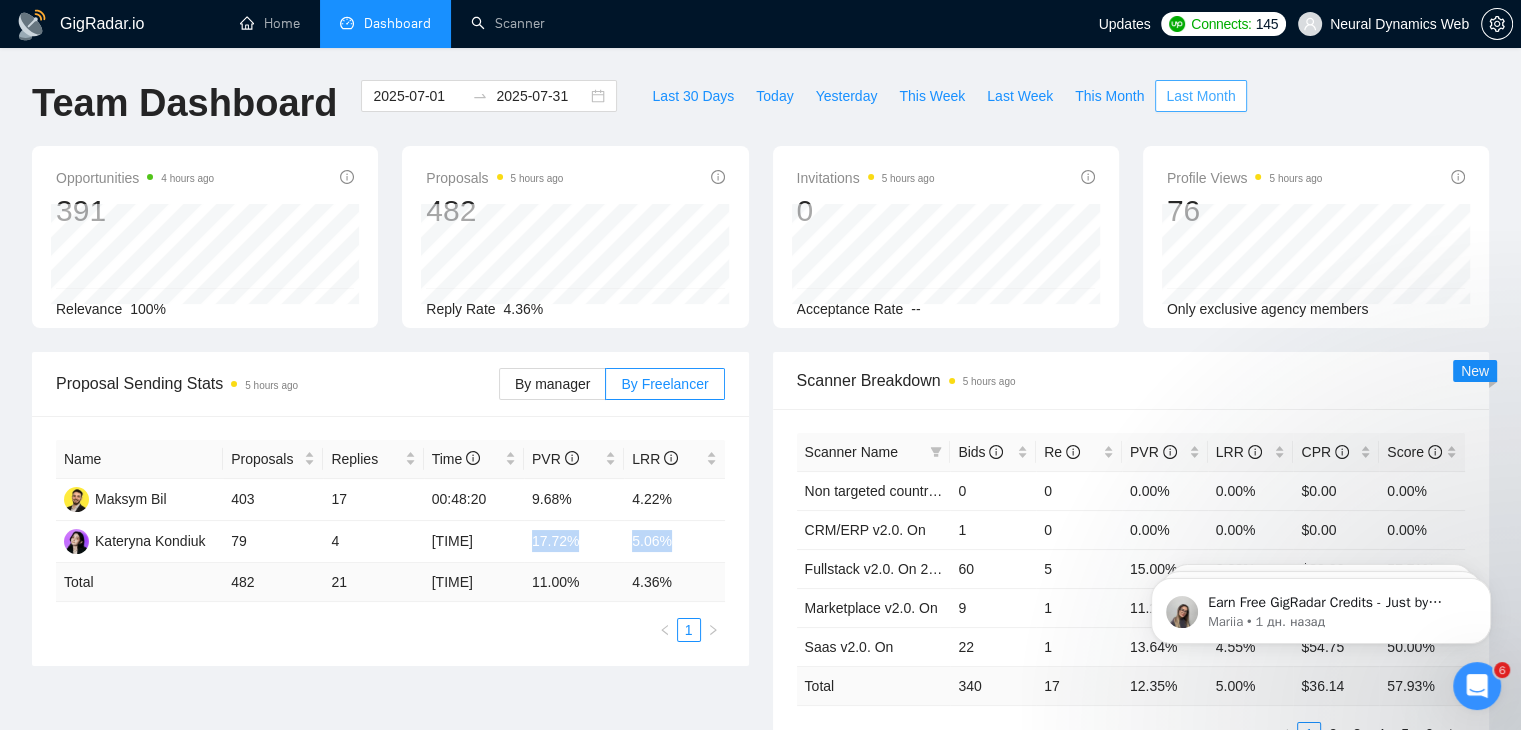 click on "Last Month" at bounding box center (1200, 96) 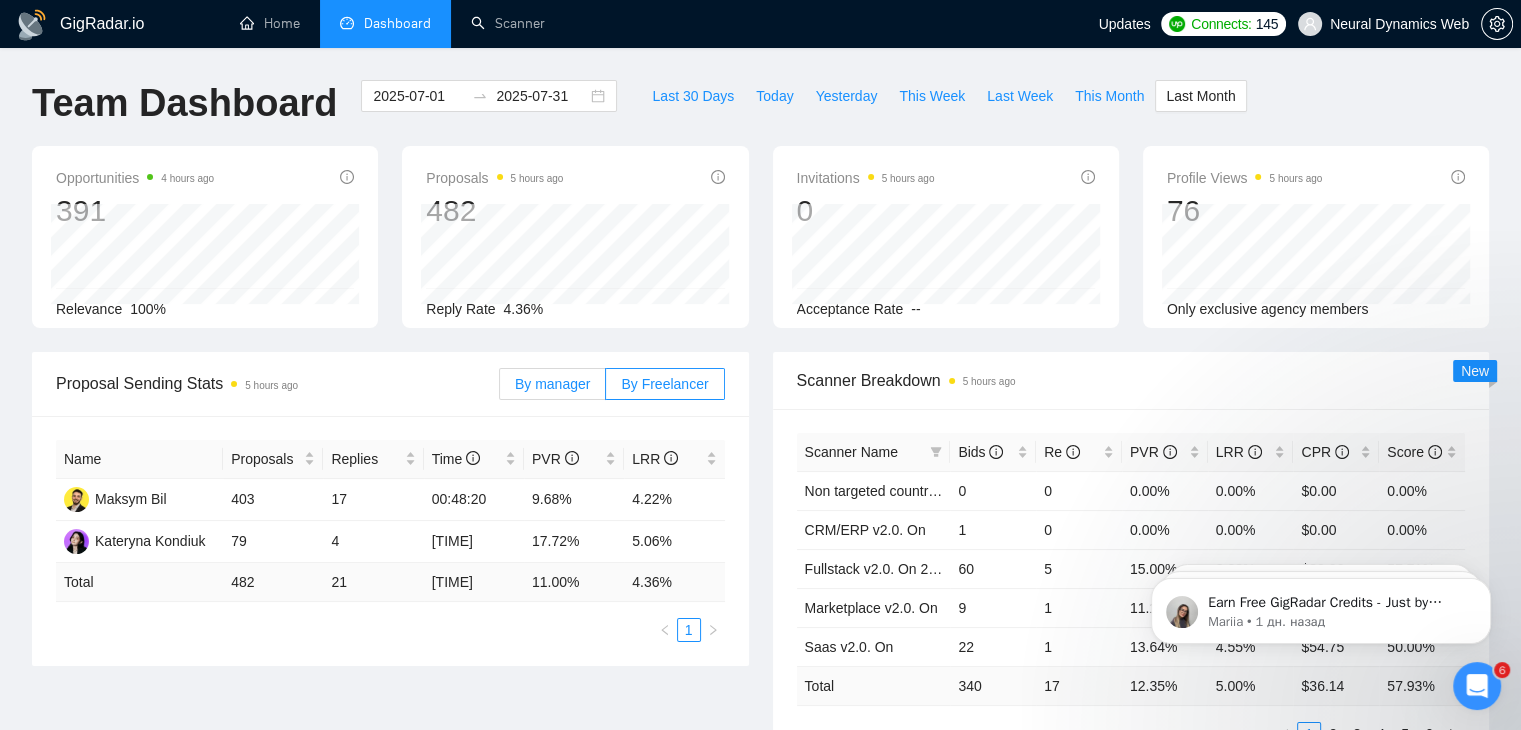click on "By manager" at bounding box center (552, 384) 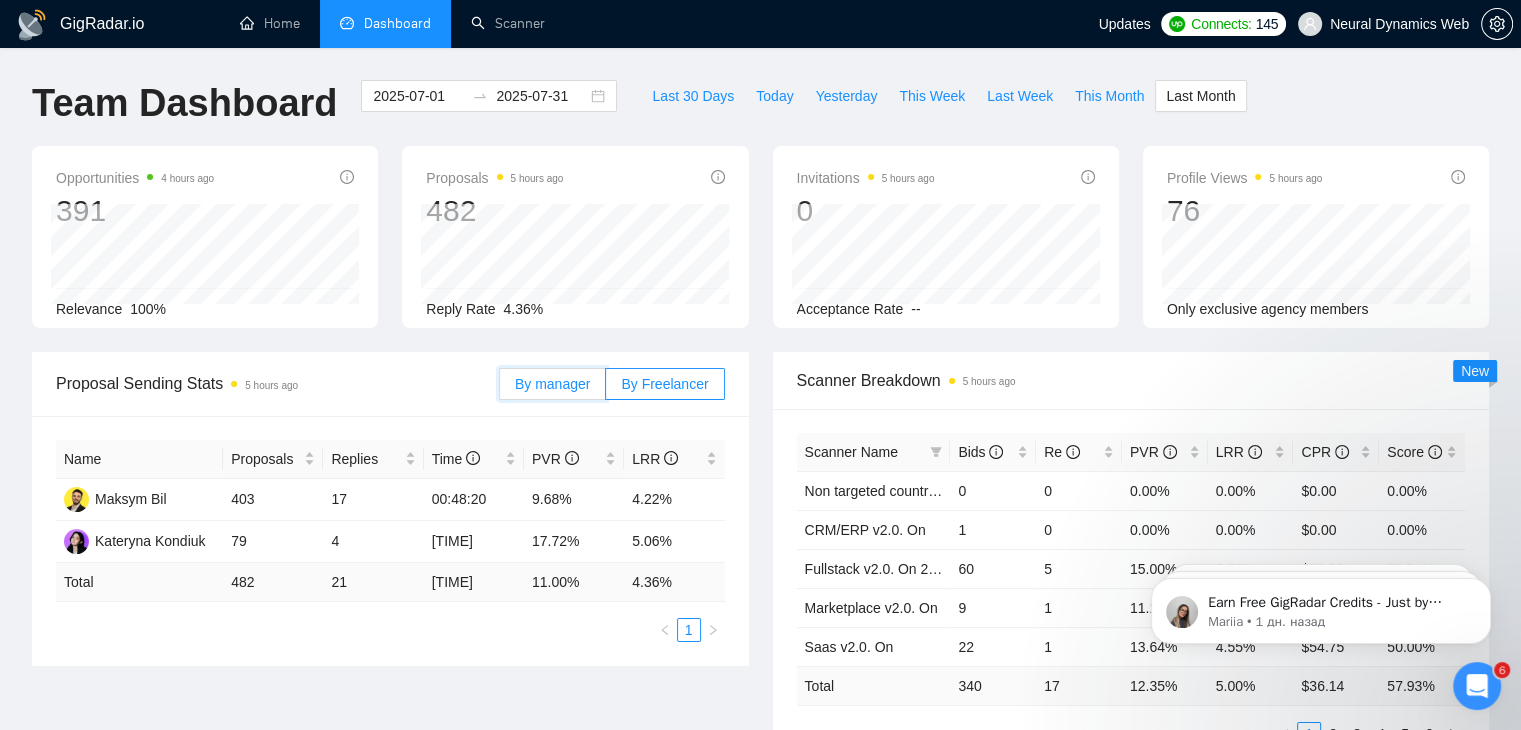 click on "By manager" at bounding box center (500, 389) 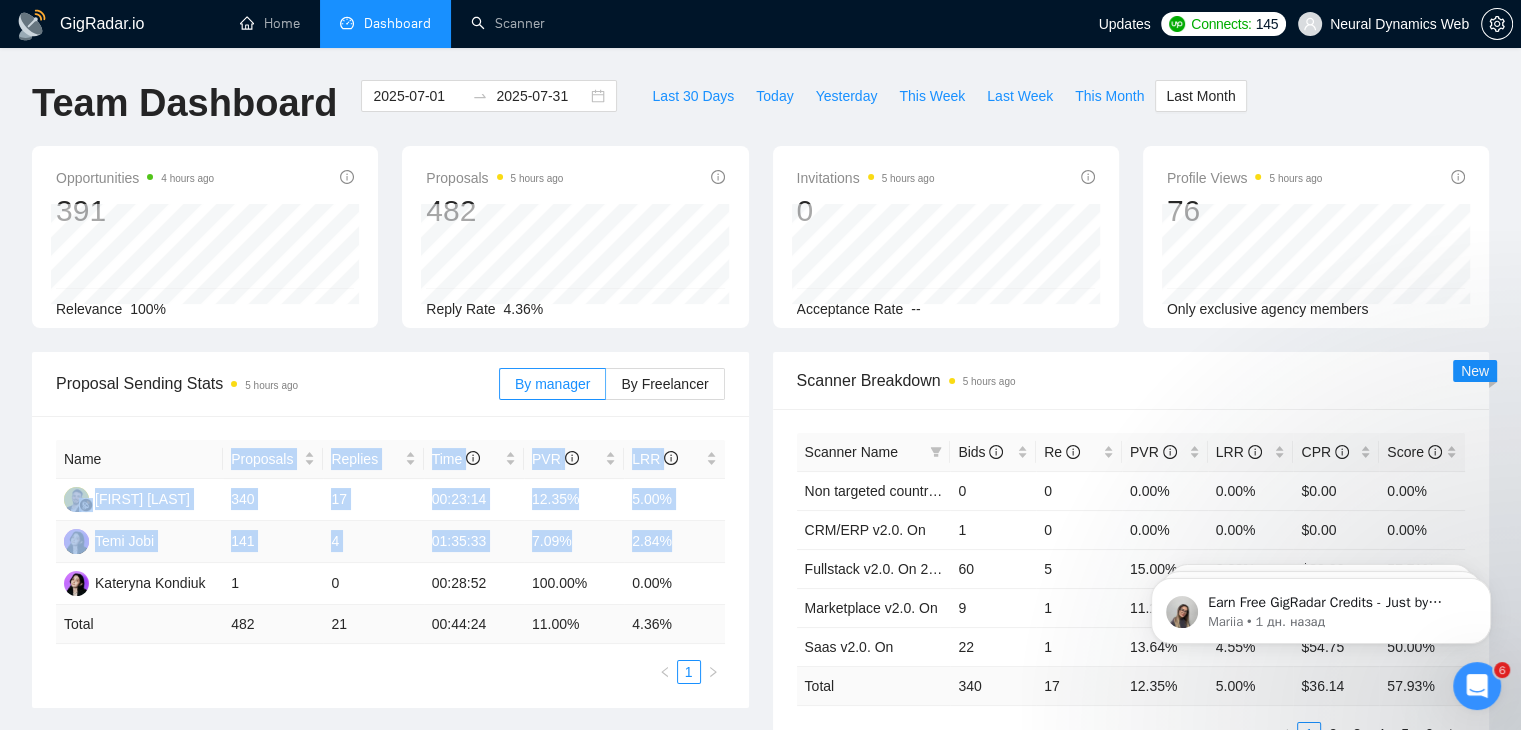 drag, startPoint x: 219, startPoint y: 445, endPoint x: 707, endPoint y: 540, distance: 497.16095 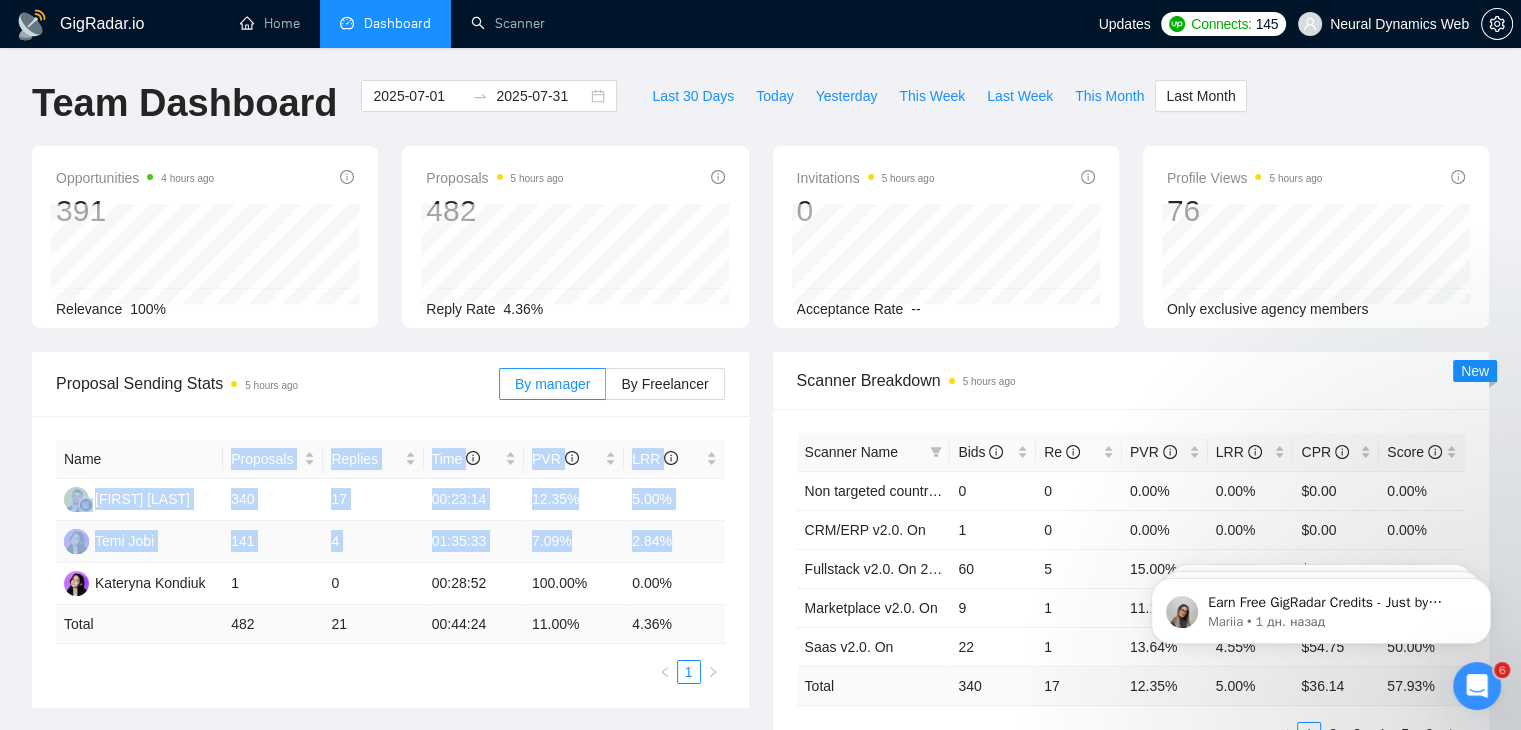 copy on "Proposals Replies Time   PVR   LRR   [FIRST] [LAST] 340 17 [TIME] 12.35% 5.00% Temi  Jobi 141 4 [TIME] 7.09% 2.84%" 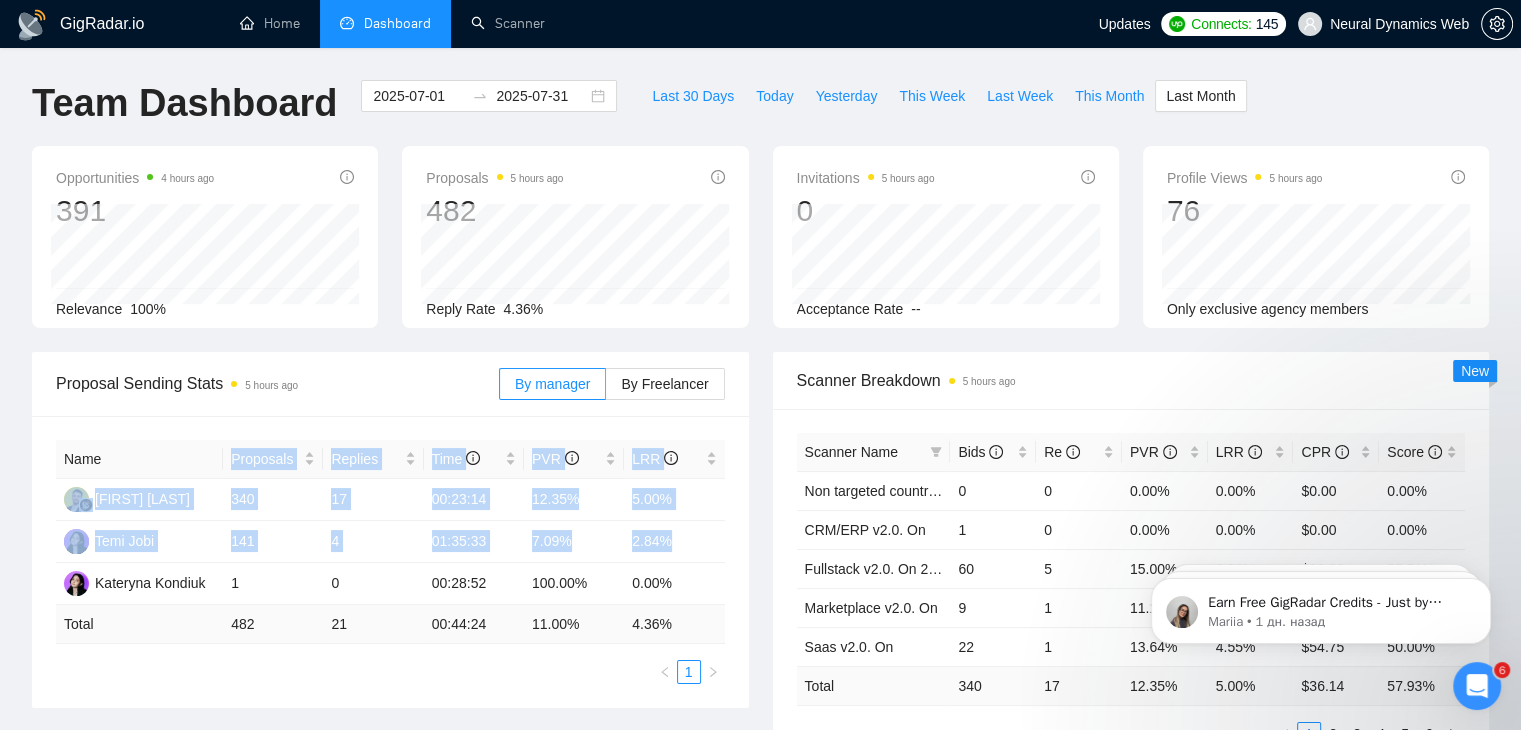 click on "Name Proposals Replies Time   PVR   LRR   [FIRST] [LAST] 340 17 [TIME] 12.35% 5.00% Temi  Jobi 141 4 [TIME] 7.09% 2.84% [FIRST] [LAST] 1 0 [TIME] 100.00% 0.00% Total 482 21 [TIME] 11.00 % 4.36 % 1" at bounding box center [390, 562] 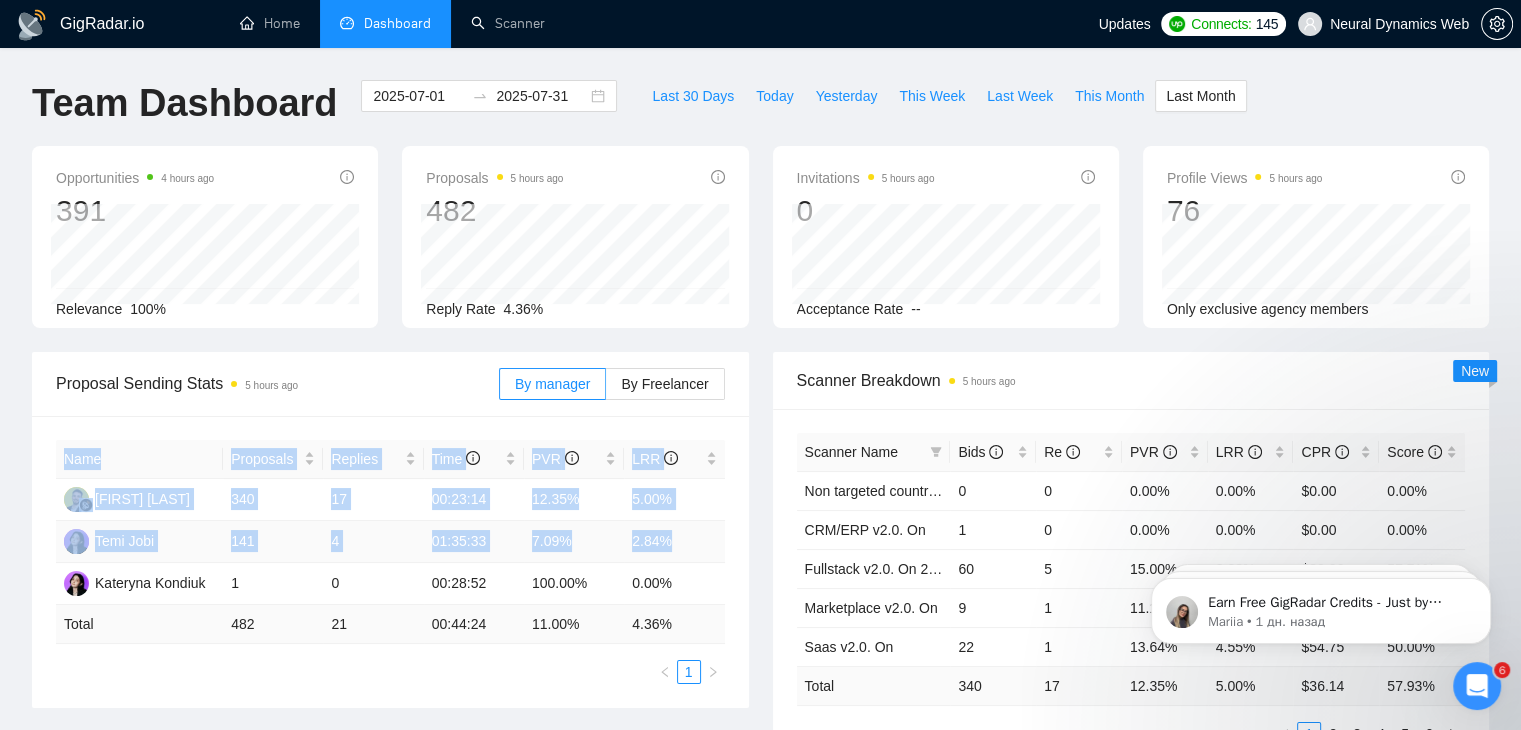 drag, startPoint x: 49, startPoint y: 442, endPoint x: 702, endPoint y: 550, distance: 661.87085 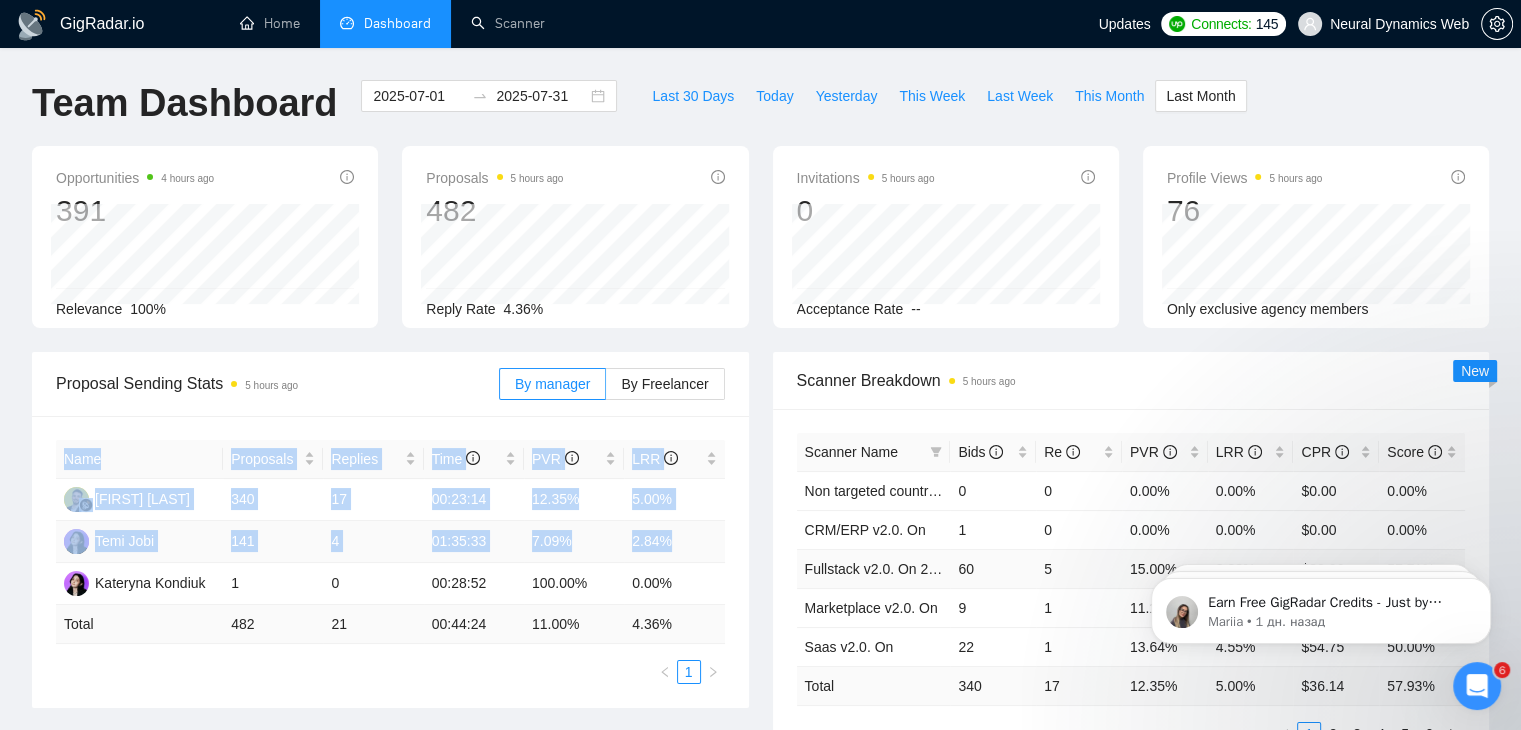 copy on "Name Proposals Replies Time   PVR   LRR   [FIRST] [LAST] 340 17 [TIME] 12.35% 5.00% Temi  Jobi 141 4 [TIME] 7.09% 2.84%" 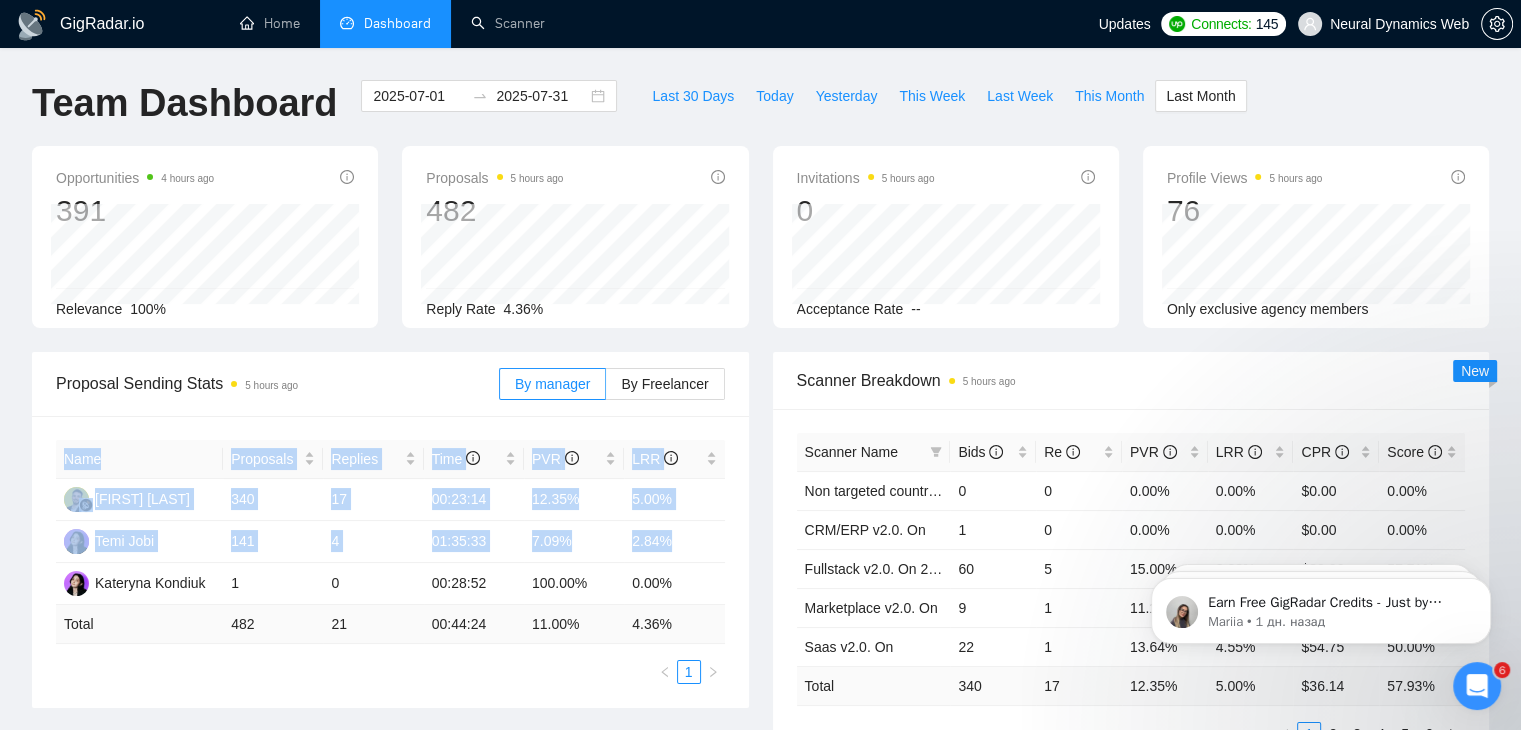 click on "Proposal Sending Stats 5 hours ago By manager By Freelancer Name Proposals Replies Time   PVR   LRR   [FIRST] [LAST] 340 17 [TIME] 12.35% 5.00% Temi  Jobi 141 4 [TIME] 7.09% 2.84% [FIRST] [LAST] 1 0 [TIME] 100.00% 0.00% Total 482 21 [TIME] 11.00 % 4.36 % 1" at bounding box center [390, 530] 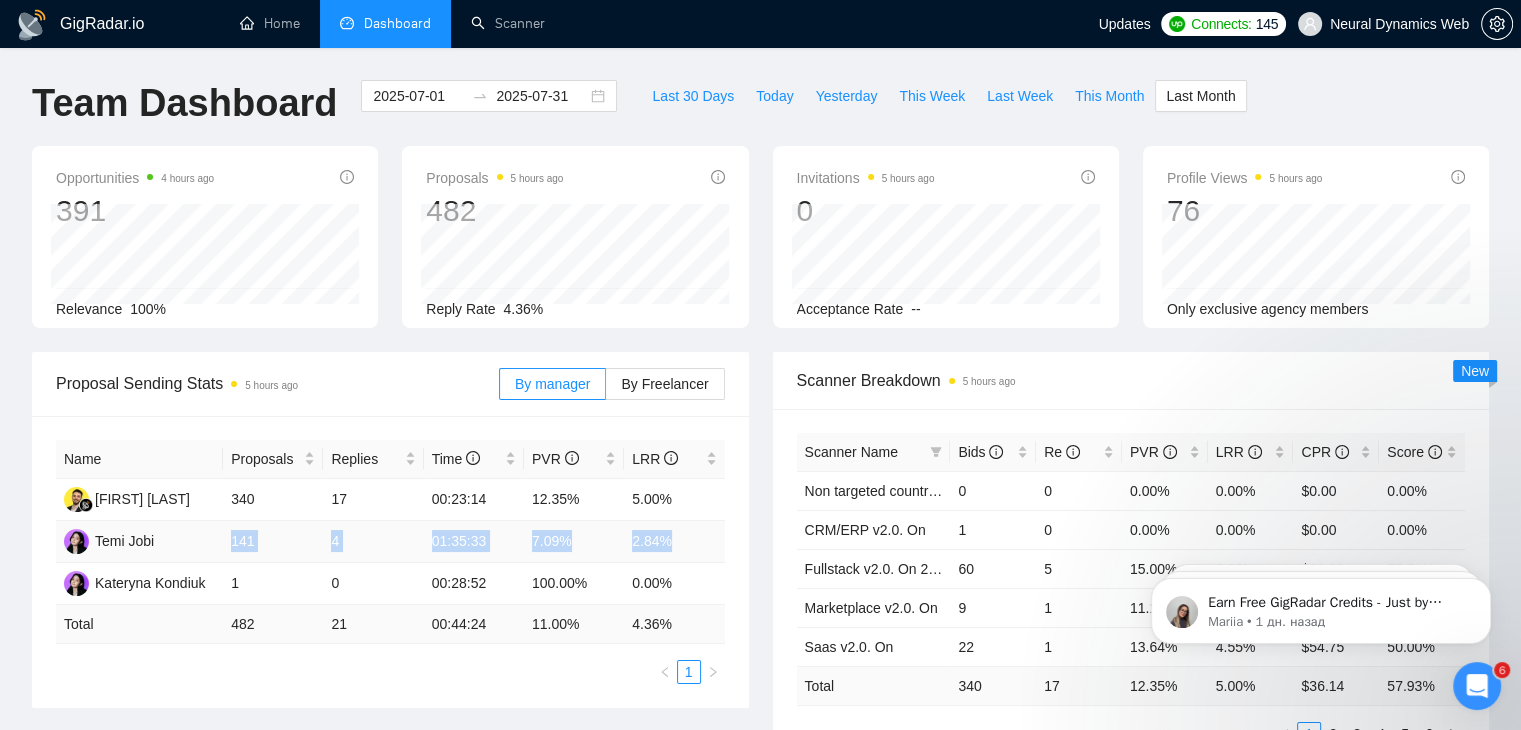 drag, startPoint x: 231, startPoint y: 537, endPoint x: 698, endPoint y: 534, distance: 467.00964 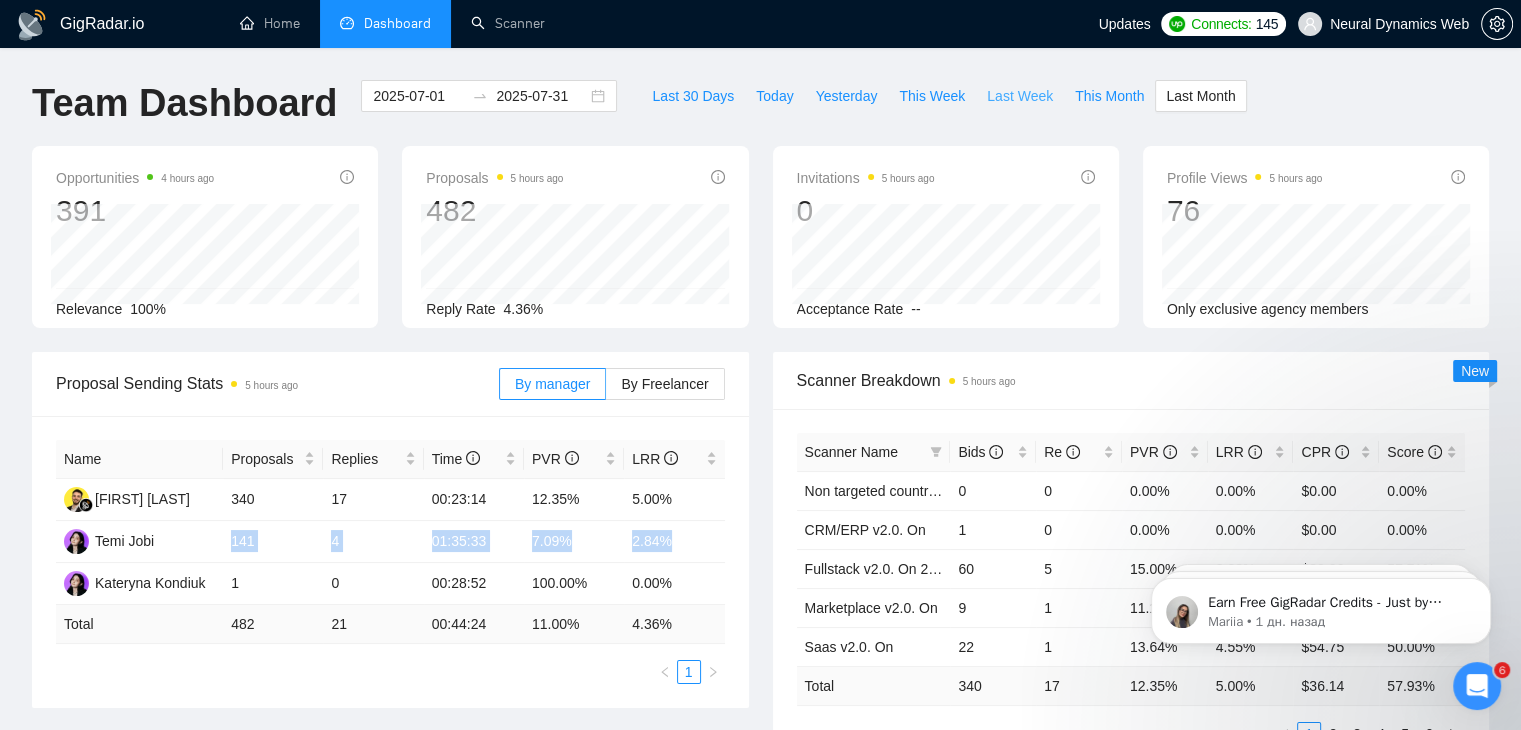 click on "Last Week" at bounding box center (1020, 96) 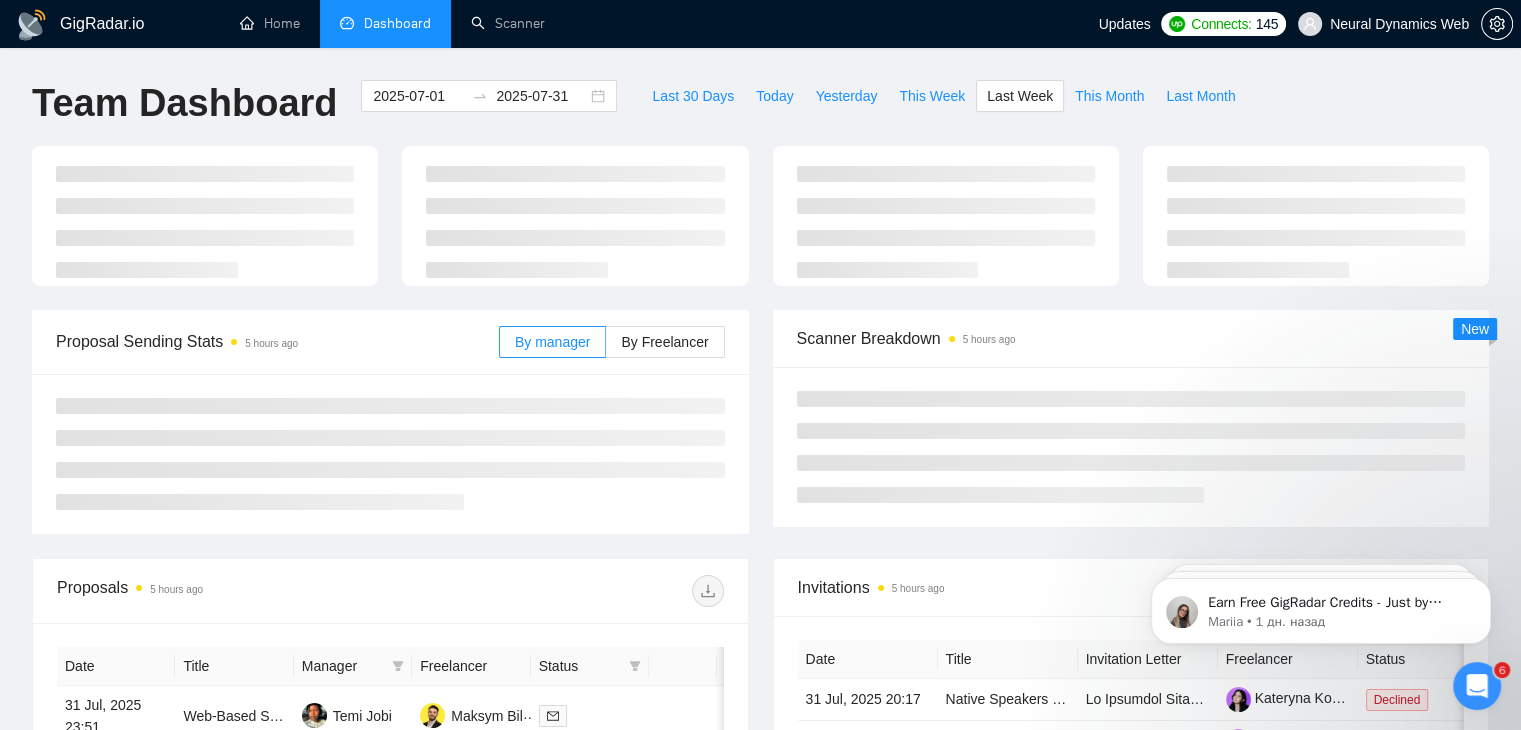 type on "2025-07-21" 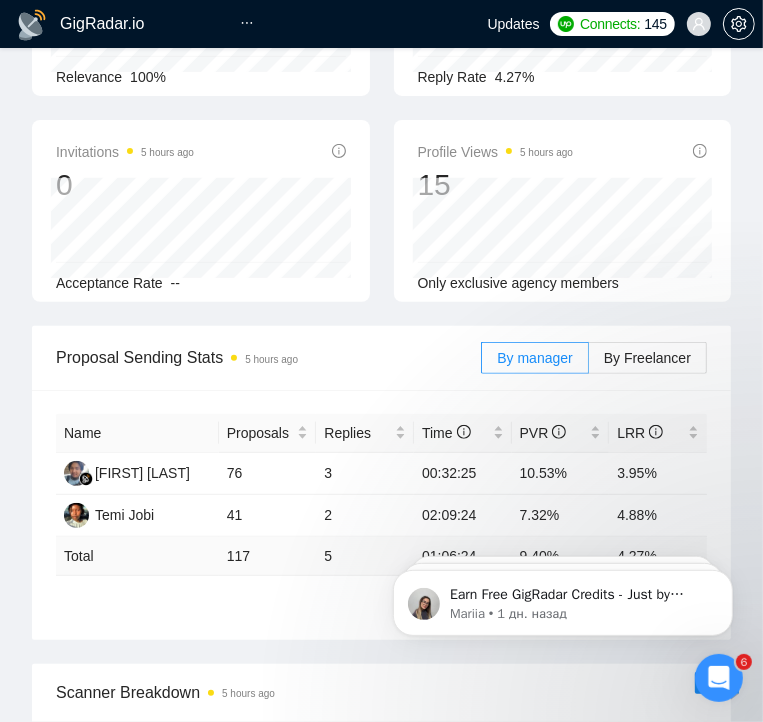 scroll, scrollTop: 300, scrollLeft: 0, axis: vertical 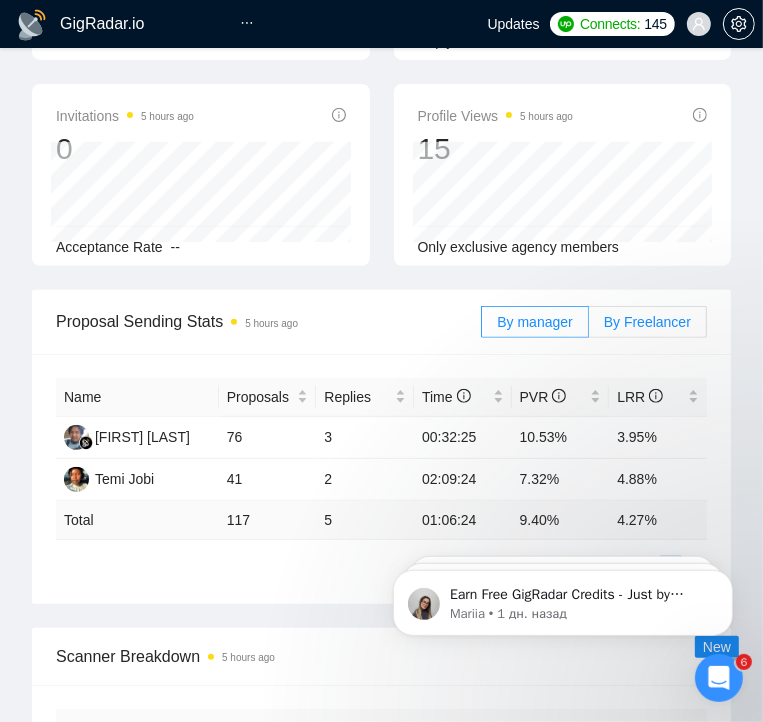 click on "By Freelancer" at bounding box center [647, 322] 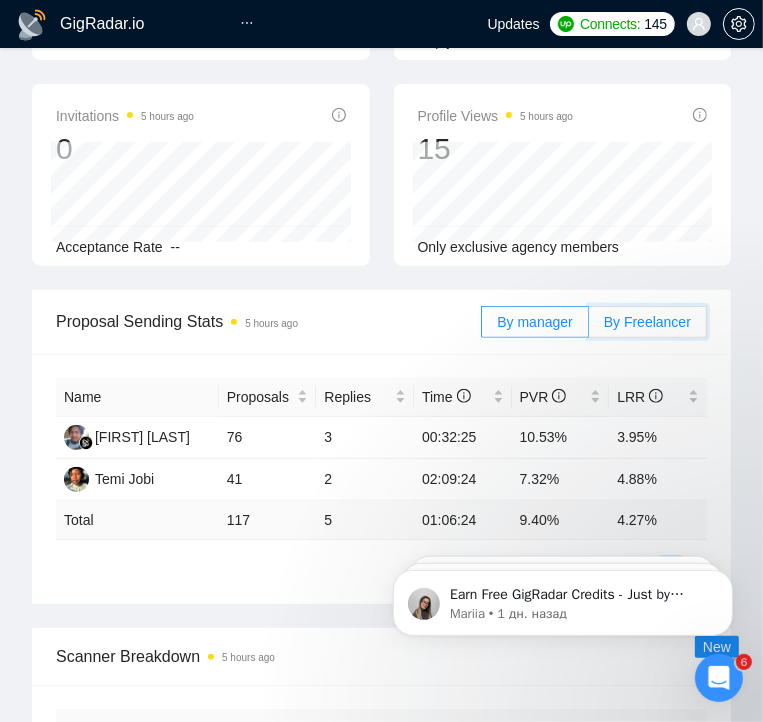 click on "By Freelancer" at bounding box center [589, 327] 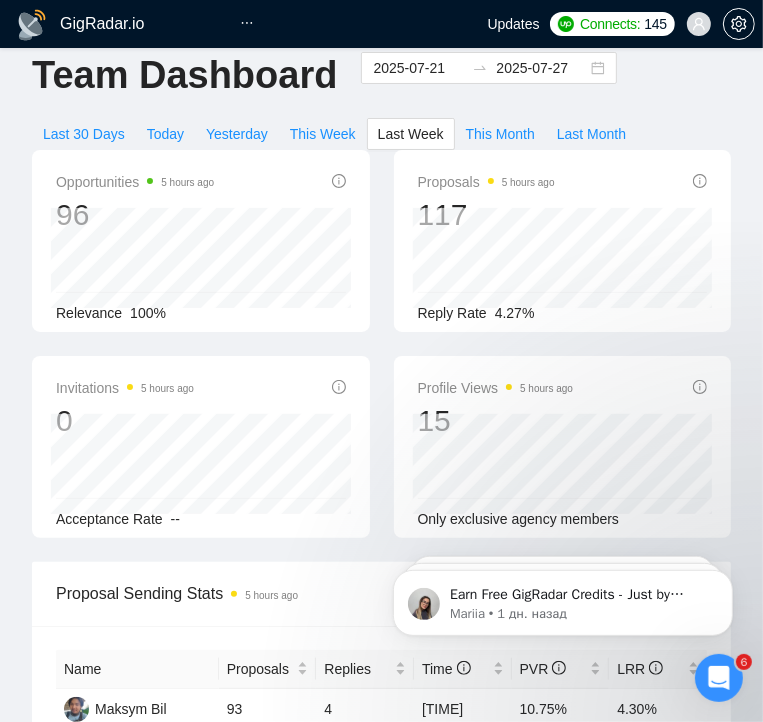 scroll, scrollTop: 0, scrollLeft: 0, axis: both 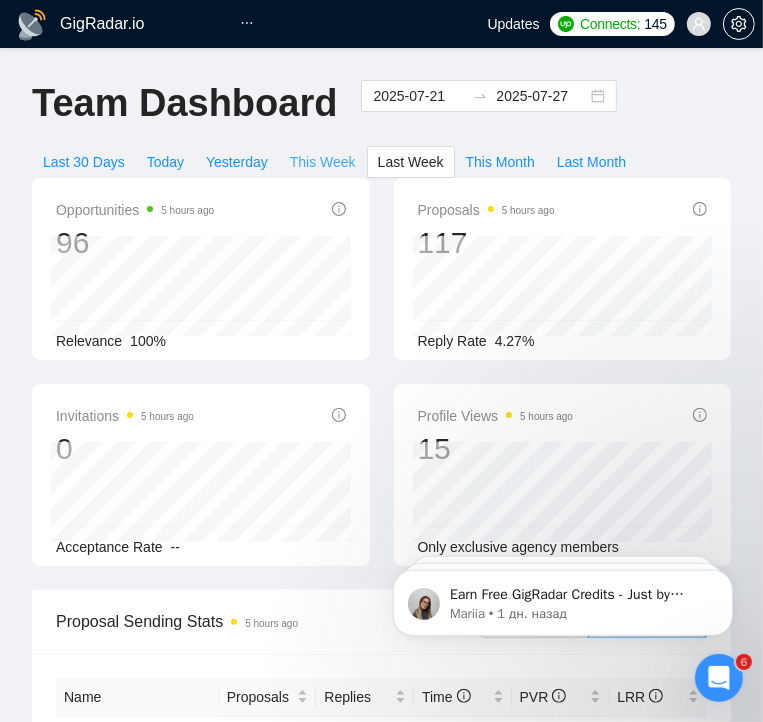 click on "This Week" at bounding box center [323, 162] 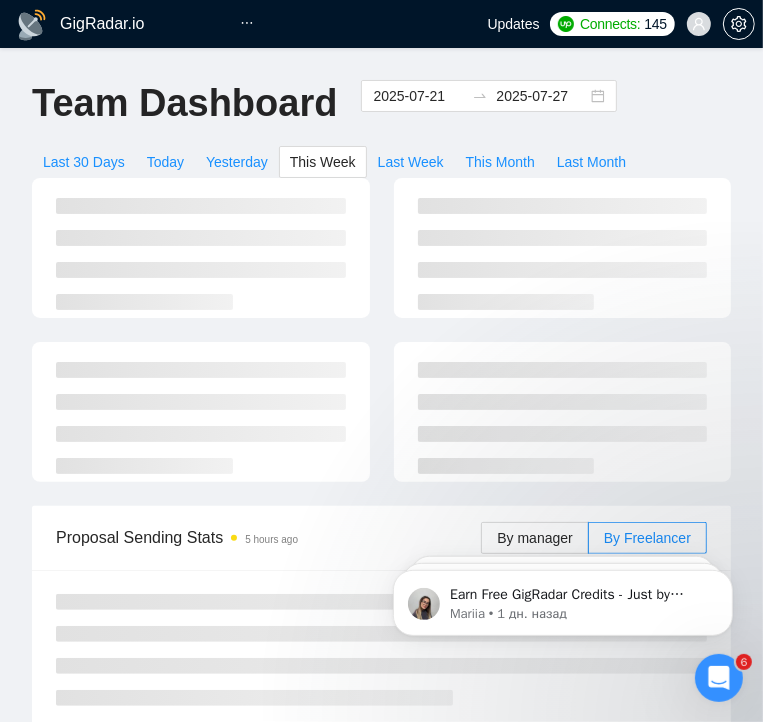 type on "2025-07-28" 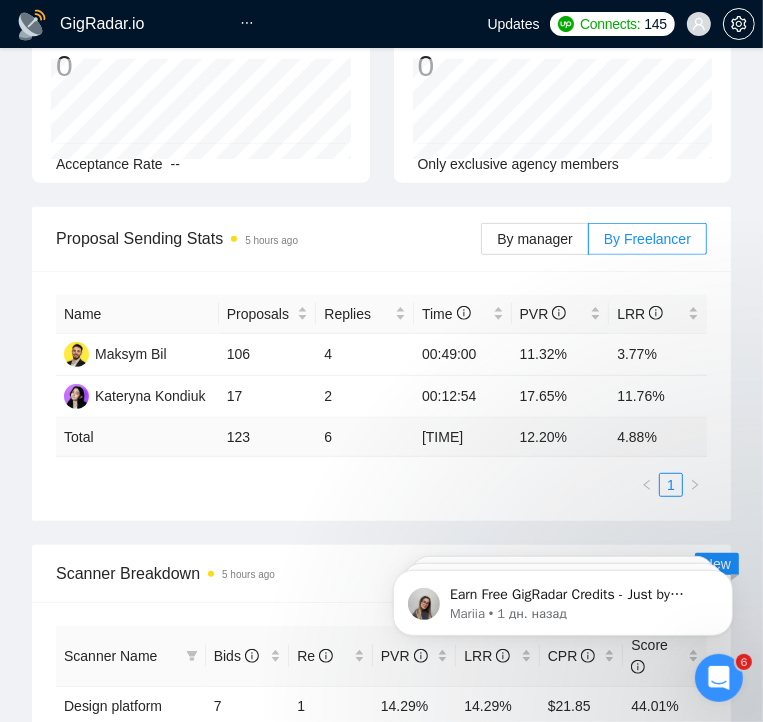 scroll, scrollTop: 400, scrollLeft: 0, axis: vertical 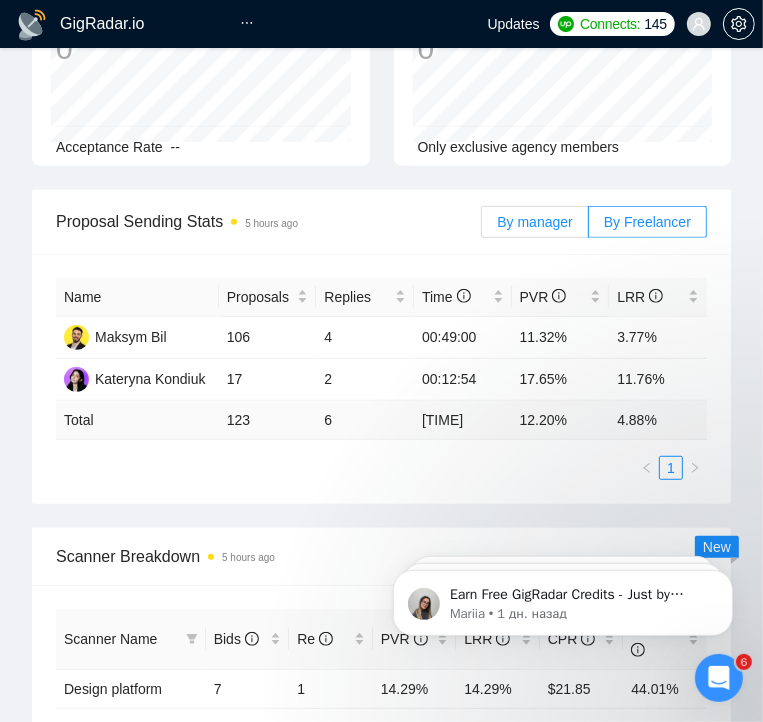 click on "By manager" at bounding box center [534, 222] 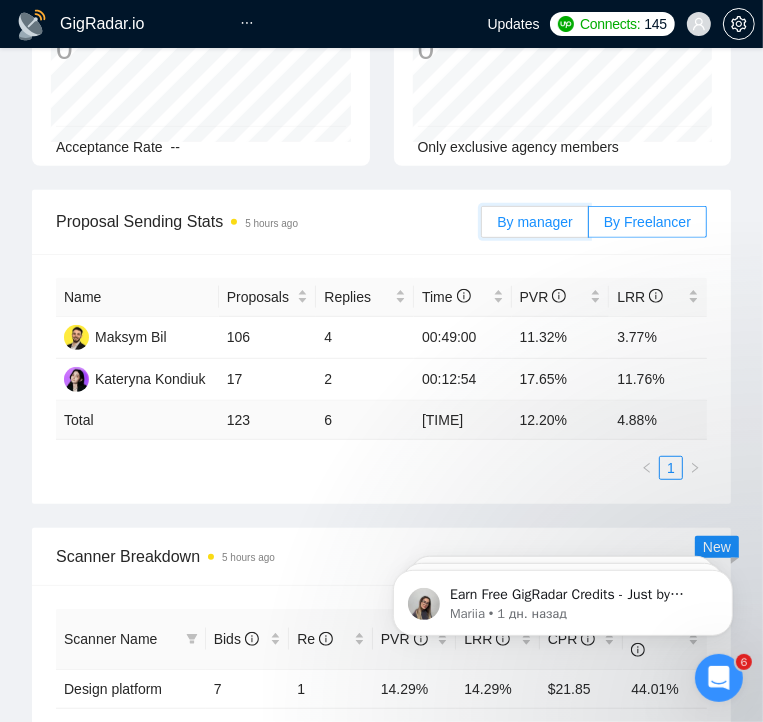 click on "By manager" at bounding box center (482, 227) 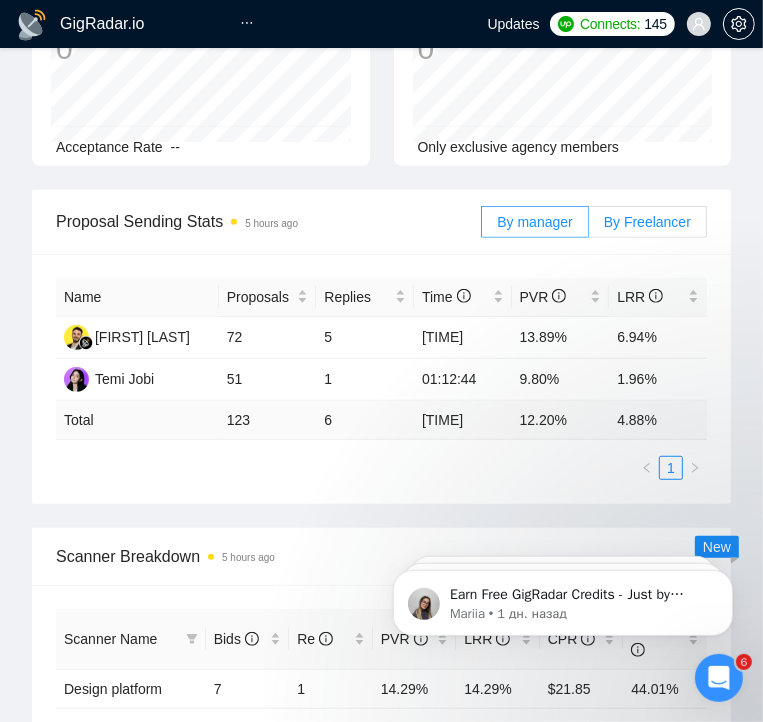 click on "By Freelancer" at bounding box center [647, 222] 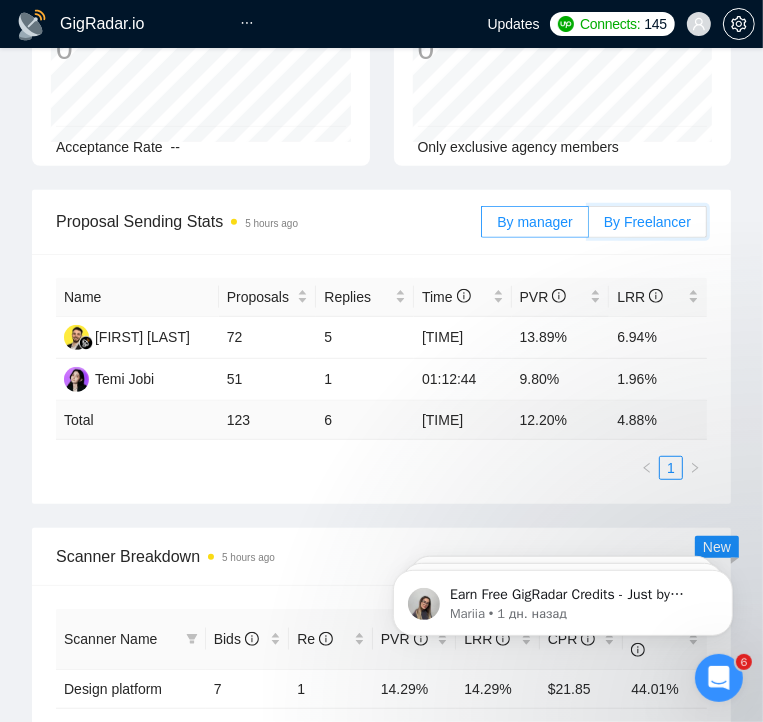 click on "By Freelancer" at bounding box center (589, 227) 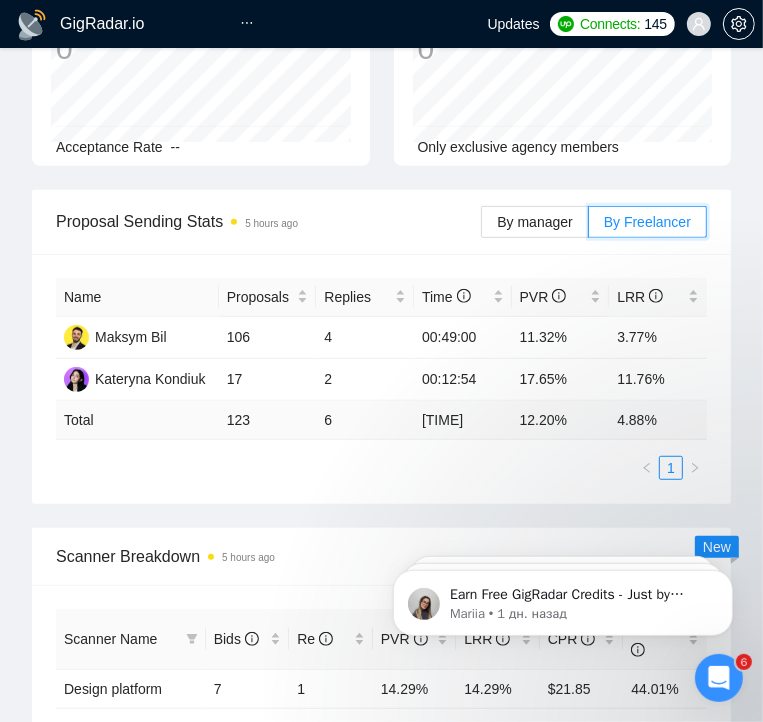 scroll, scrollTop: 0, scrollLeft: 0, axis: both 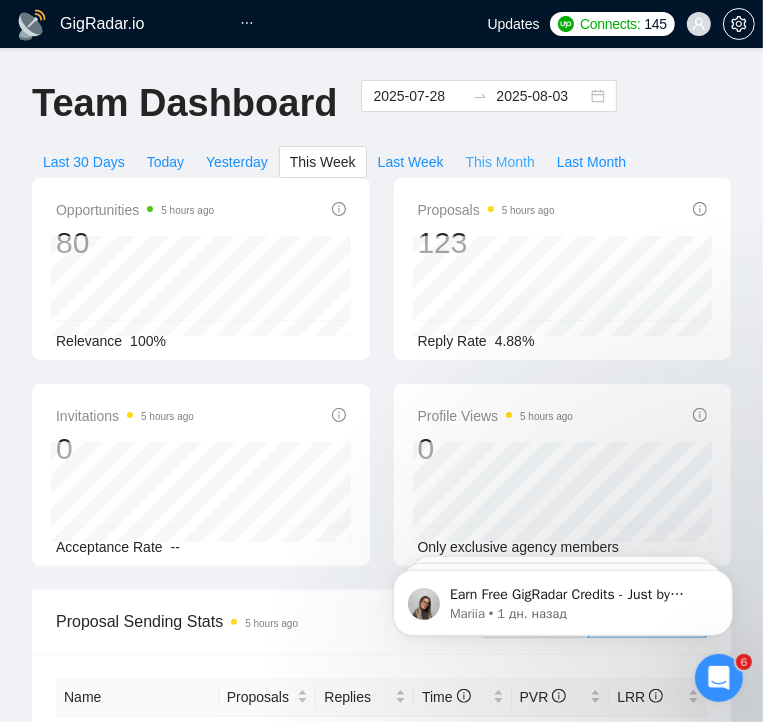 click on "This Month" at bounding box center (500, 162) 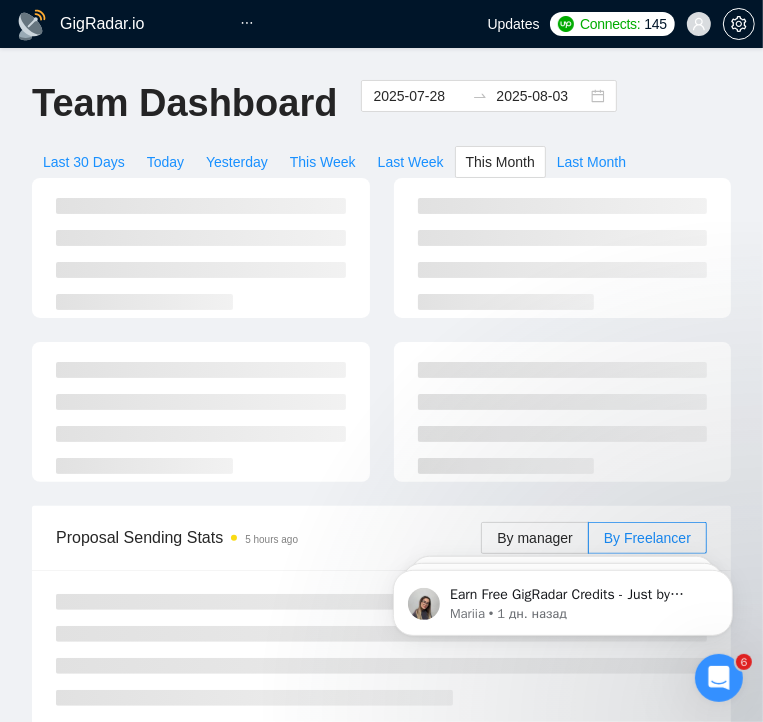type on "2025-08-01" 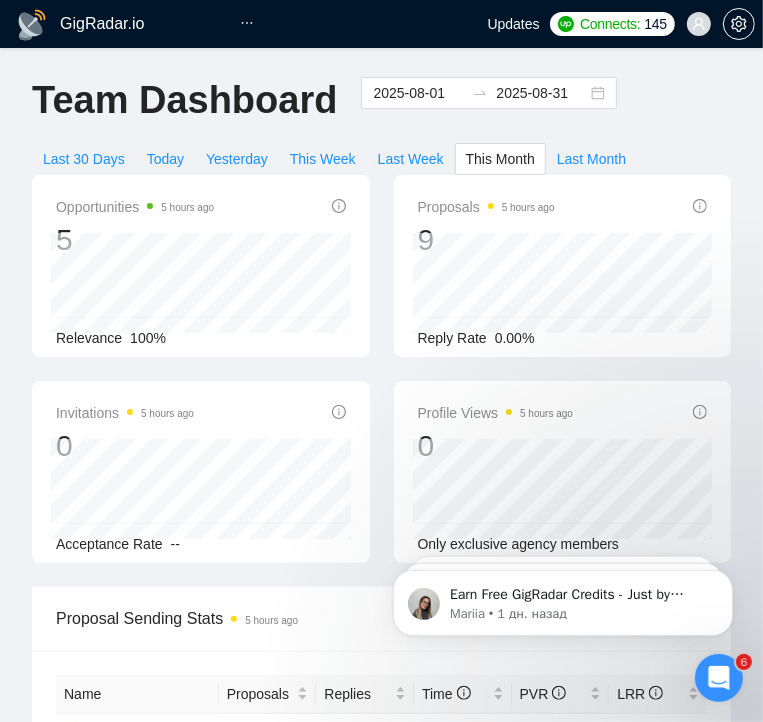 scroll, scrollTop: 0, scrollLeft: 0, axis: both 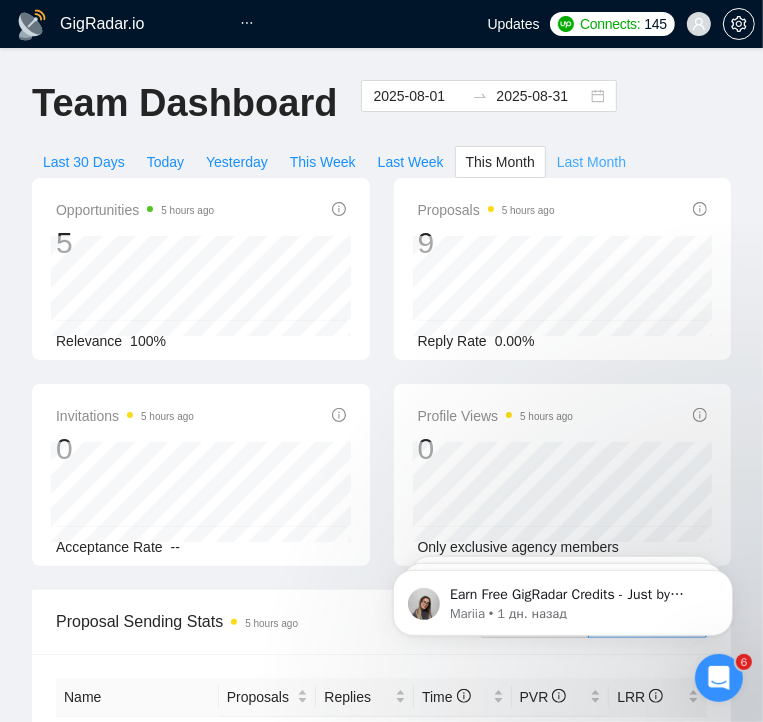 click on "Last Month" at bounding box center [591, 162] 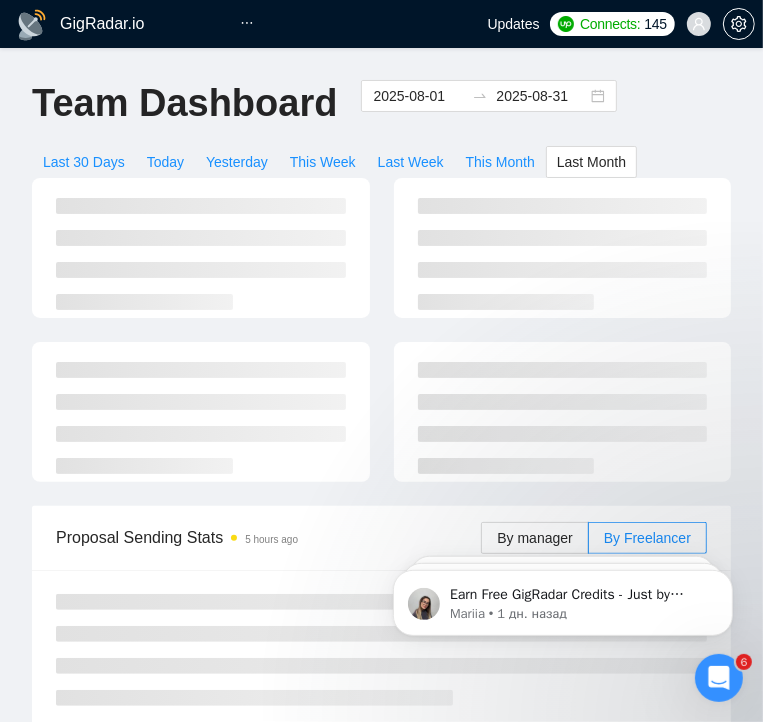 type on "2025-07-01" 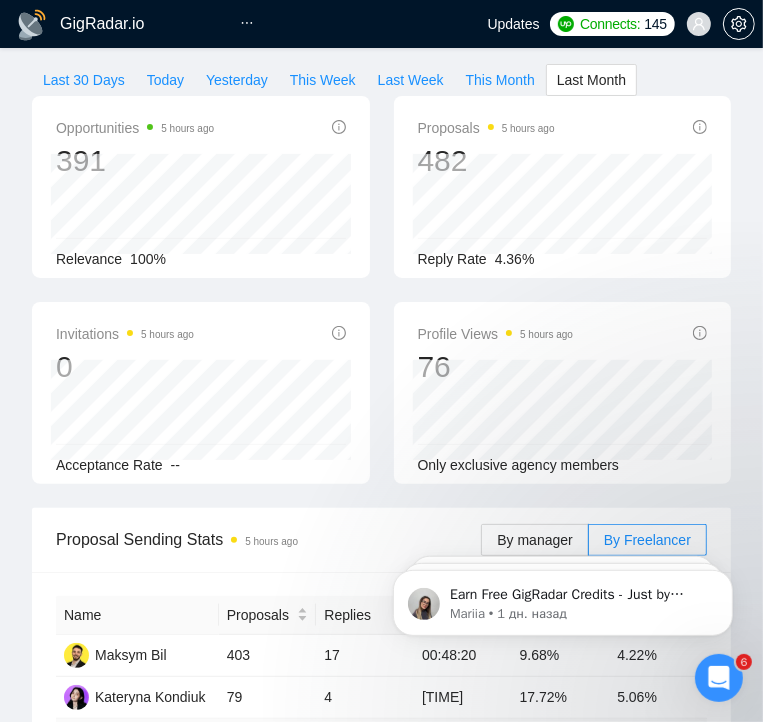 scroll, scrollTop: 200, scrollLeft: 0, axis: vertical 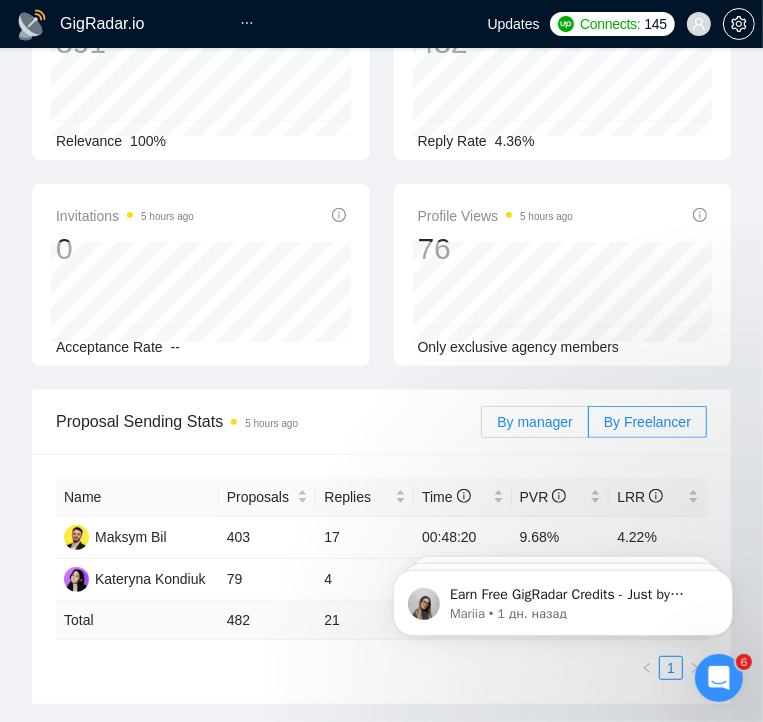 click on "By manager" at bounding box center [534, 422] 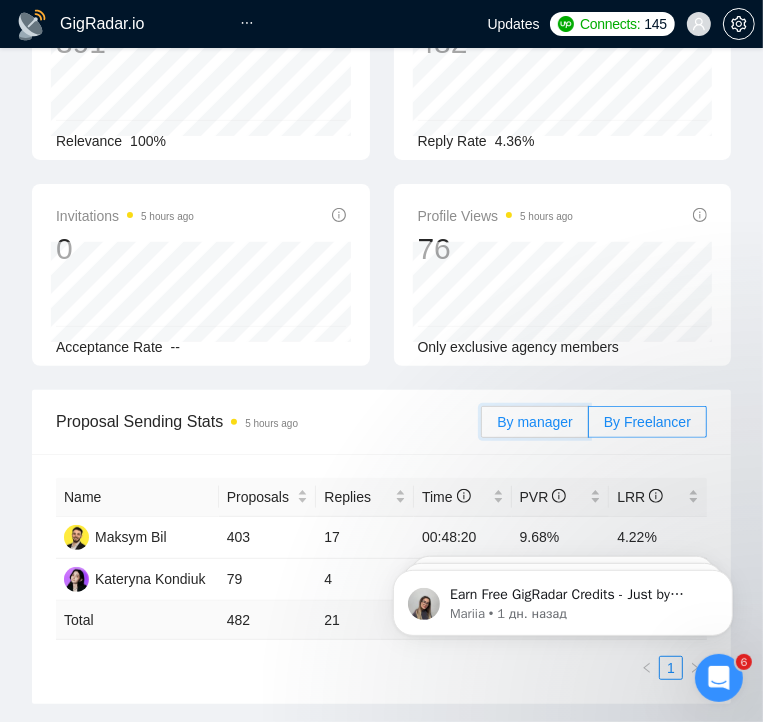 click on "By manager" at bounding box center (482, 427) 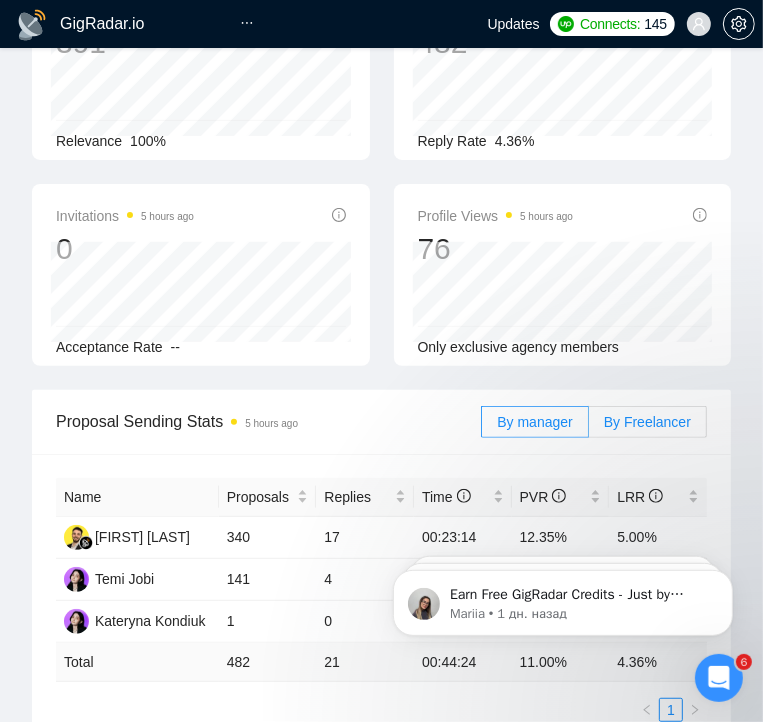 drag, startPoint x: 664, startPoint y: 415, endPoint x: 696, endPoint y: 411, distance: 32.24903 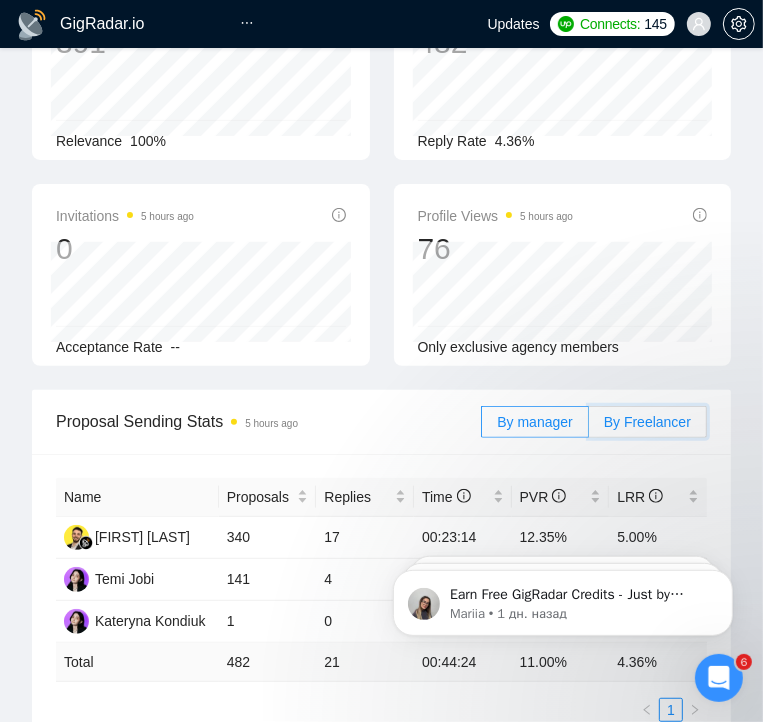 click on "By Freelancer" at bounding box center (589, 427) 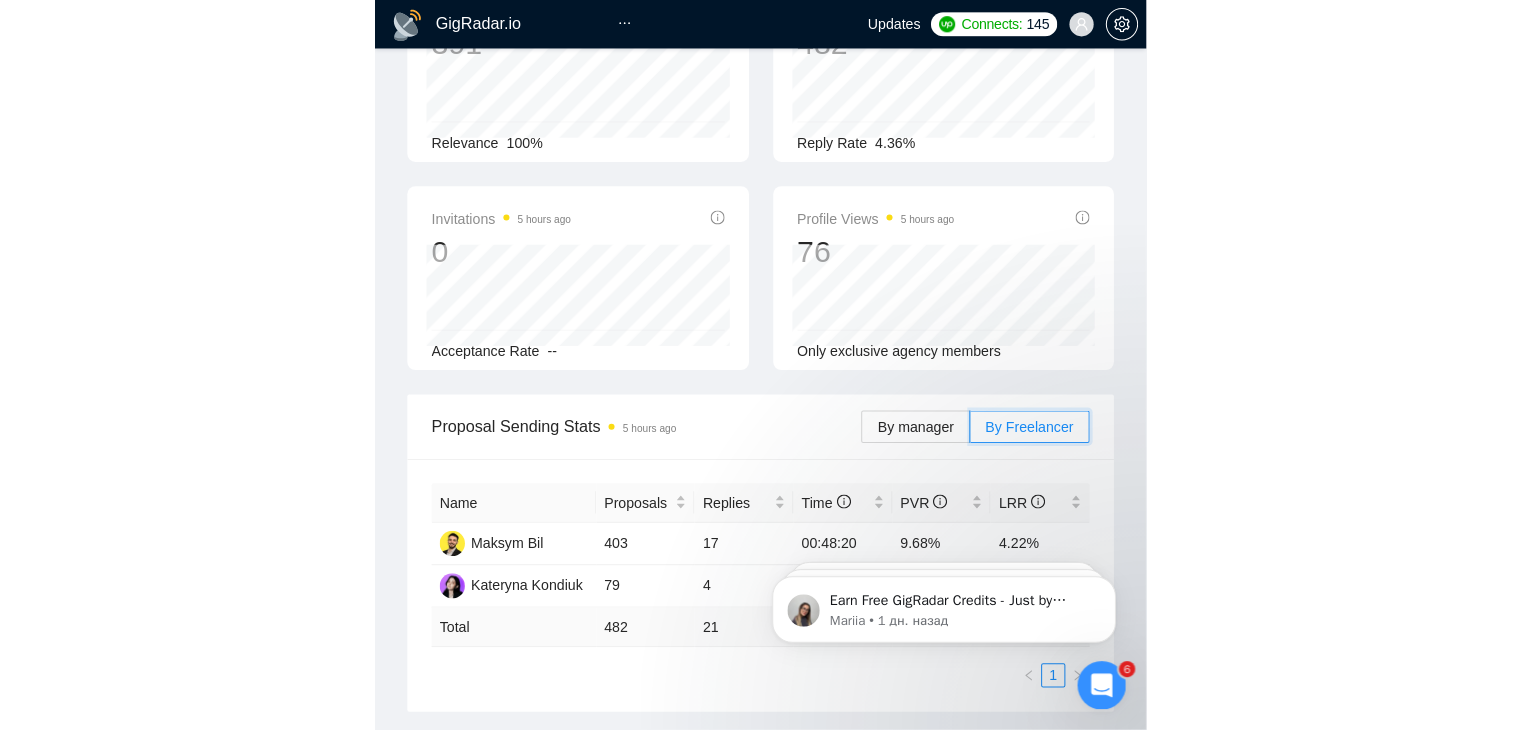 scroll, scrollTop: 0, scrollLeft: 0, axis: both 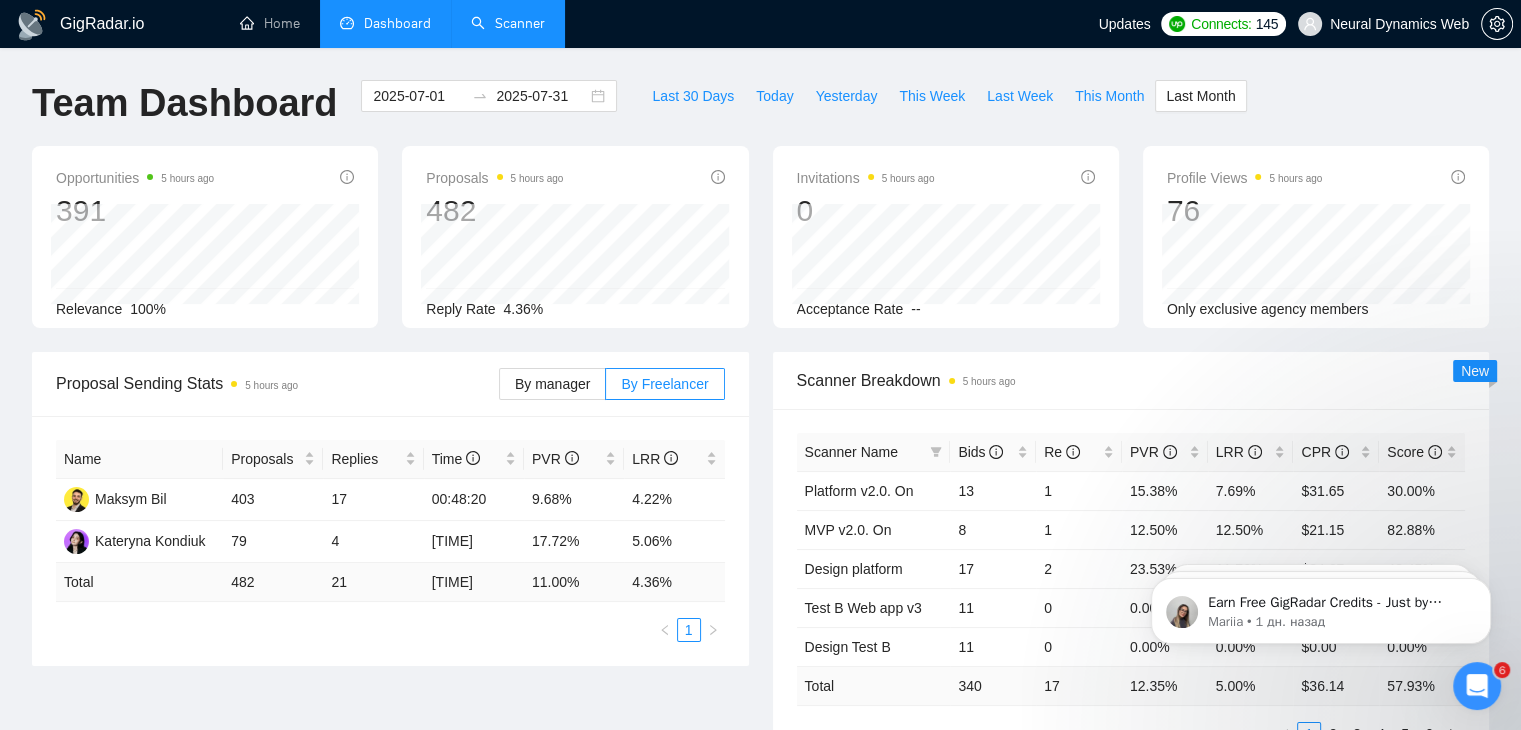 click on "Scanner" at bounding box center (508, 23) 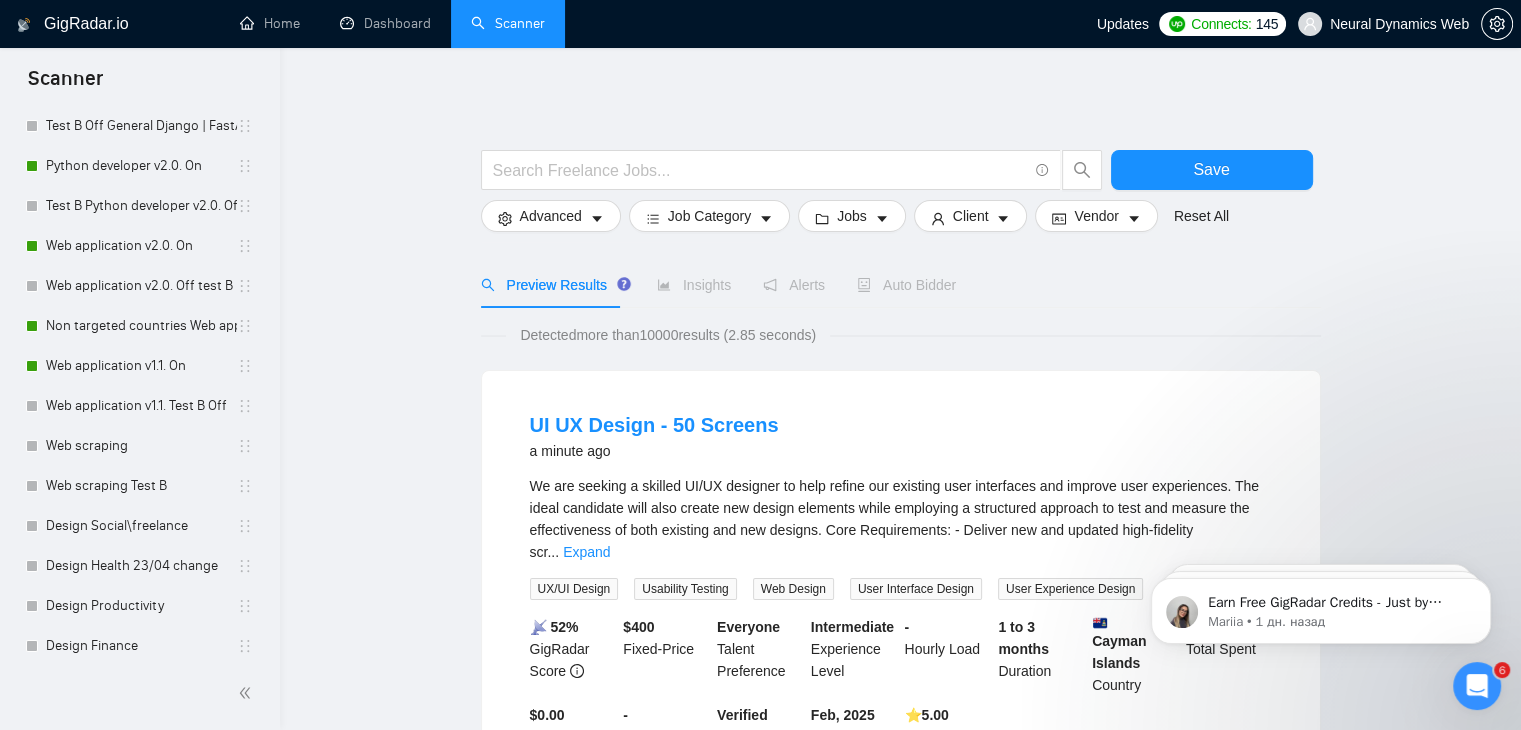 scroll, scrollTop: 1348, scrollLeft: 0, axis: vertical 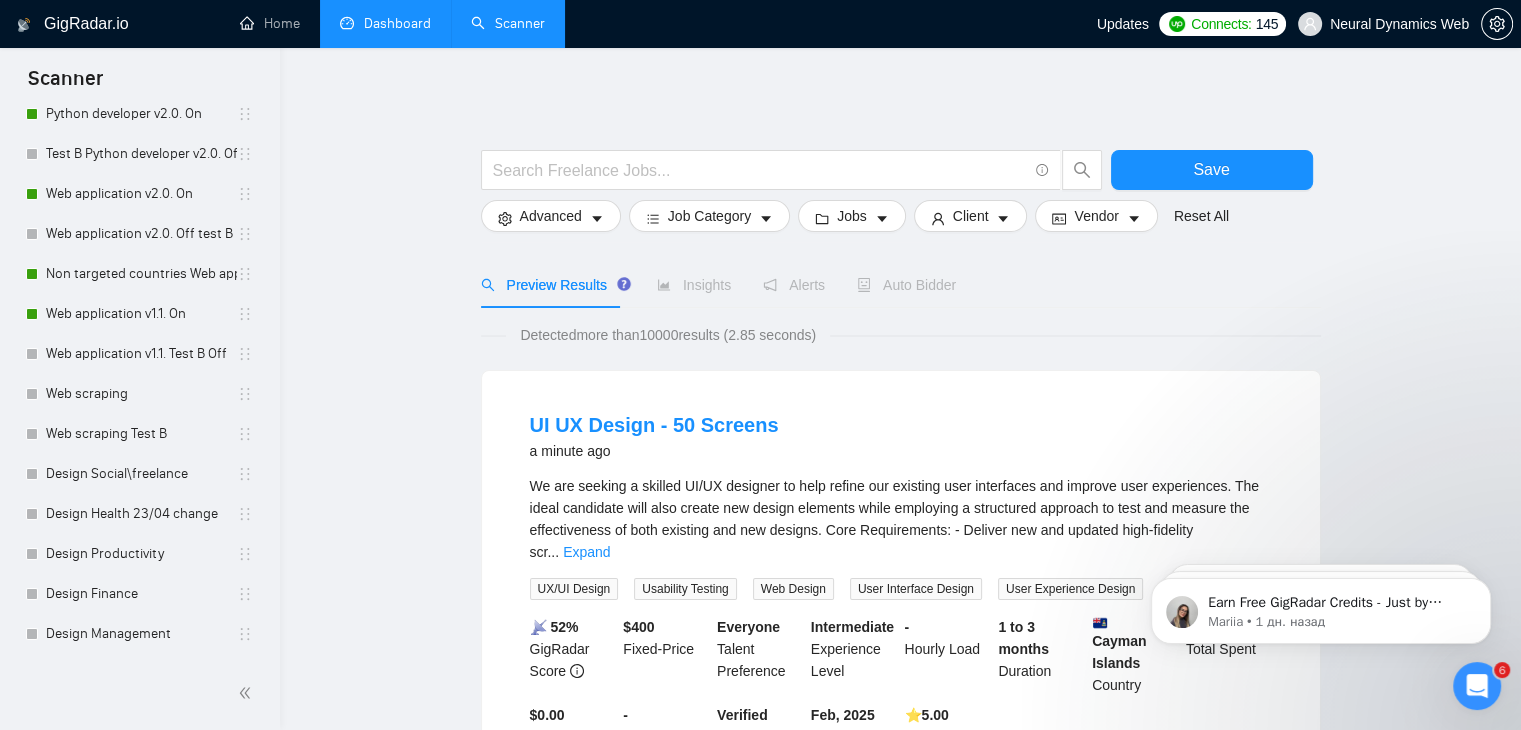 click on "Dashboard" at bounding box center (385, 23) 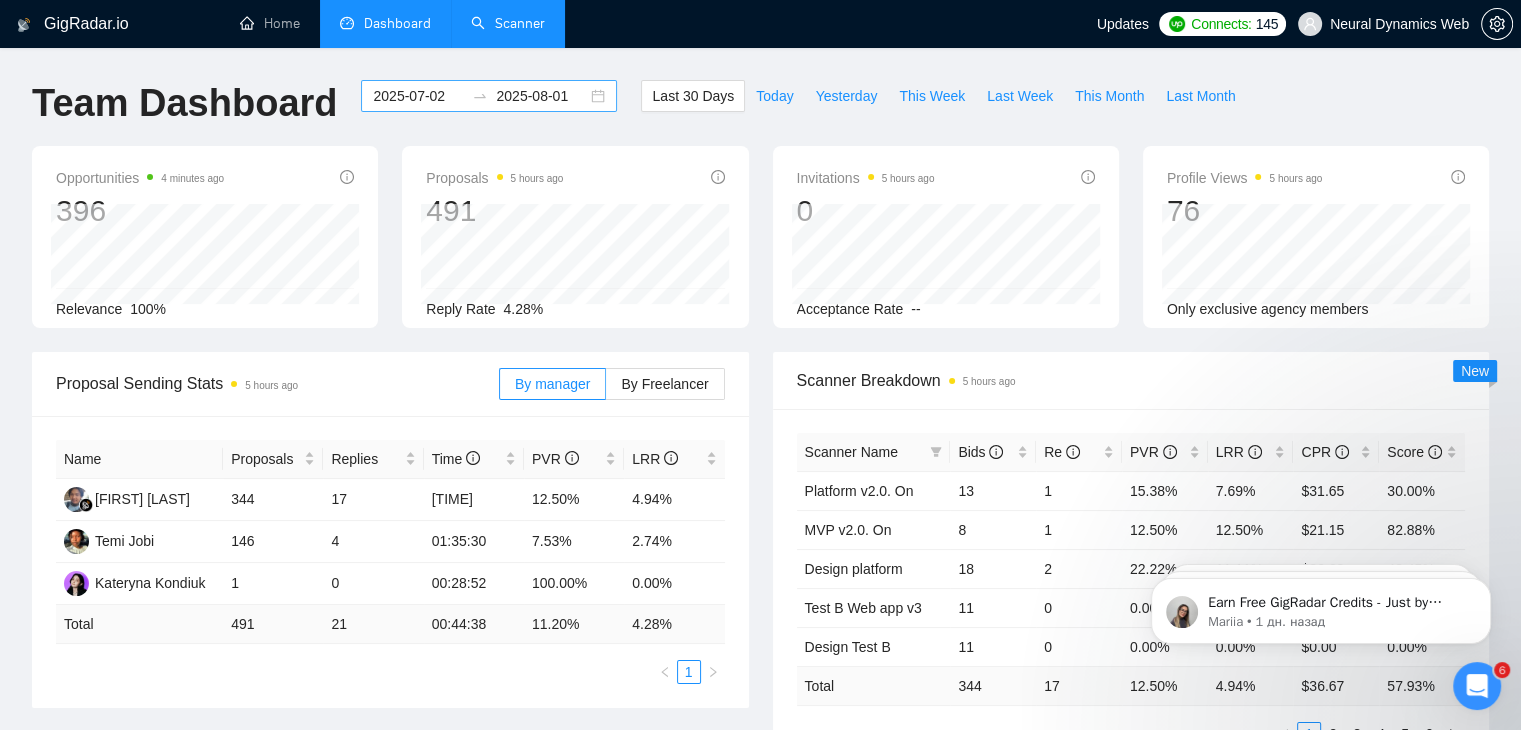click on "2025-07-02 2025-08-01" at bounding box center (489, 96) 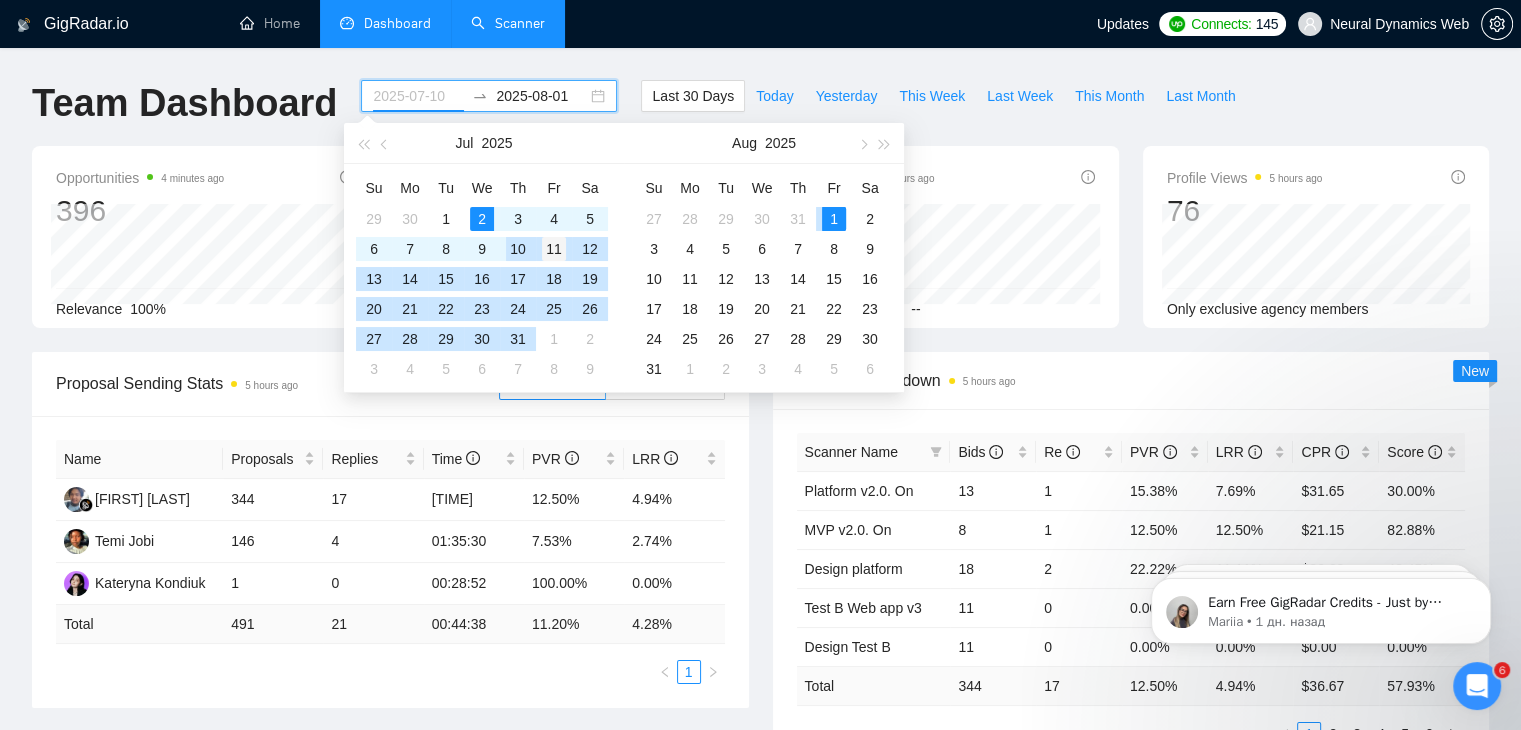 type on "2025-07-11" 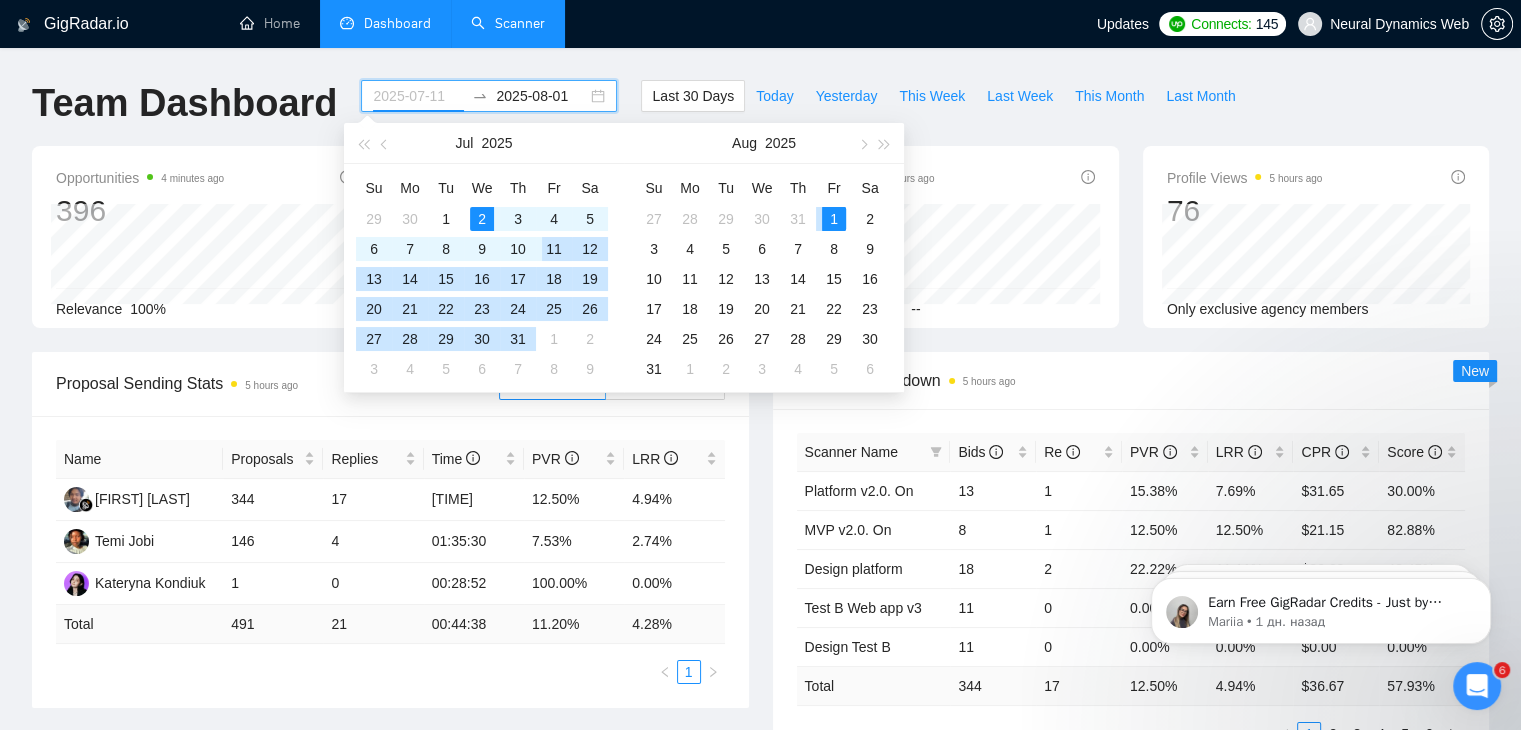 click on "11" at bounding box center [554, 249] 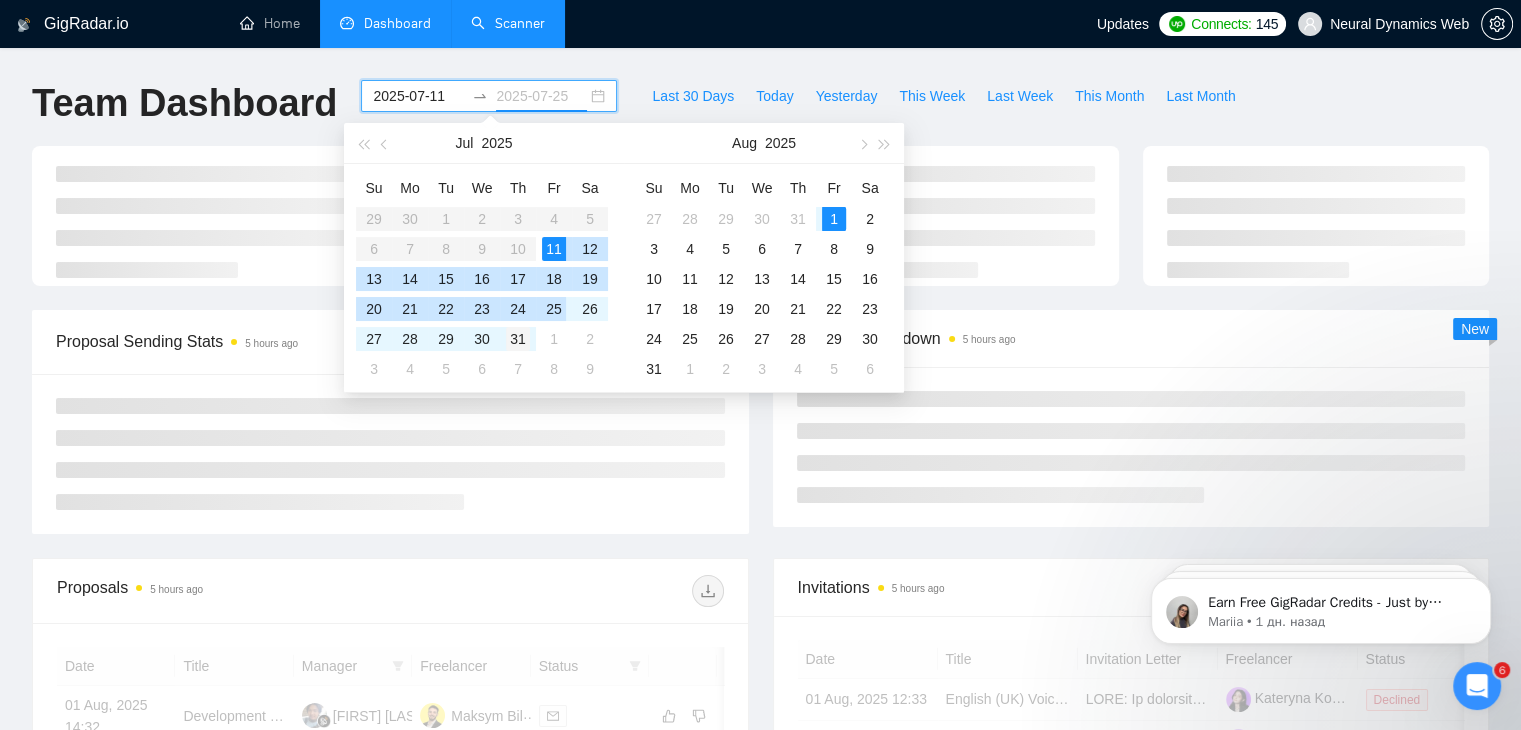 type on "2025-07-31" 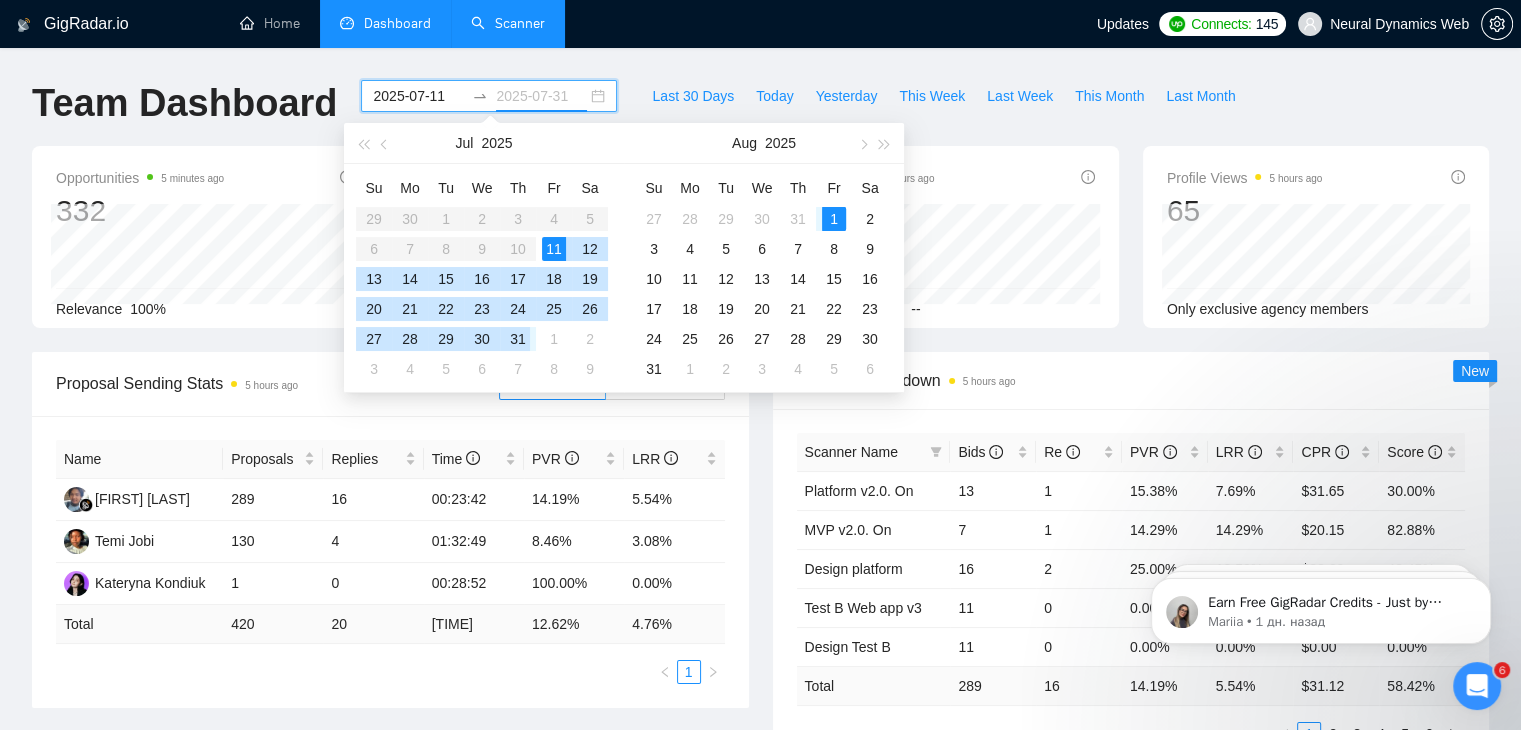 click on "31" at bounding box center [518, 339] 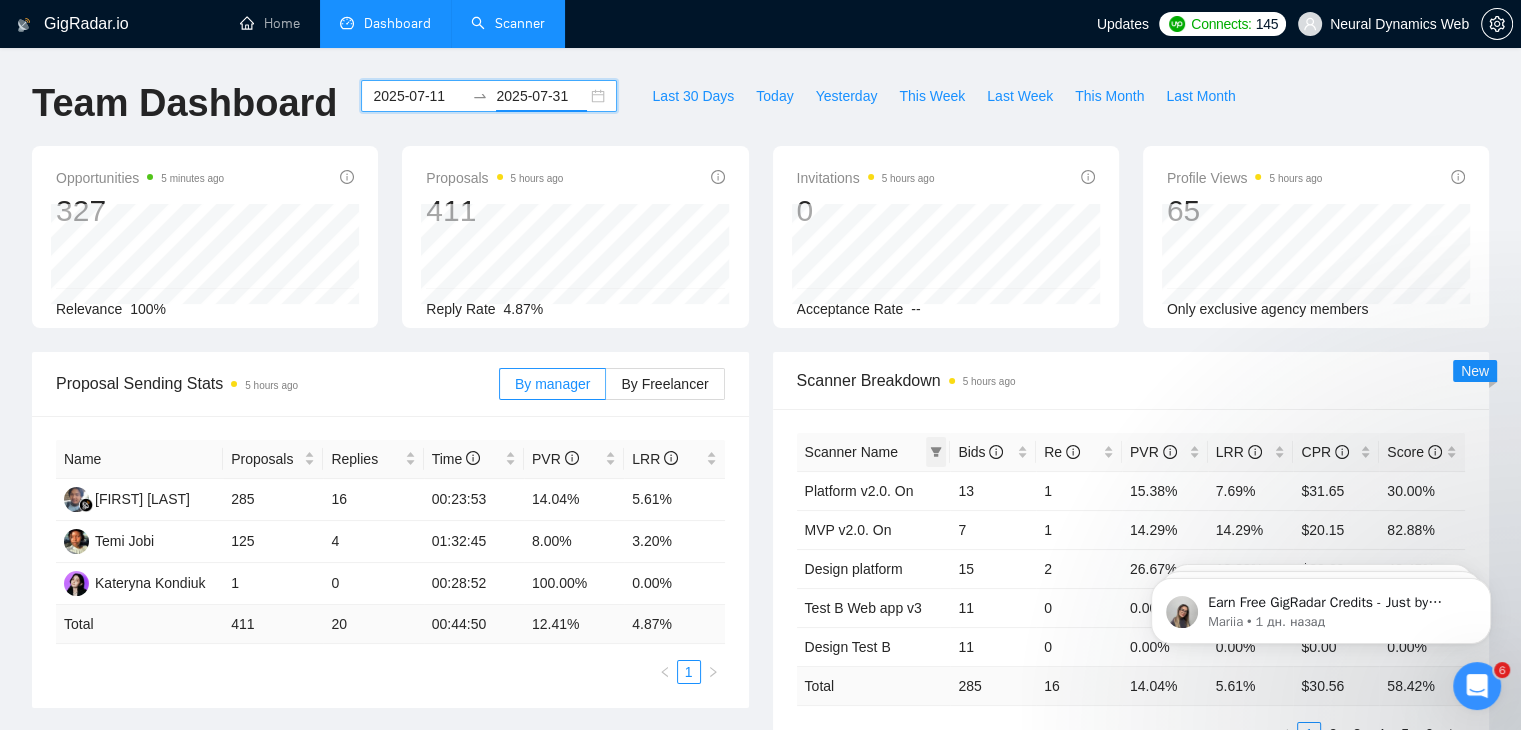 click 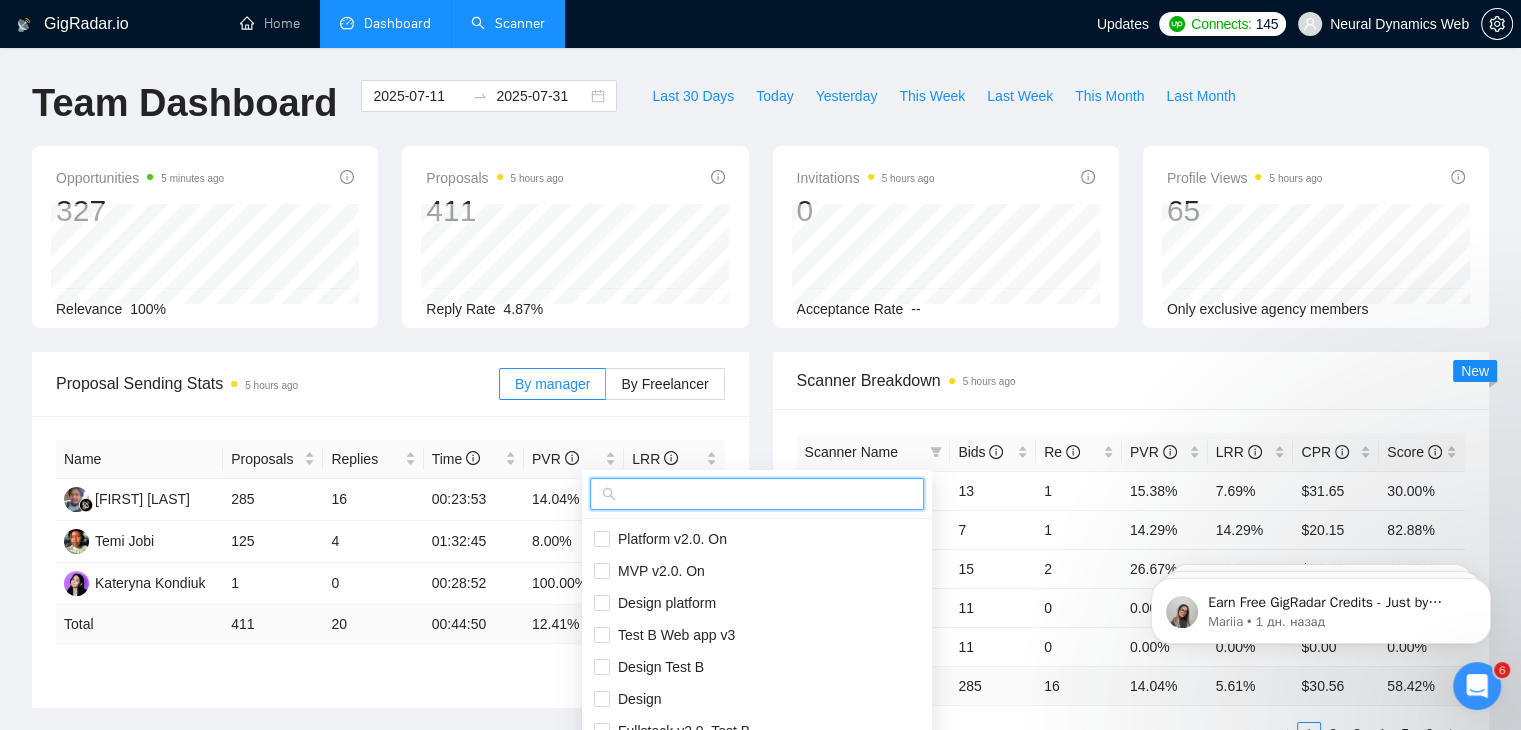 click at bounding box center (766, 494) 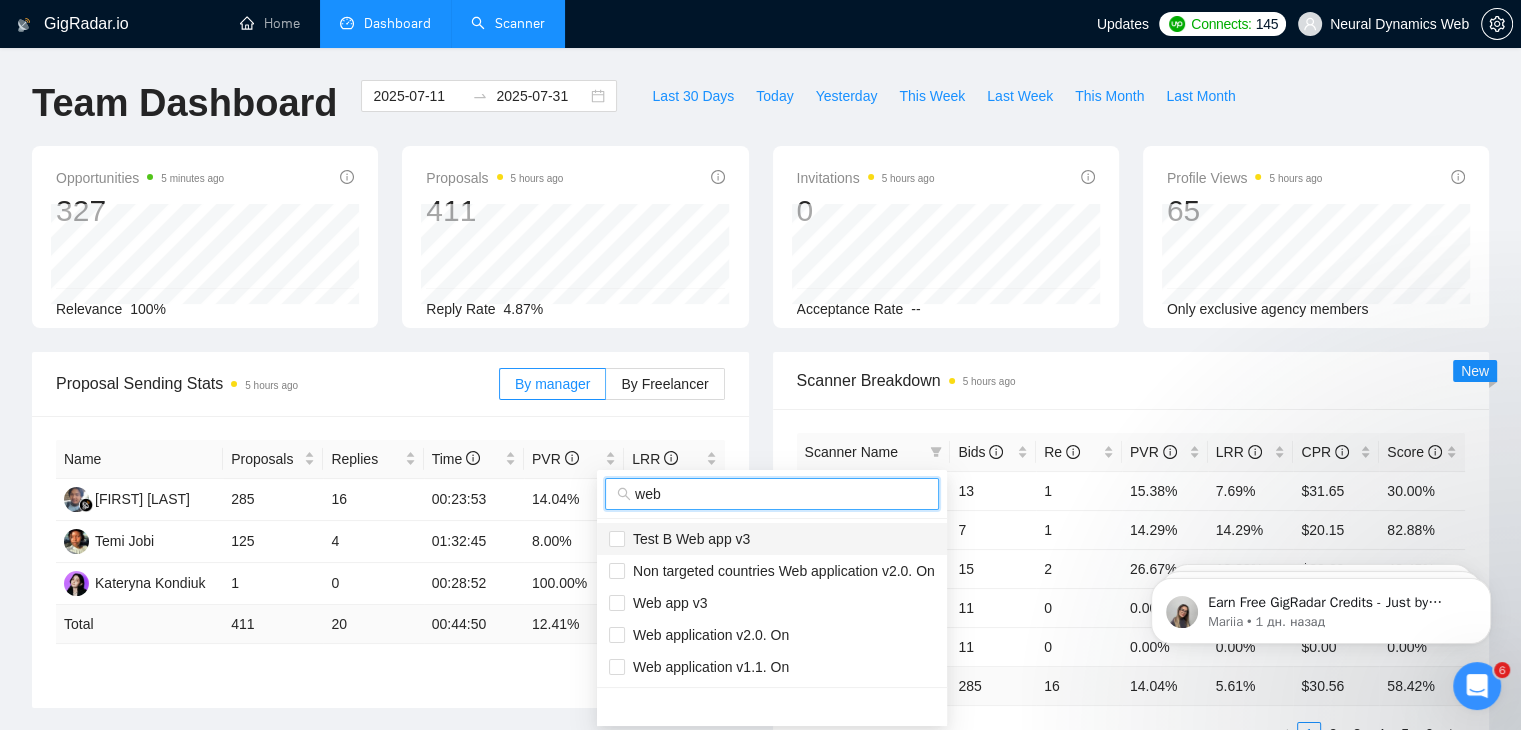 type on "web" 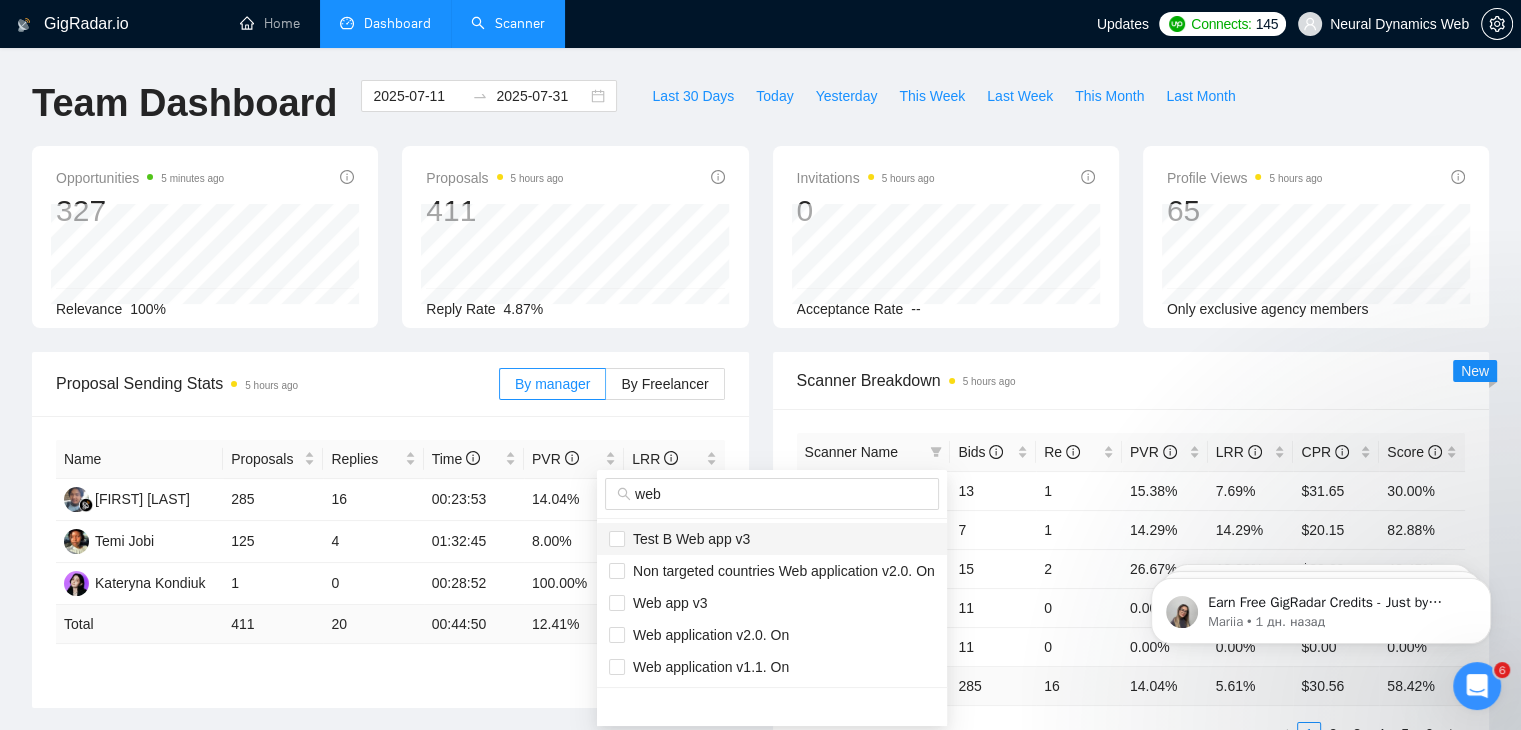 click on "Test B Web app v3" at bounding box center [687, 539] 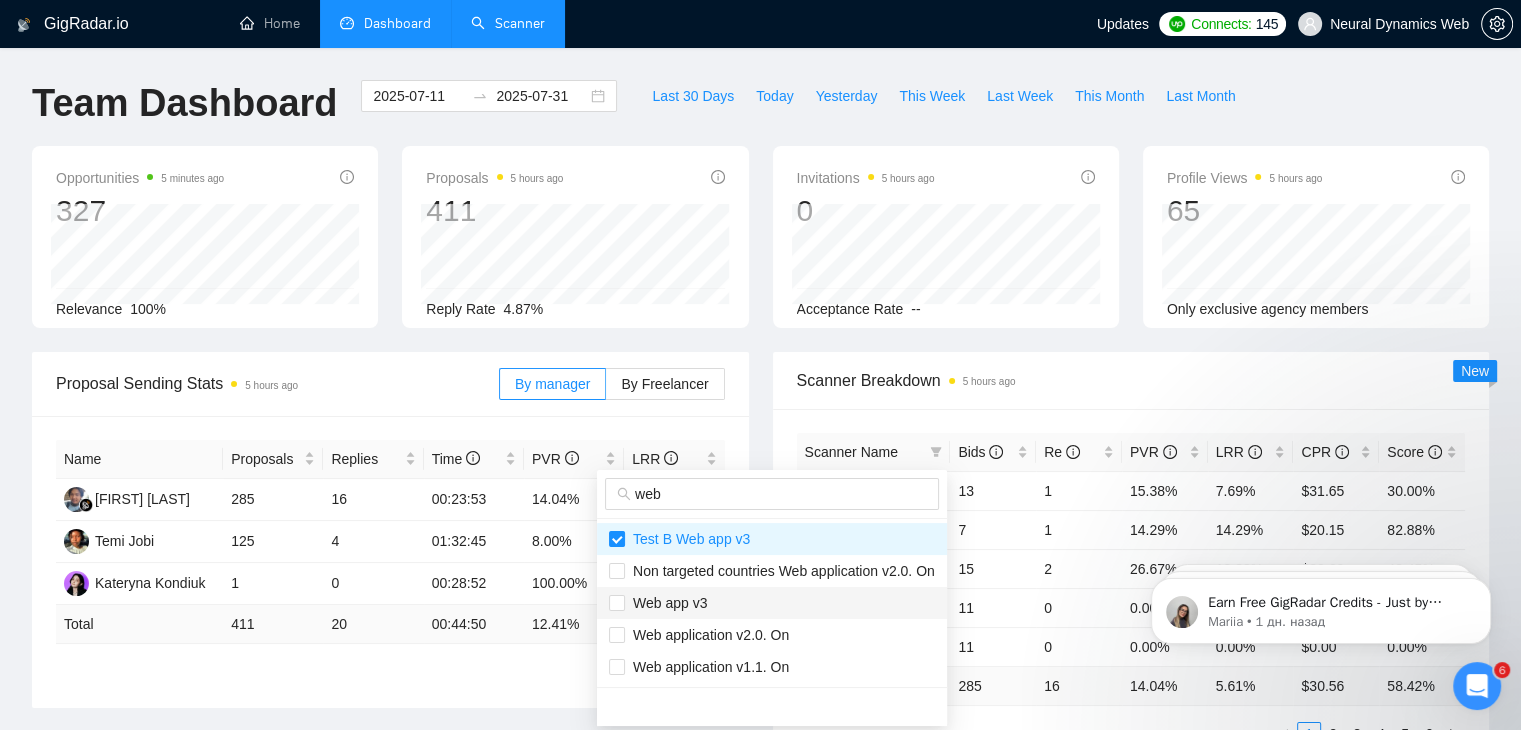 click on "Web app v3" at bounding box center (666, 603) 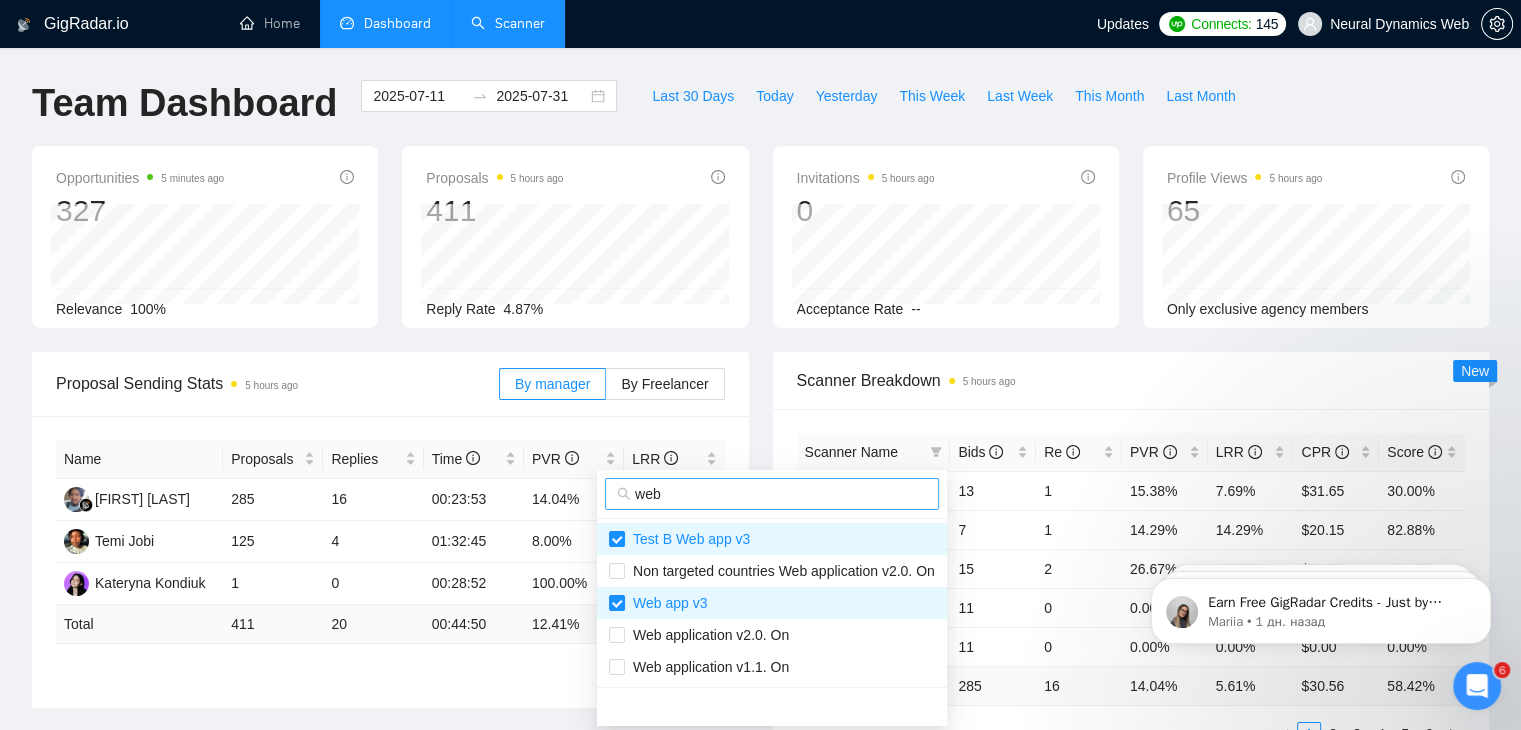 click on "web" at bounding box center [781, 494] 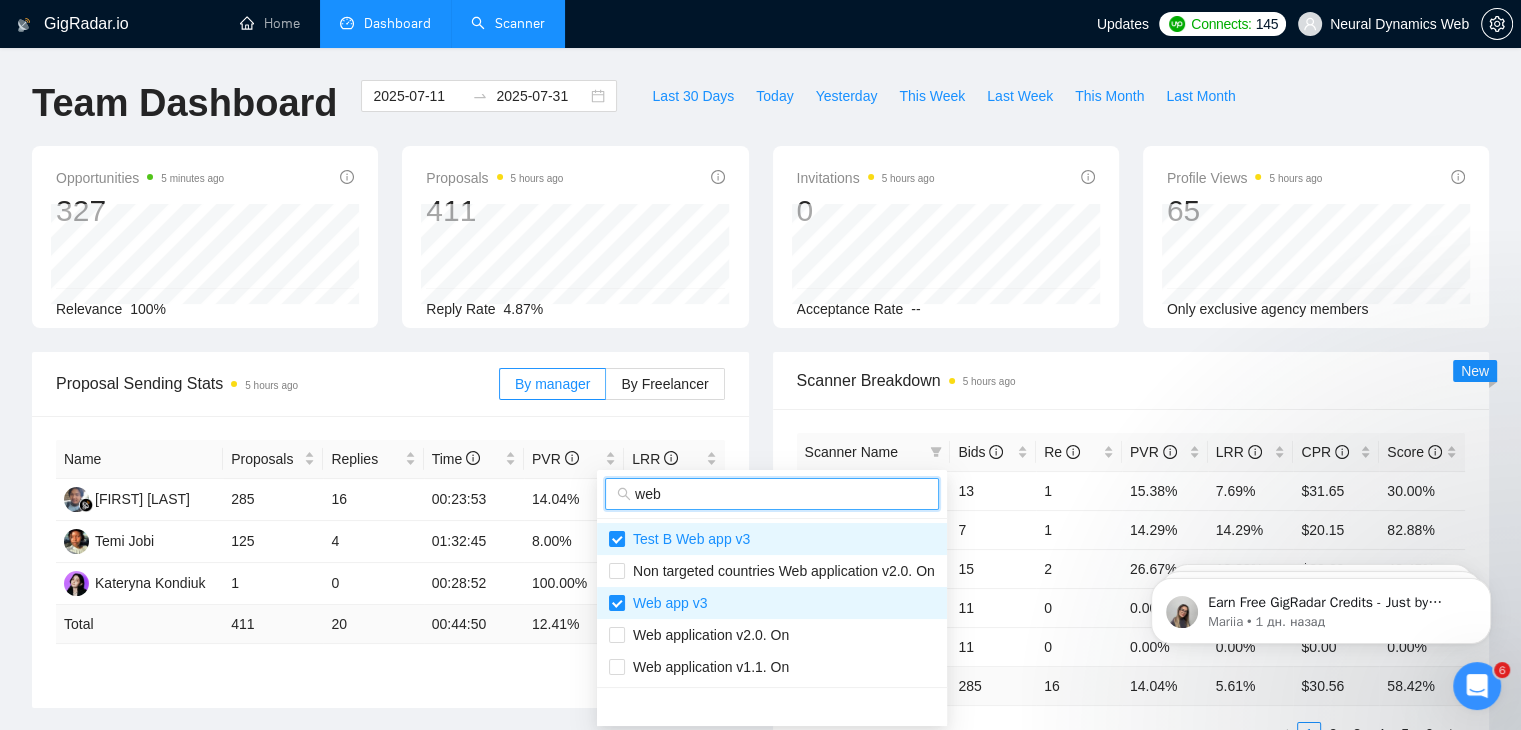 click on "web" at bounding box center (781, 494) 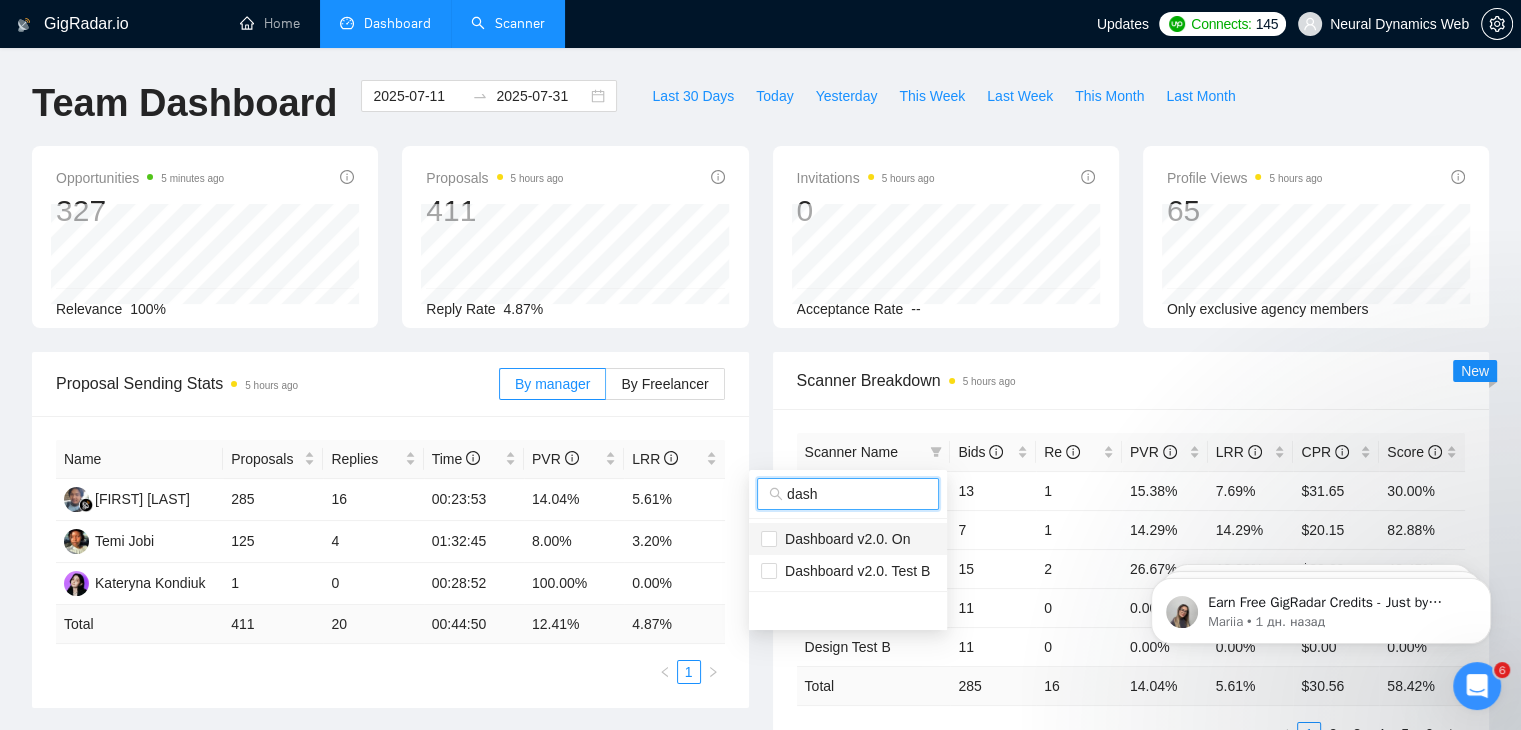 type on "dash" 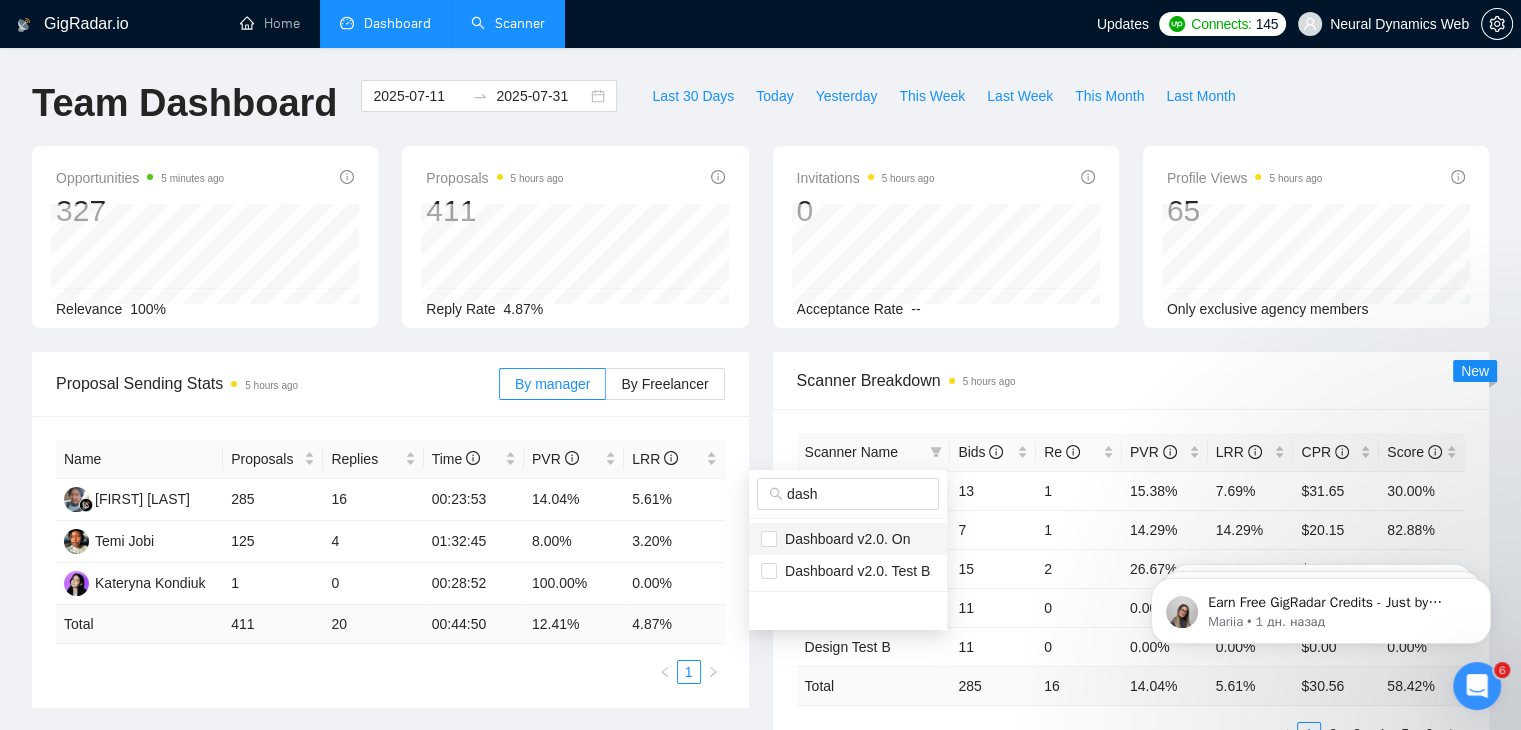 click on "Dashboard v2.0. On" at bounding box center (848, 539) 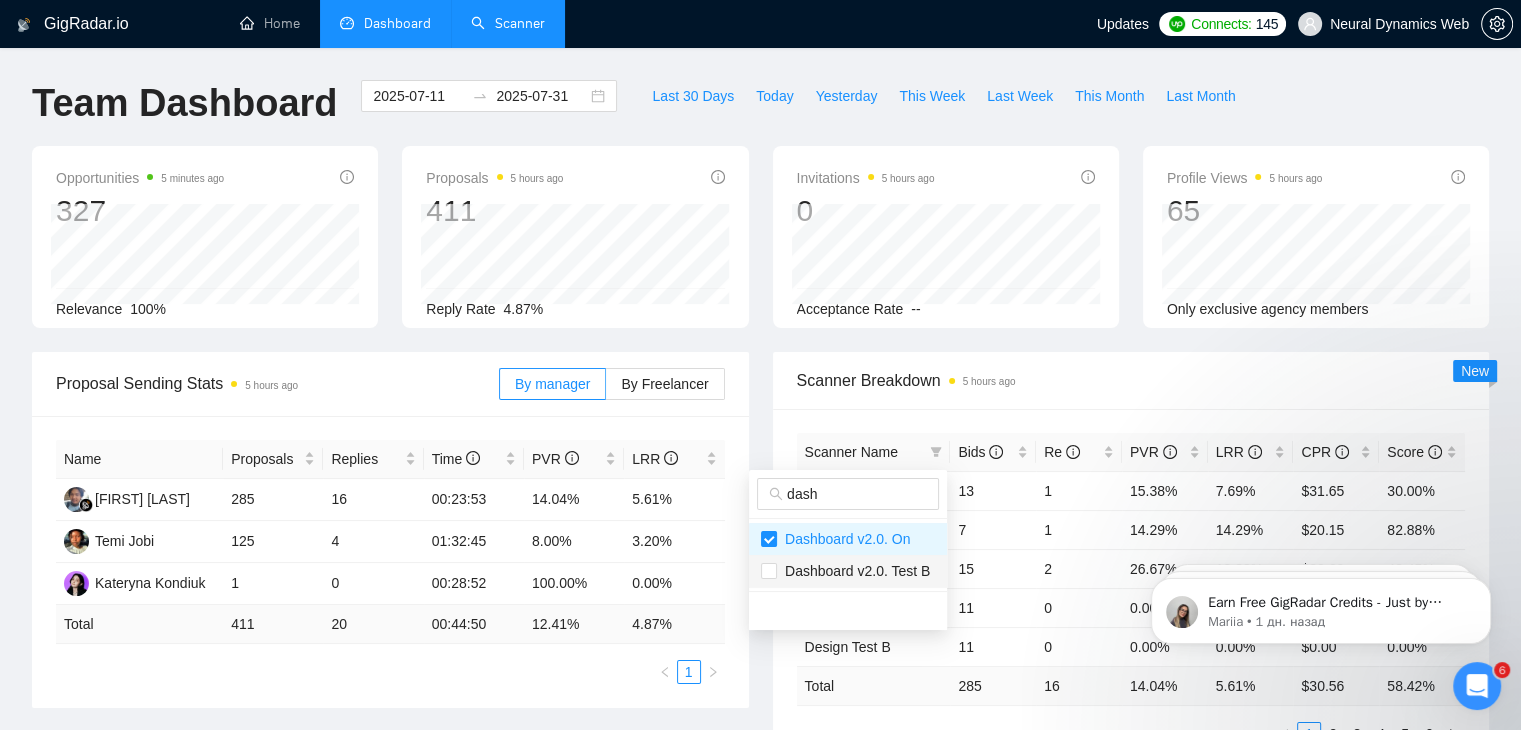 click on "Dashboard v2.0. Test B" at bounding box center (853, 571) 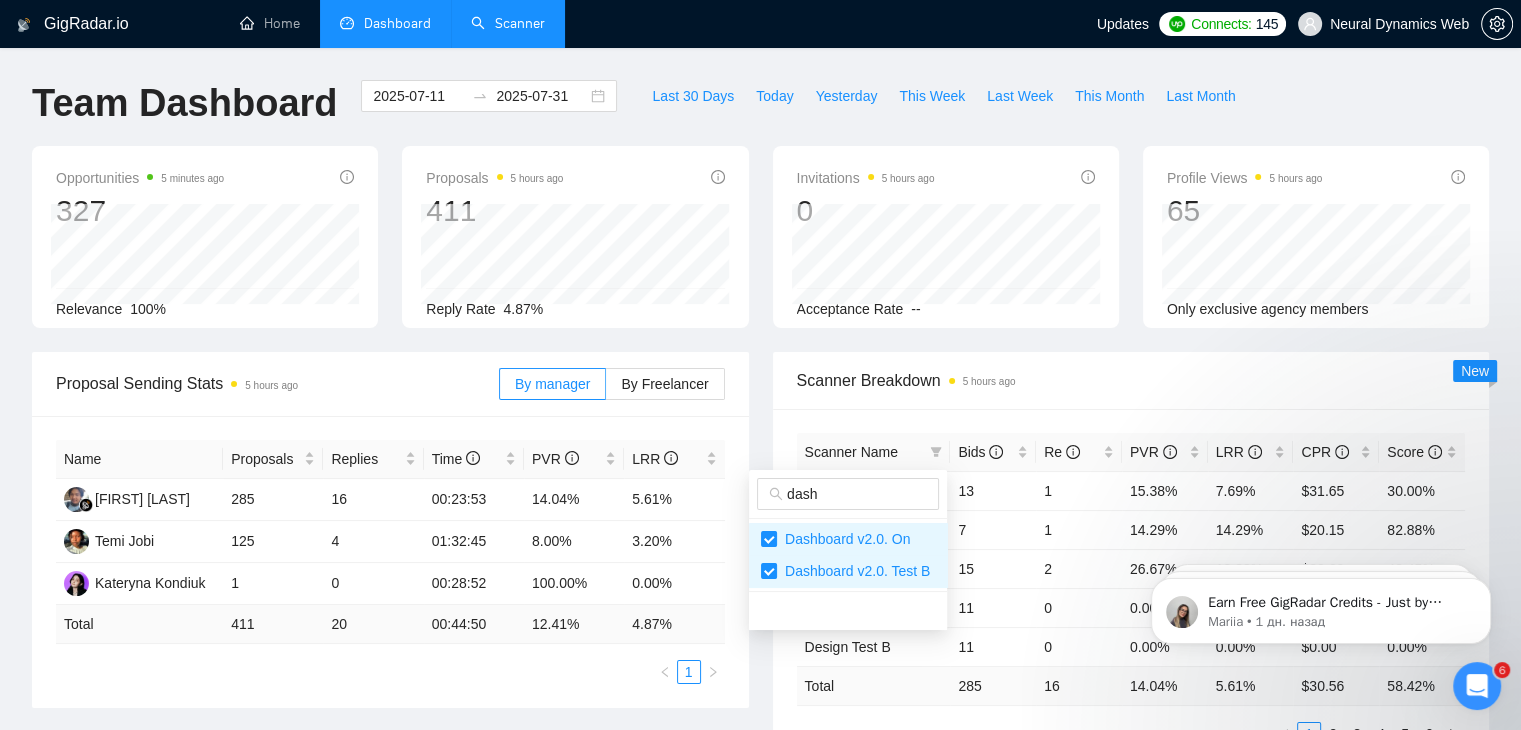 type 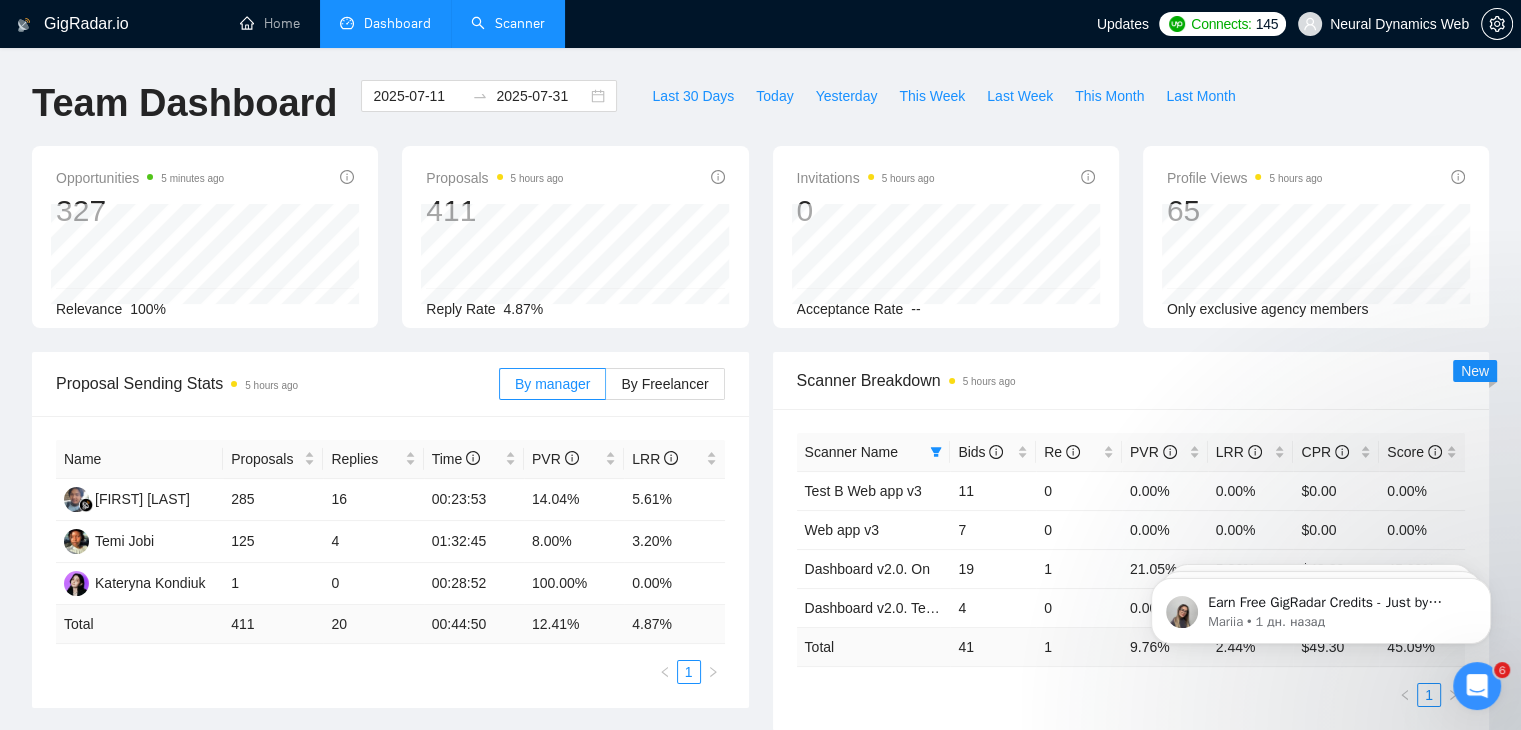 click on "Scanner Breakdown 5 hours ago" at bounding box center [1131, 380] 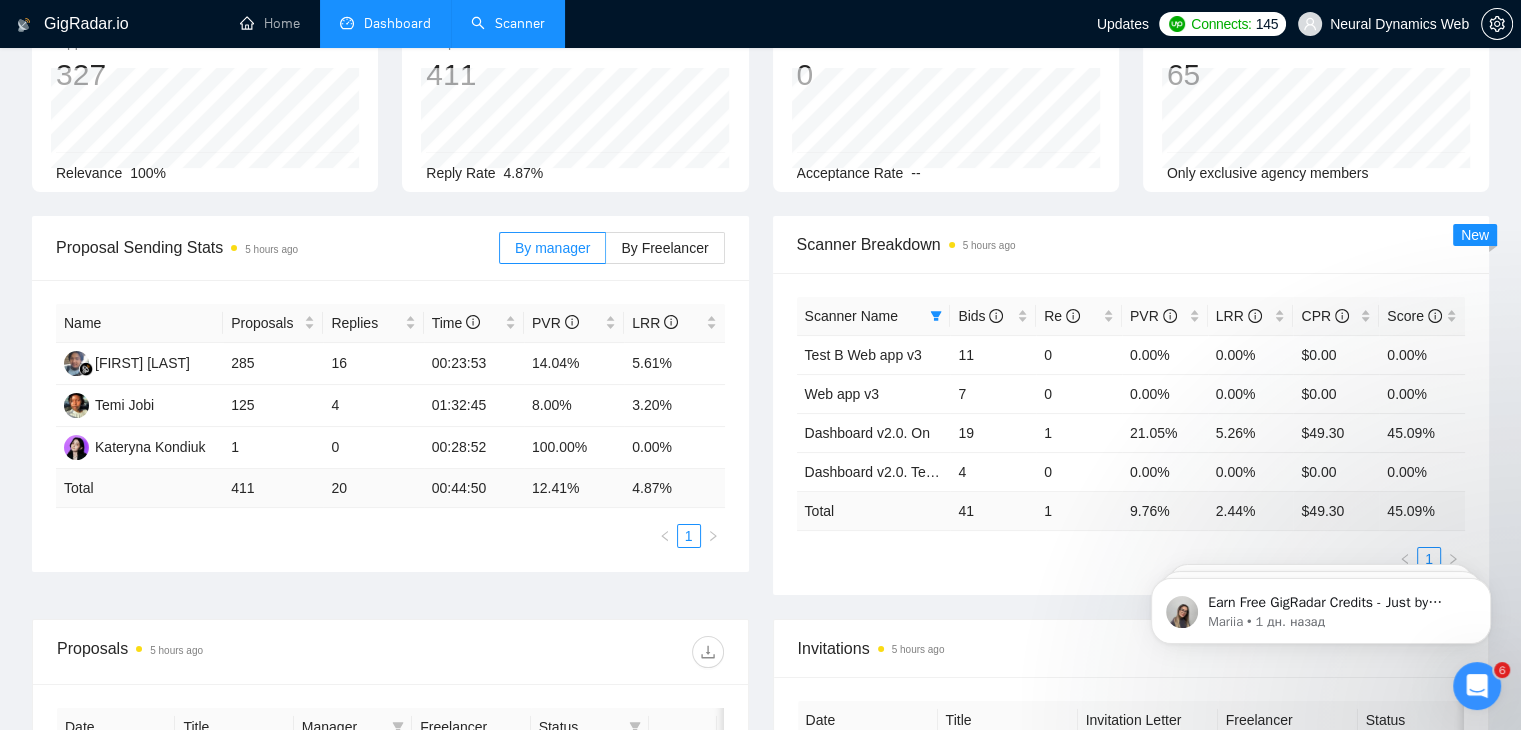 scroll, scrollTop: 139, scrollLeft: 0, axis: vertical 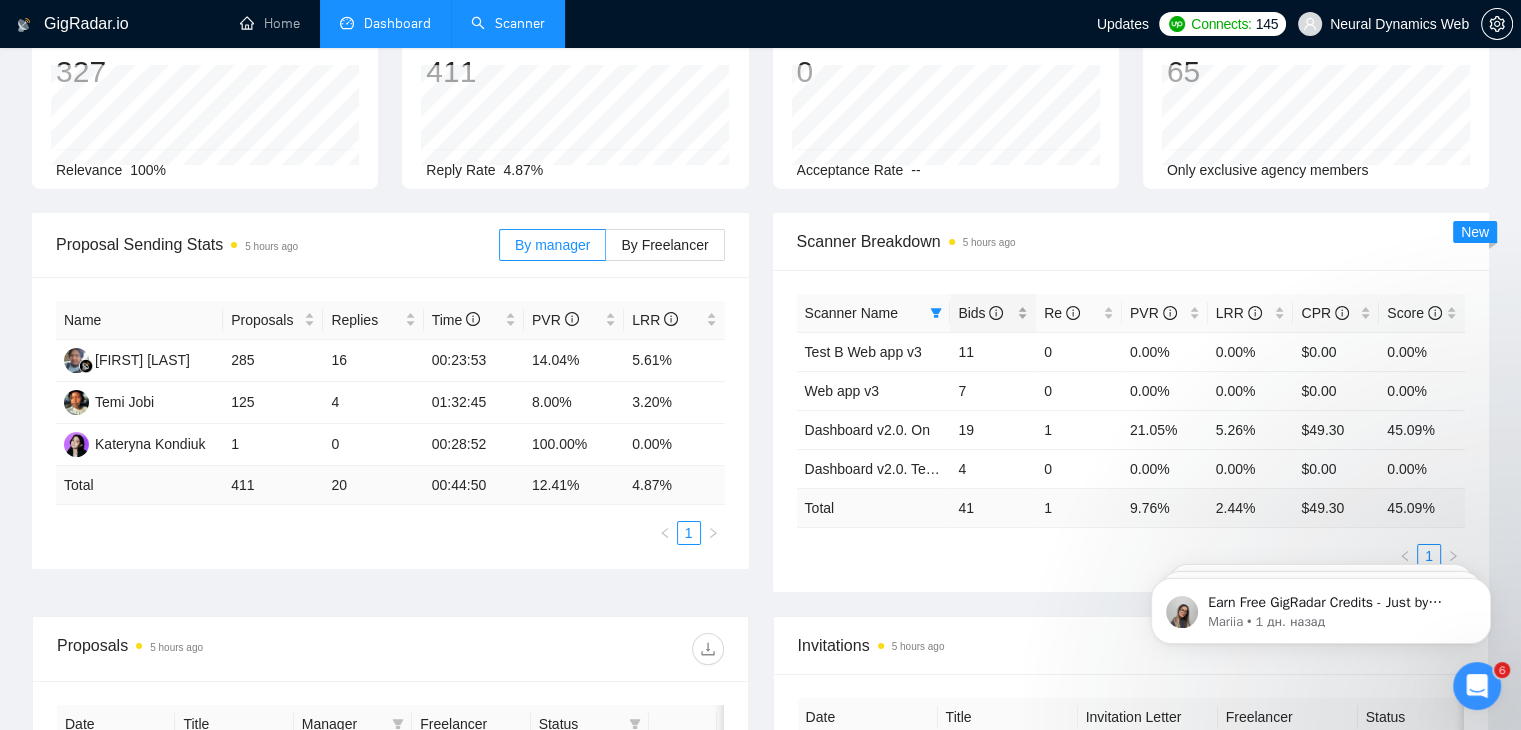 click on "Bids" at bounding box center [993, 313] 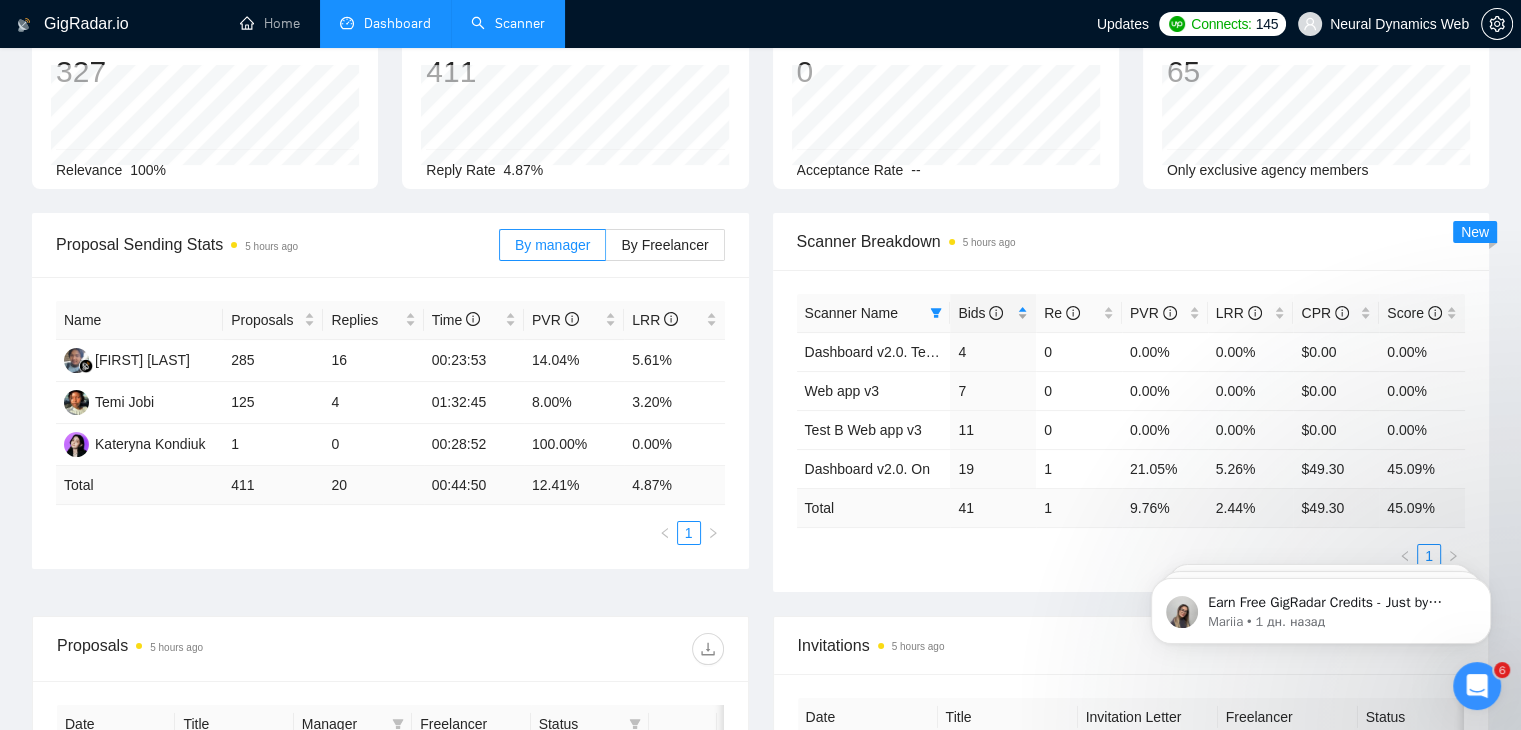 click on "Bids" at bounding box center (993, 313) 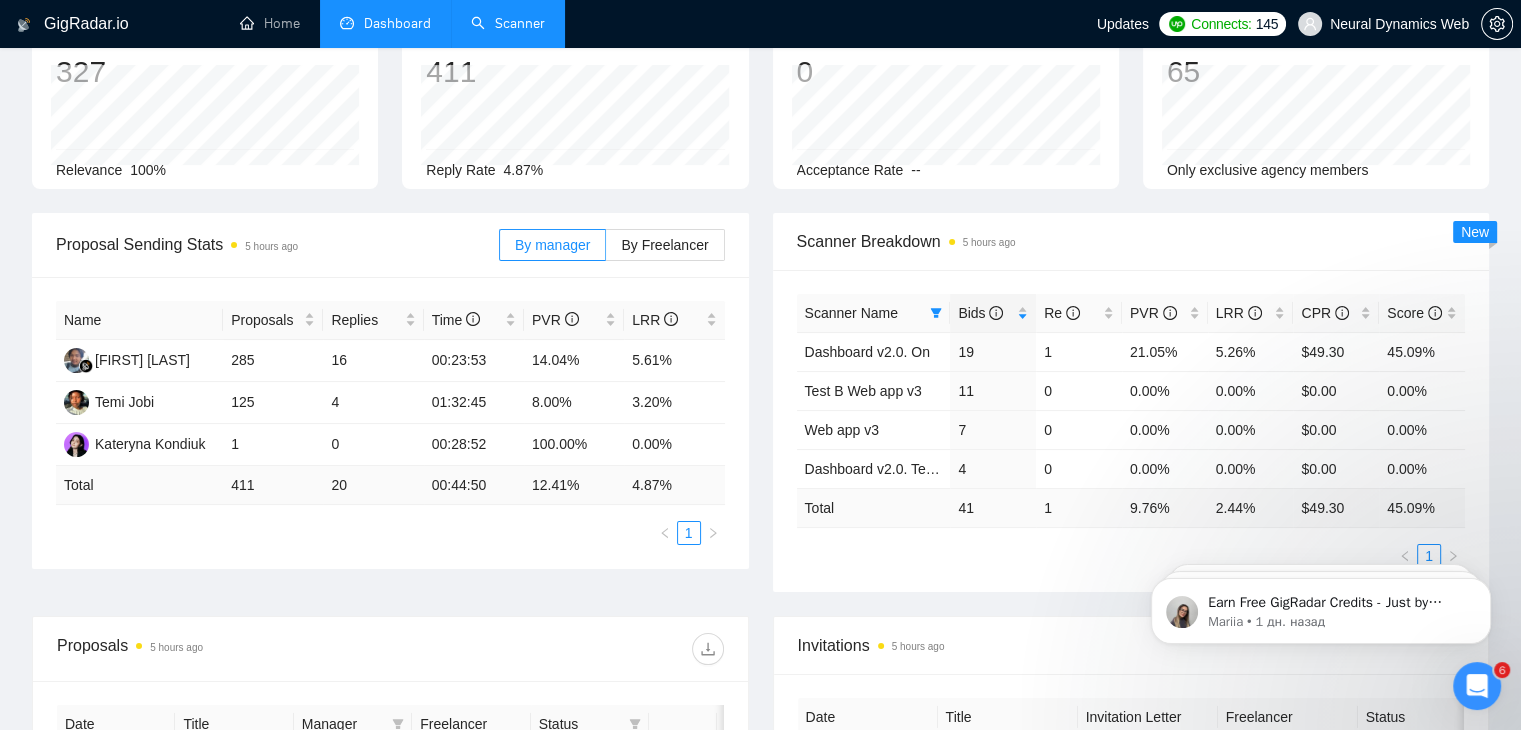 click on "Opportunities 7 minutes ago 327   Relevance 100% Proposals 5 hours ago 411   Reply Rate 4.87% Invitations 5 hours ago 0   Acceptance Rate -- Profile Views 5 hours ago 65   [DATE]
[FIRST] [LAST] 4 Only exclusive agency members" at bounding box center [760, 110] 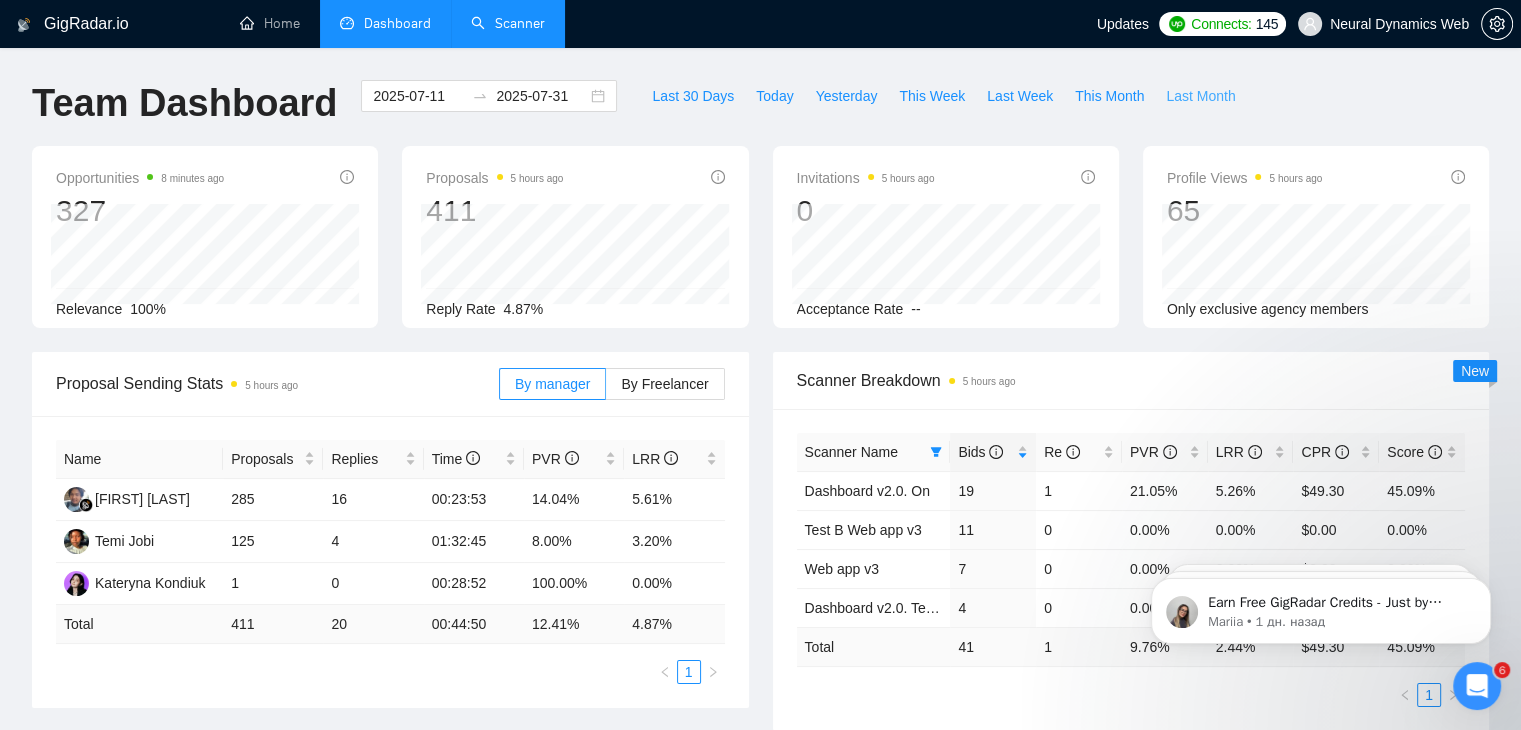 click on "Last Month" at bounding box center (1200, 96) 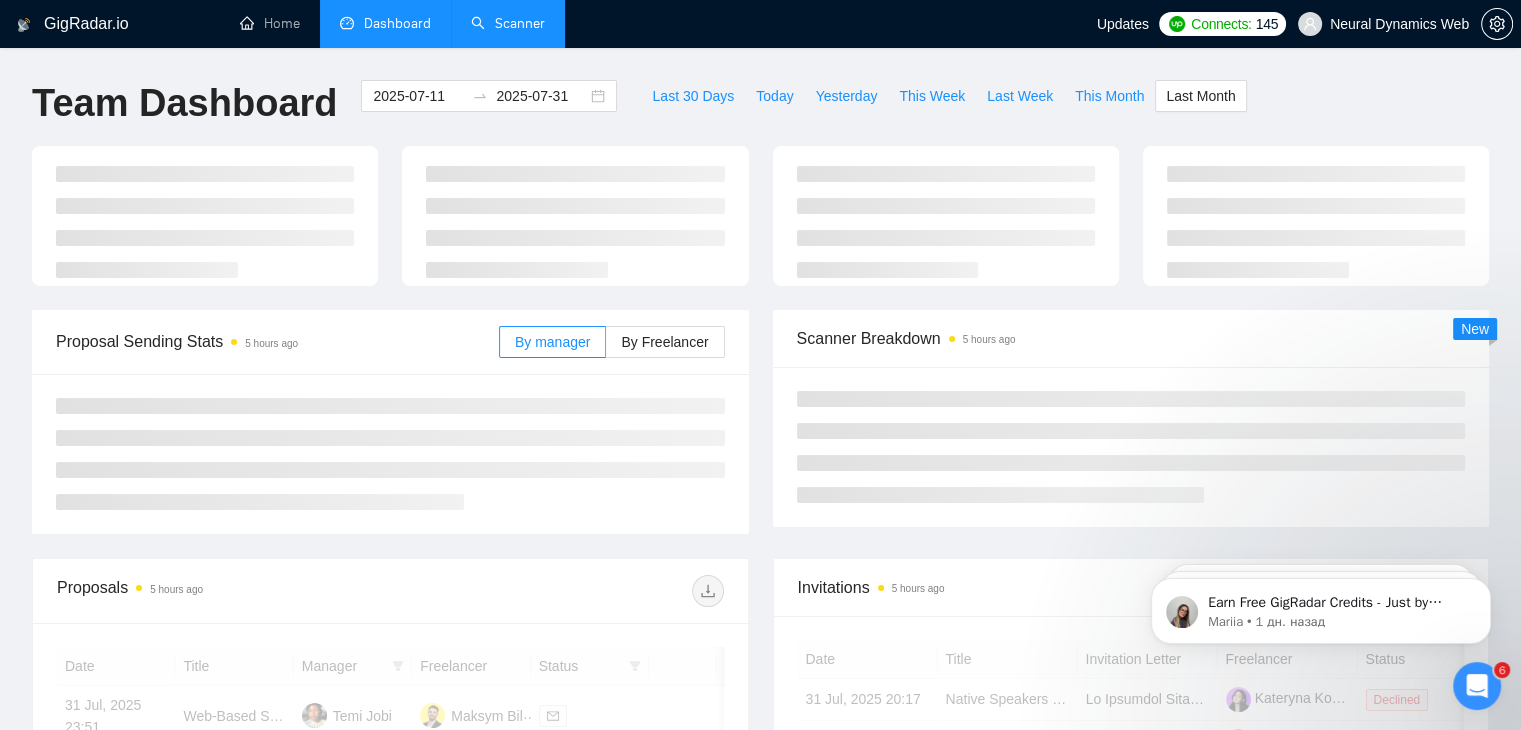 type on "2025-07-01" 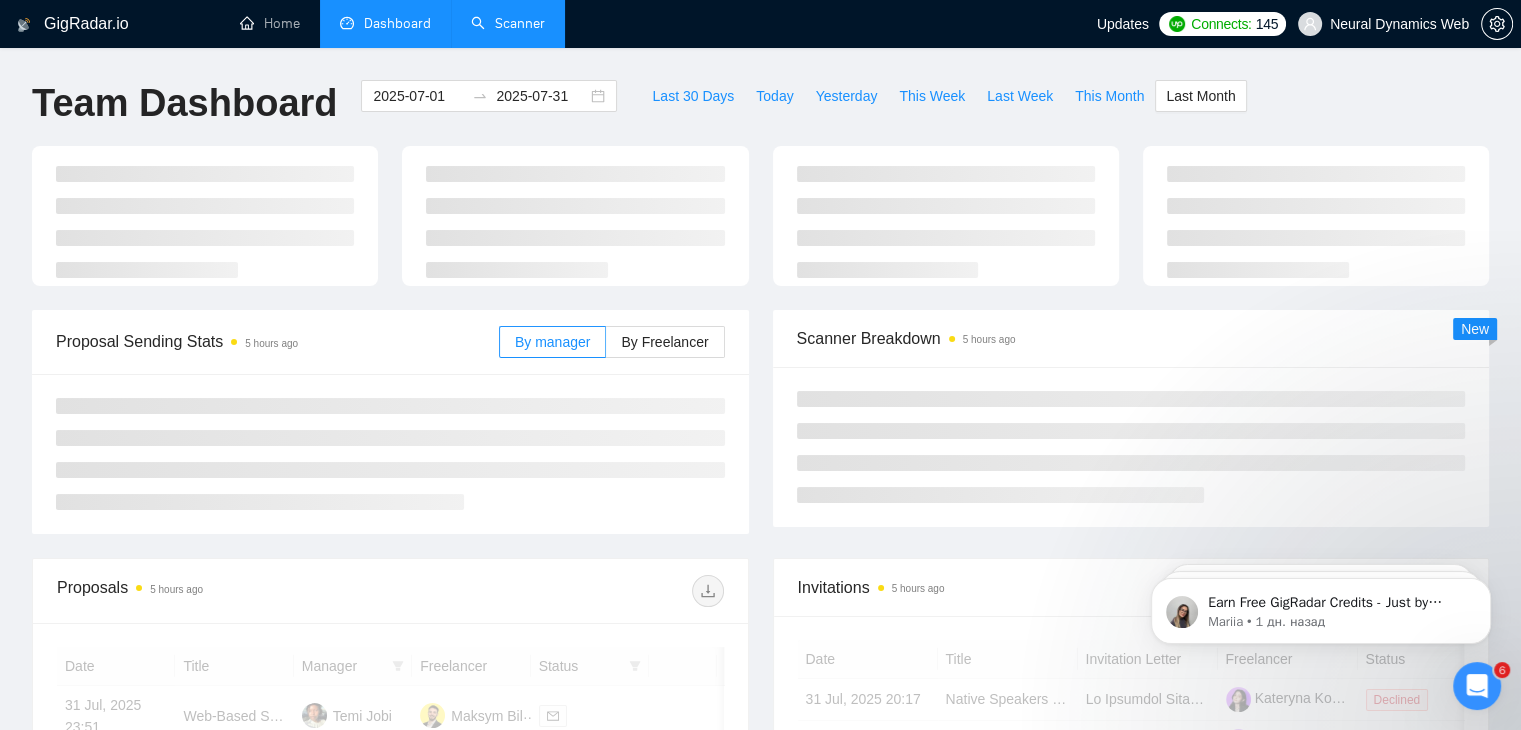 scroll, scrollTop: 75, scrollLeft: 0, axis: vertical 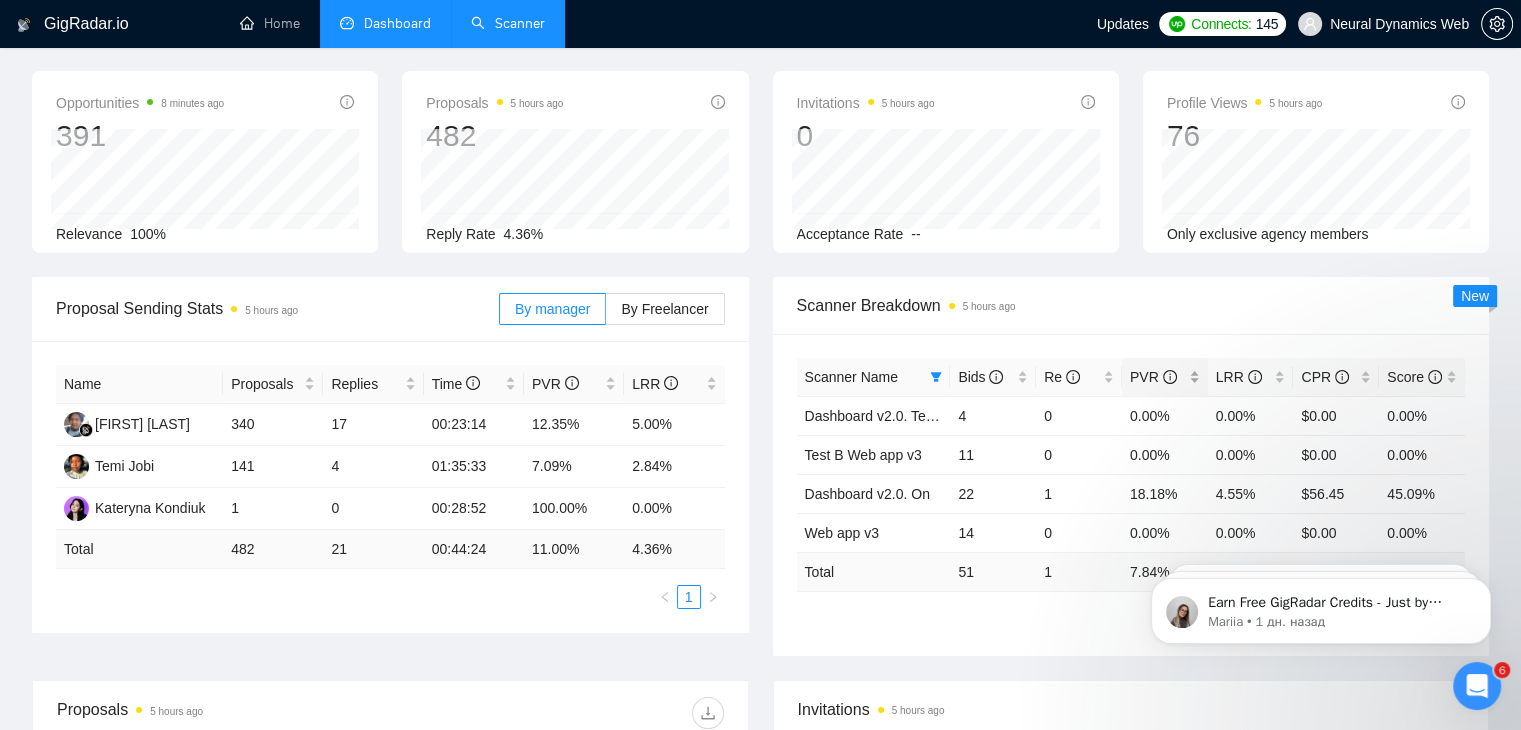 click on "PVR" at bounding box center (1157, 377) 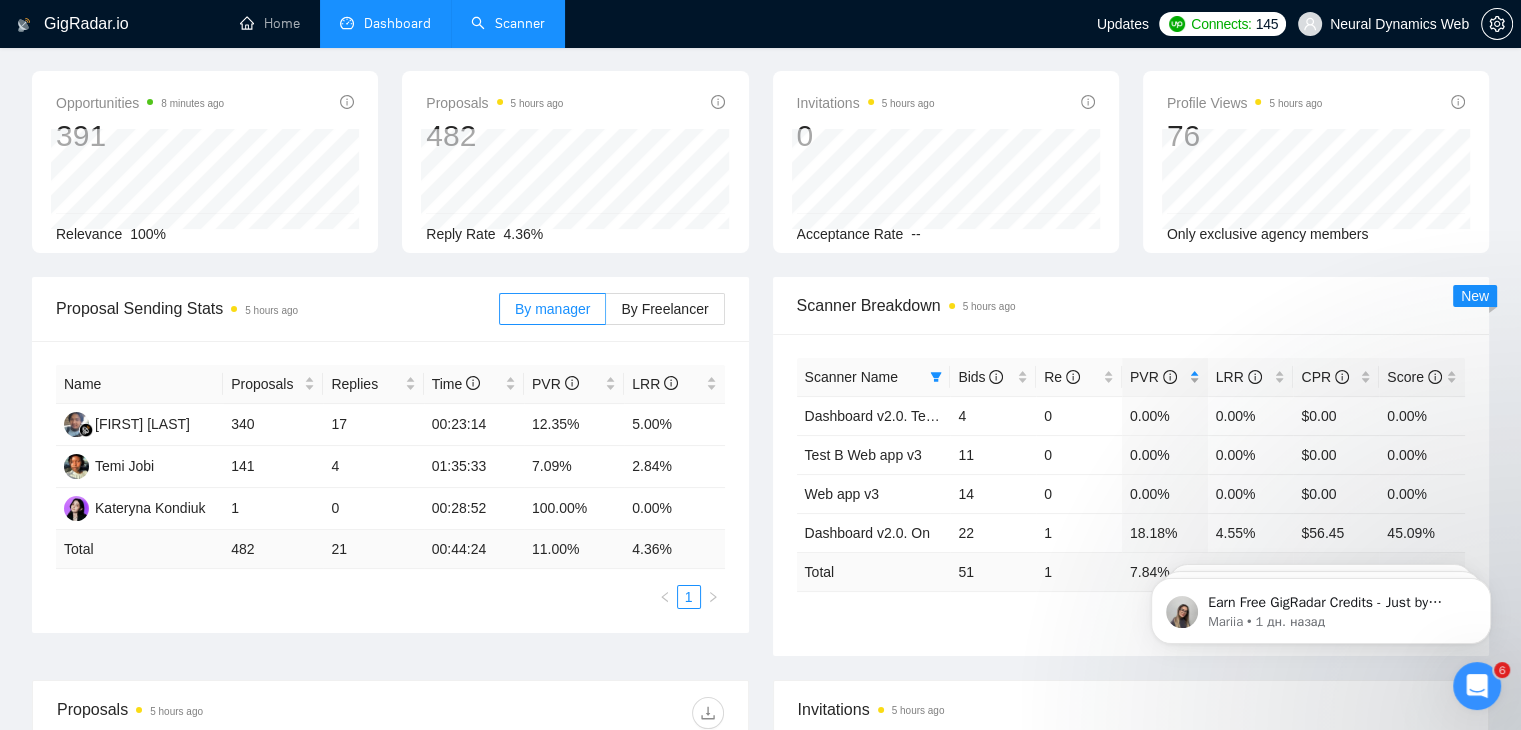 click on "PVR" at bounding box center [1157, 377] 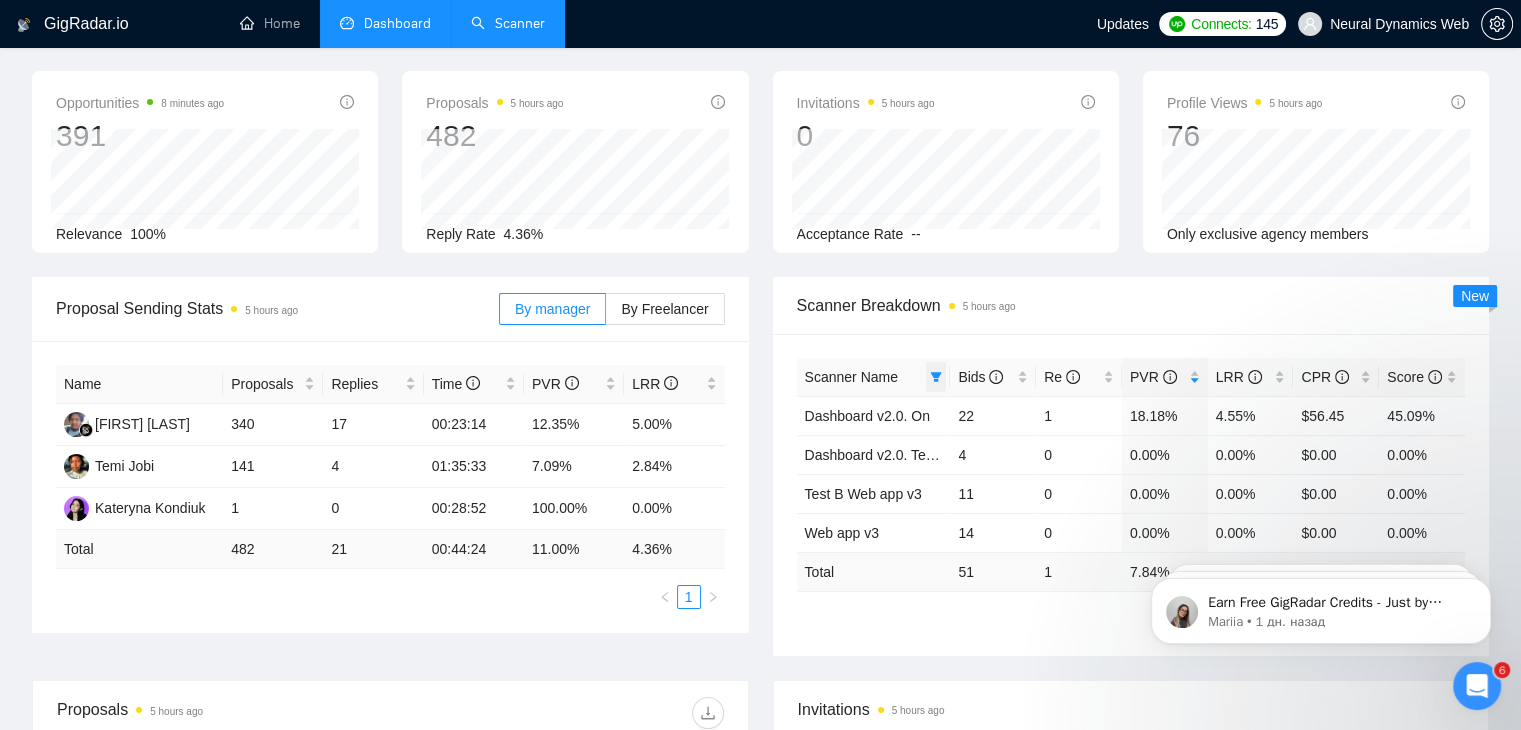 click 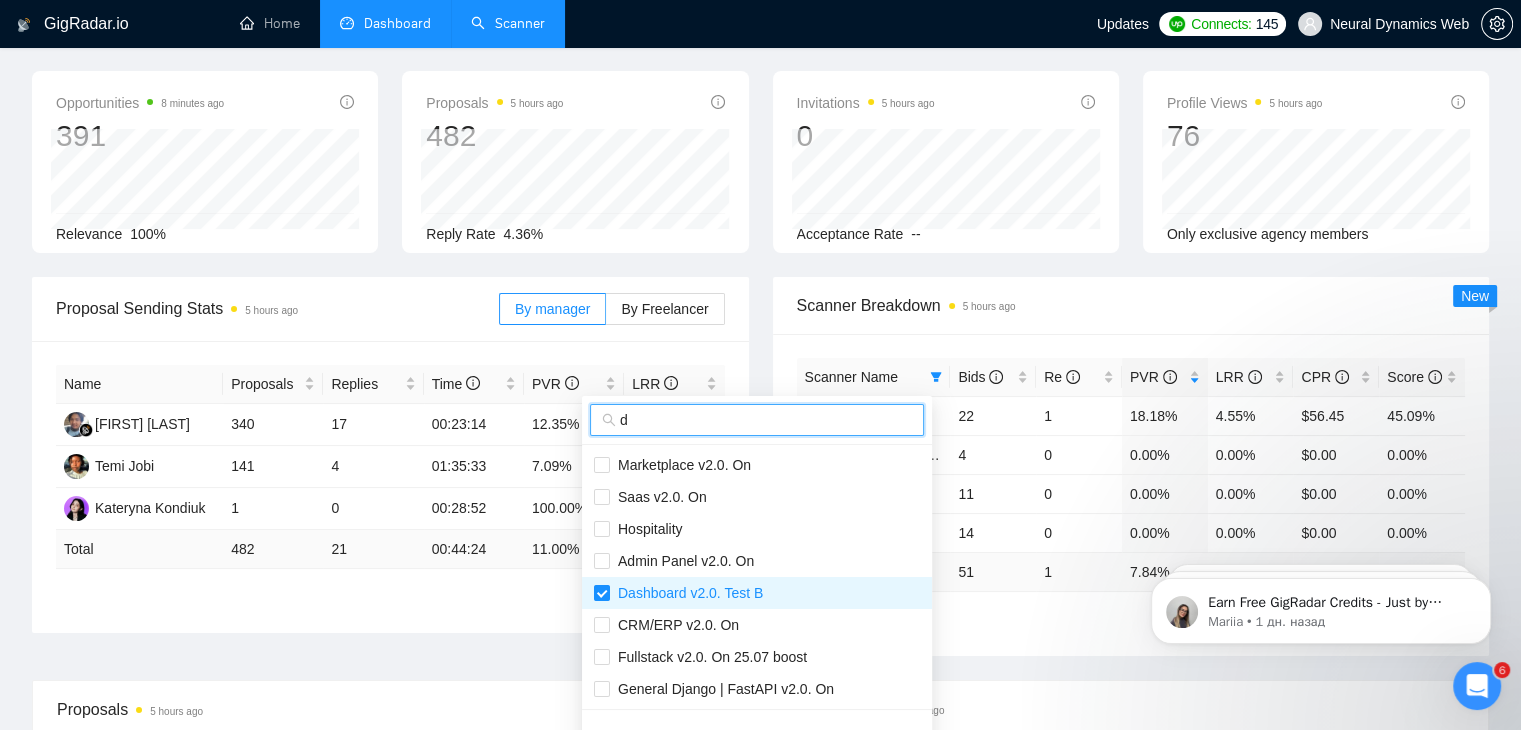 click on "d" at bounding box center [766, 420] 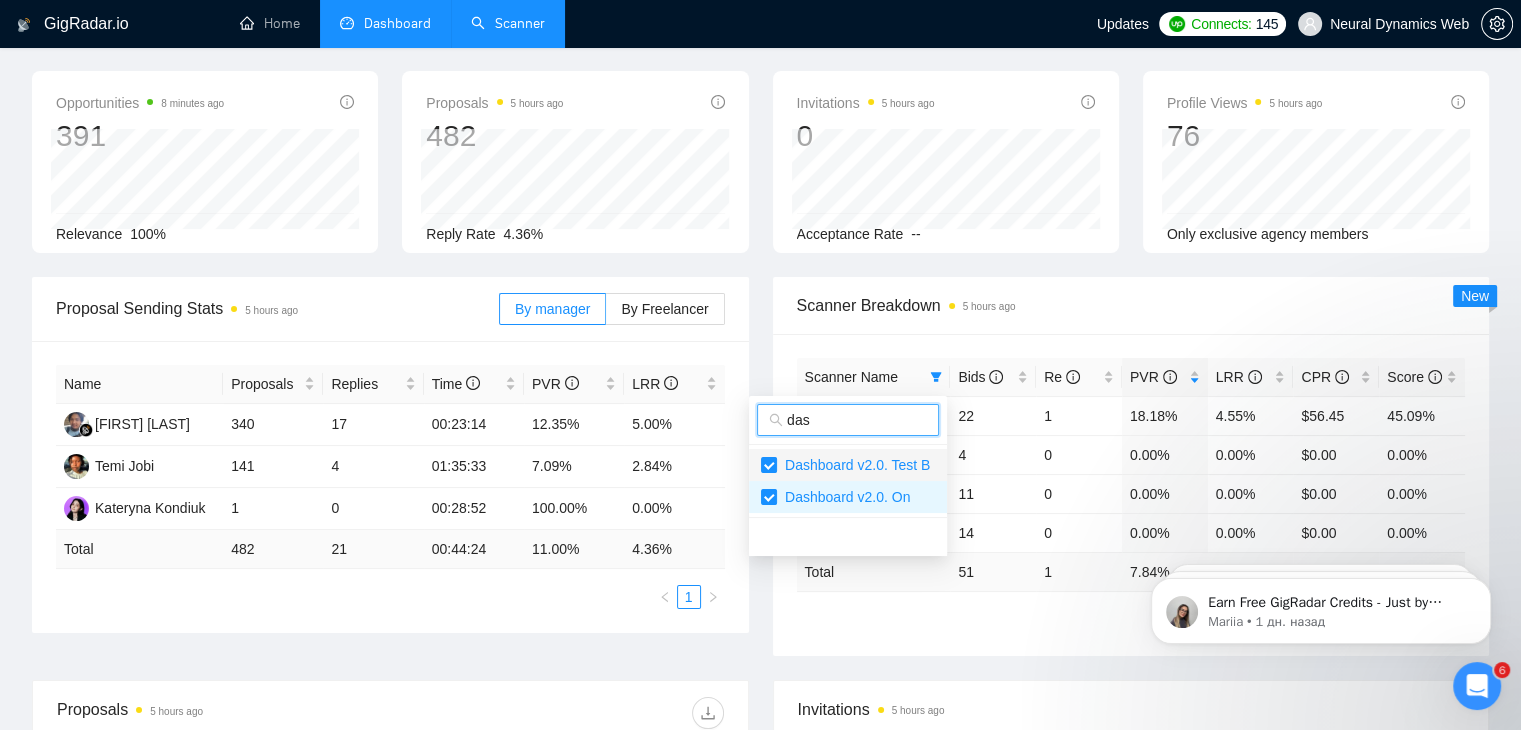 type on "das" 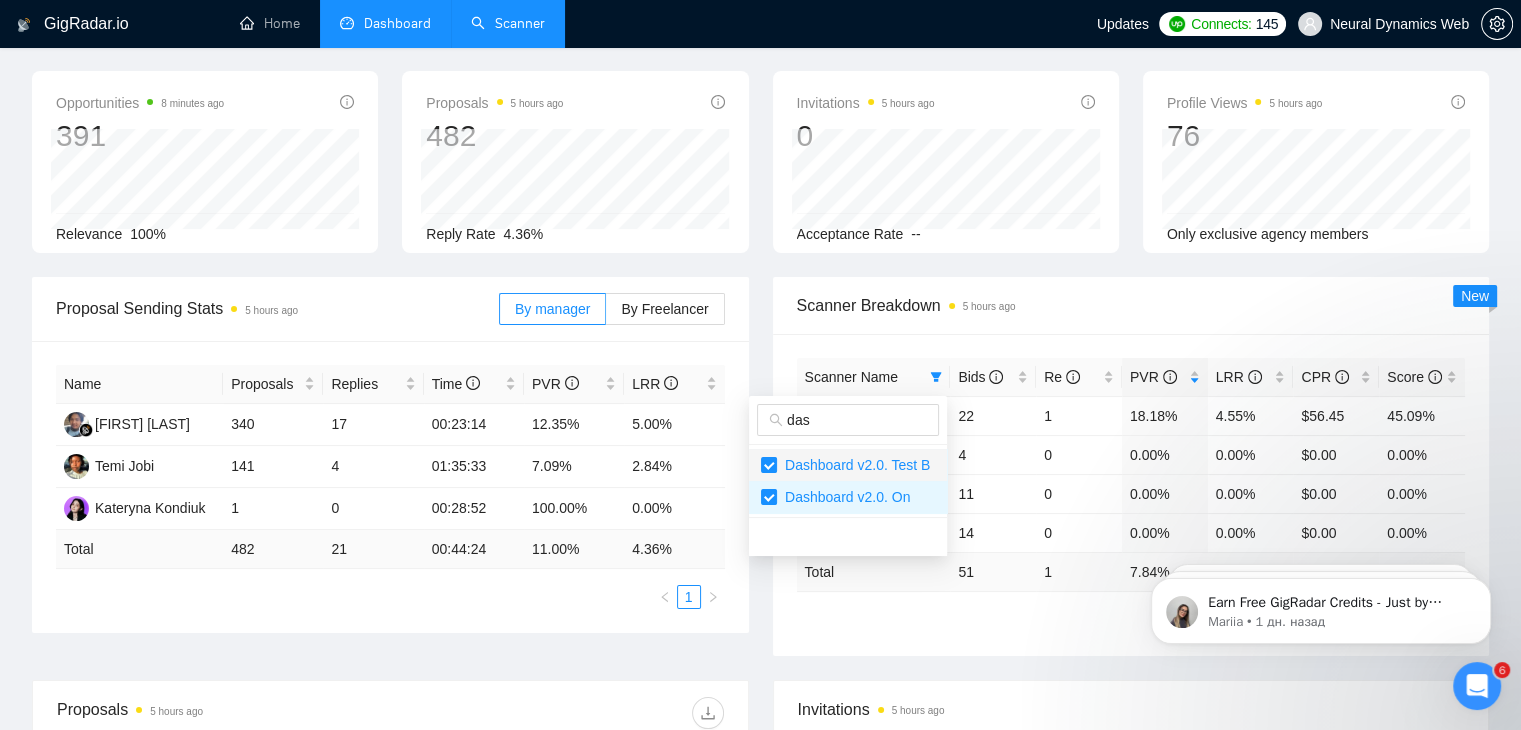 click on "Dashboard v2.0. Test B" at bounding box center [853, 465] 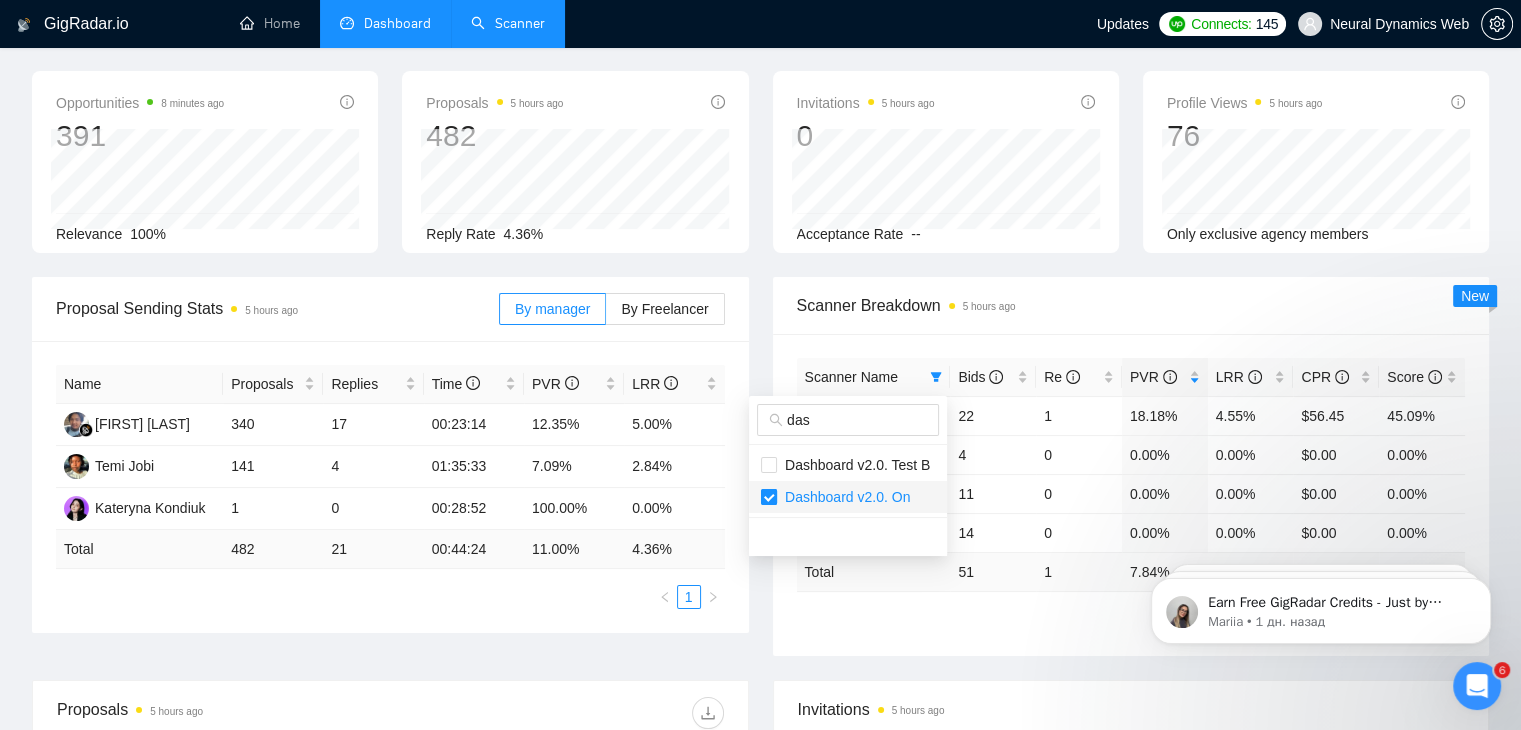 click at bounding box center (769, 497) 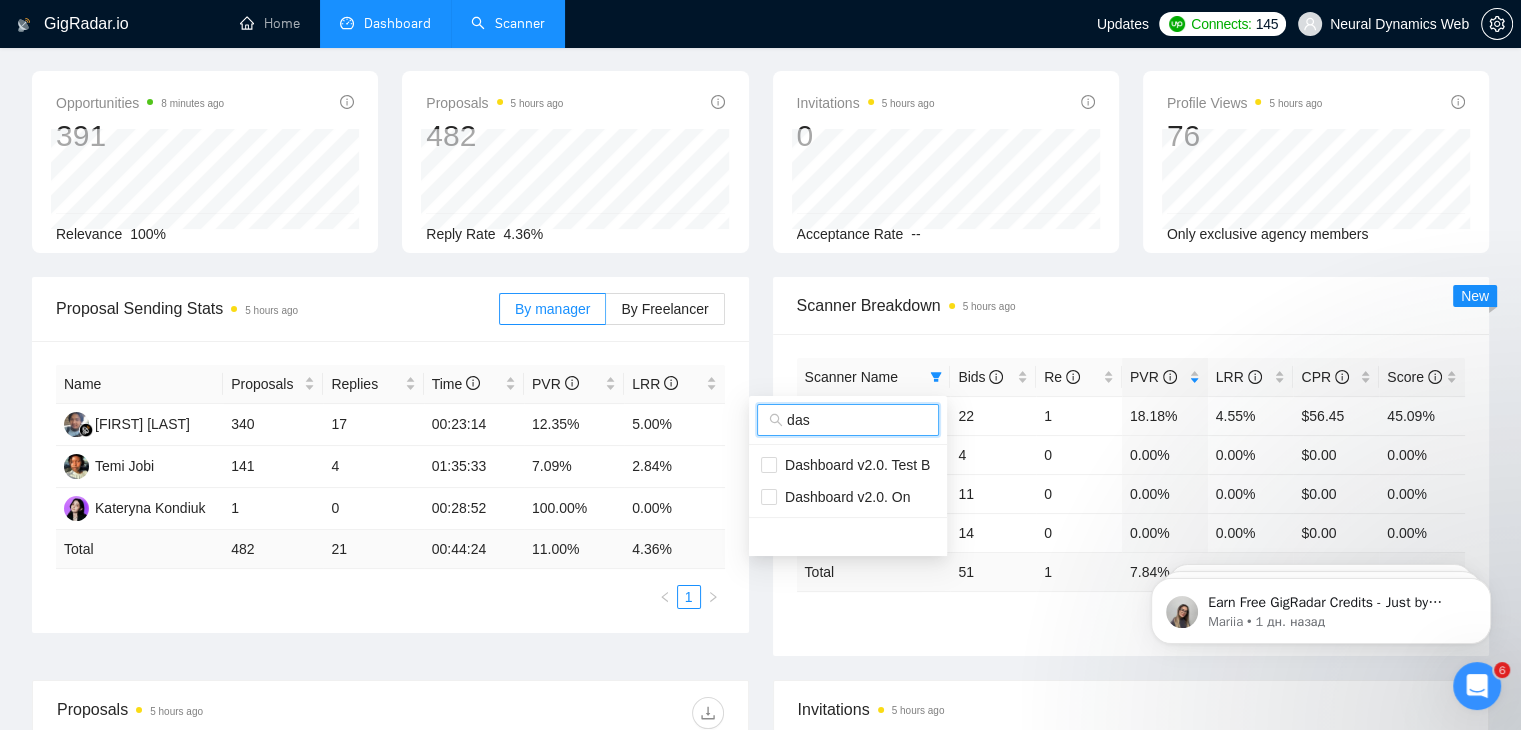click on "das" at bounding box center [857, 420] 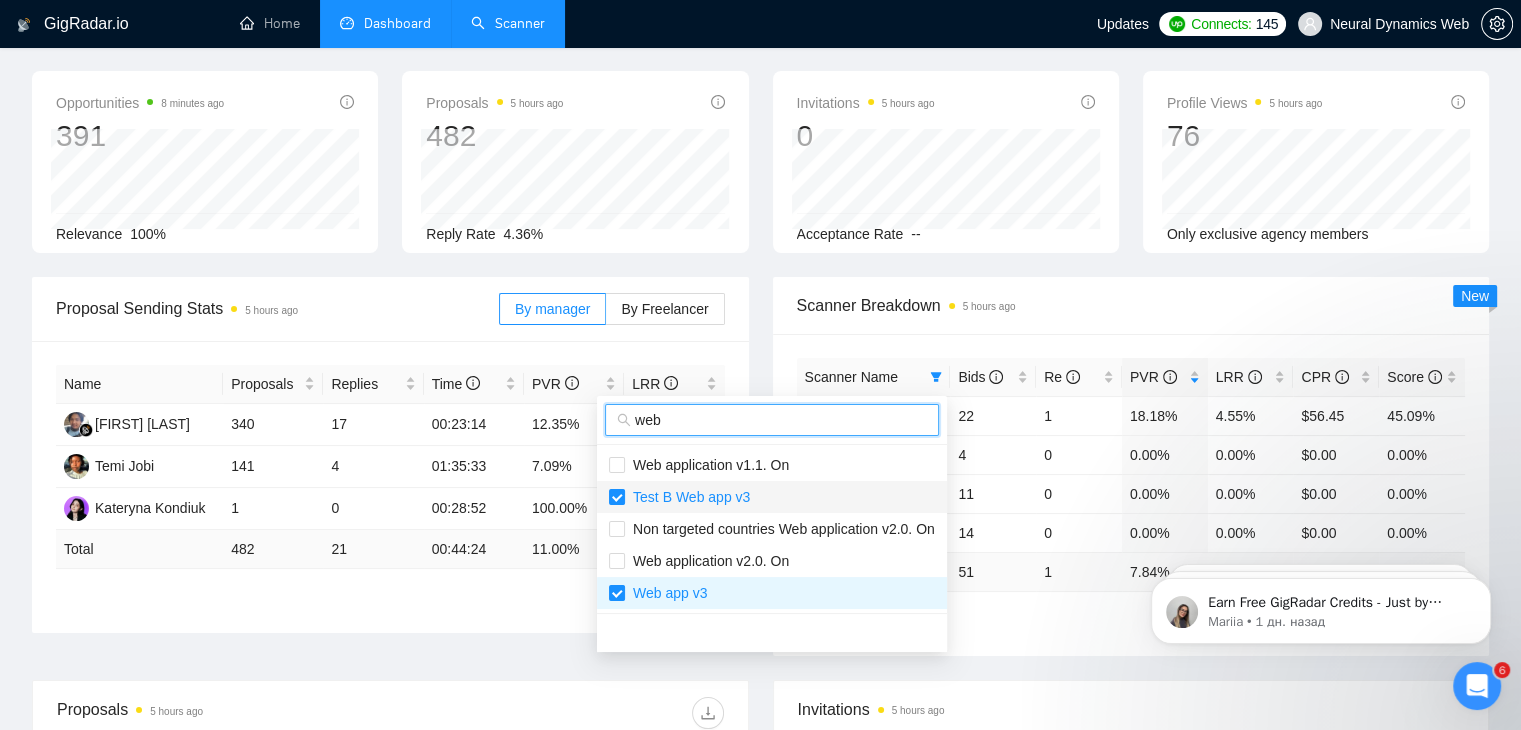 type on "web" 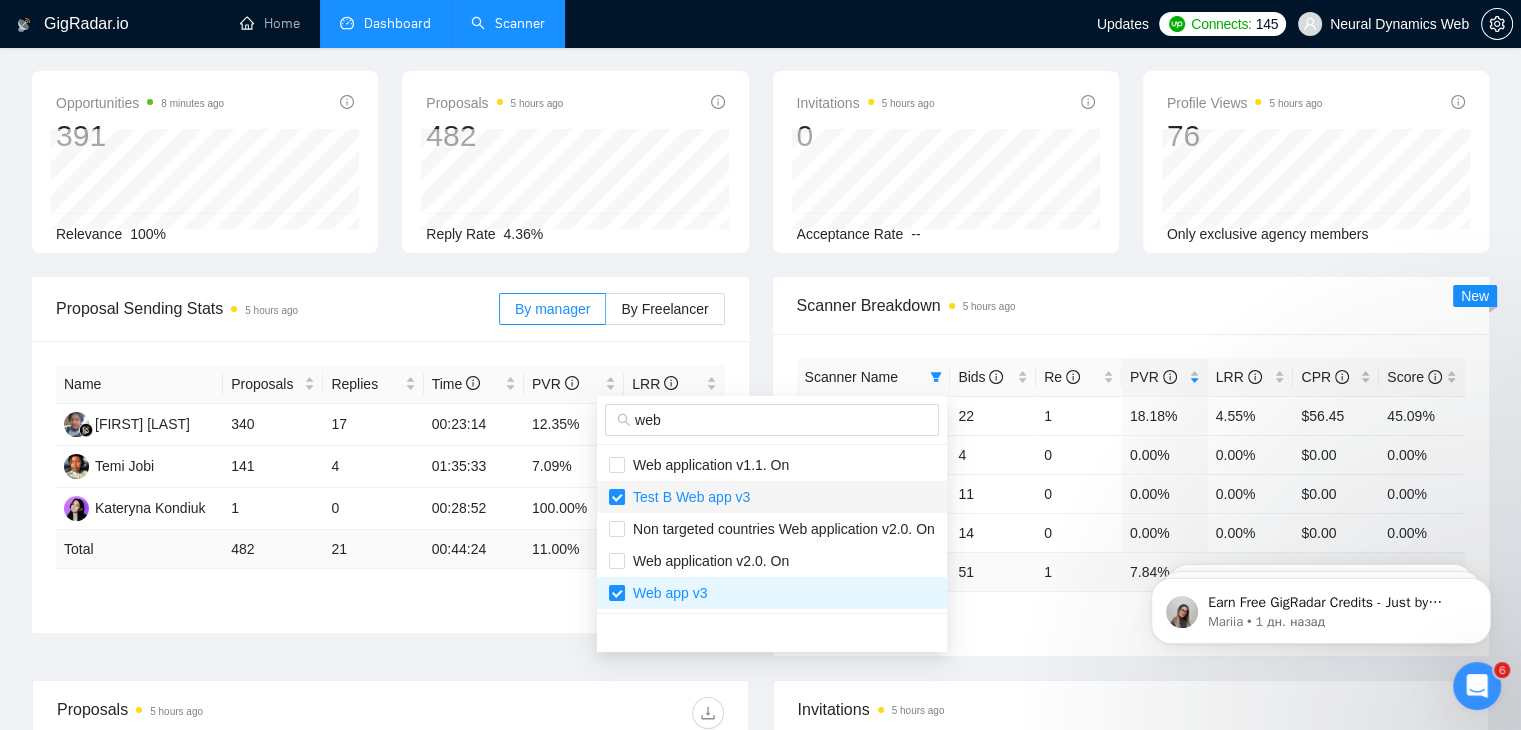 click on "Test B Web app v3" at bounding box center (772, 497) 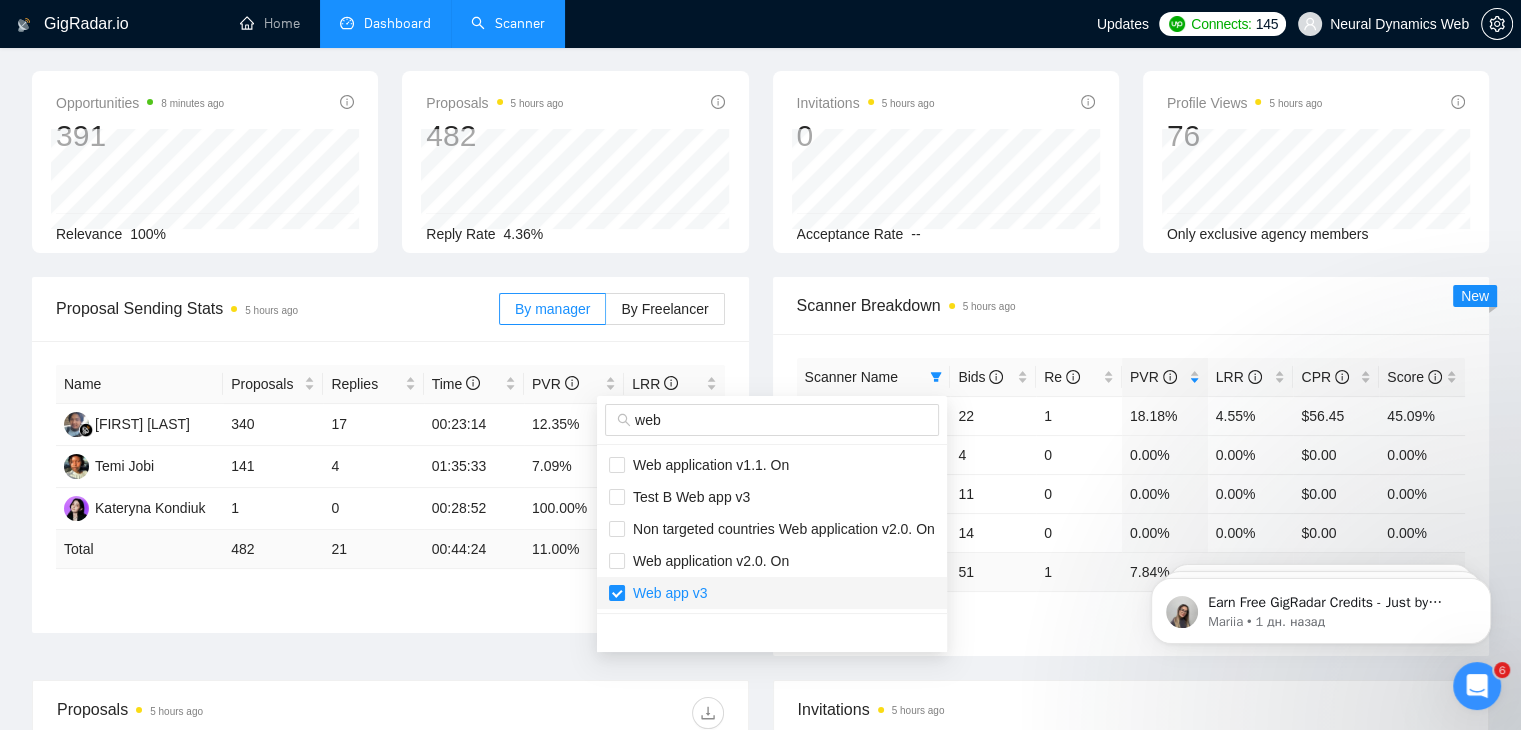 click on "Web app v3" at bounding box center [666, 593] 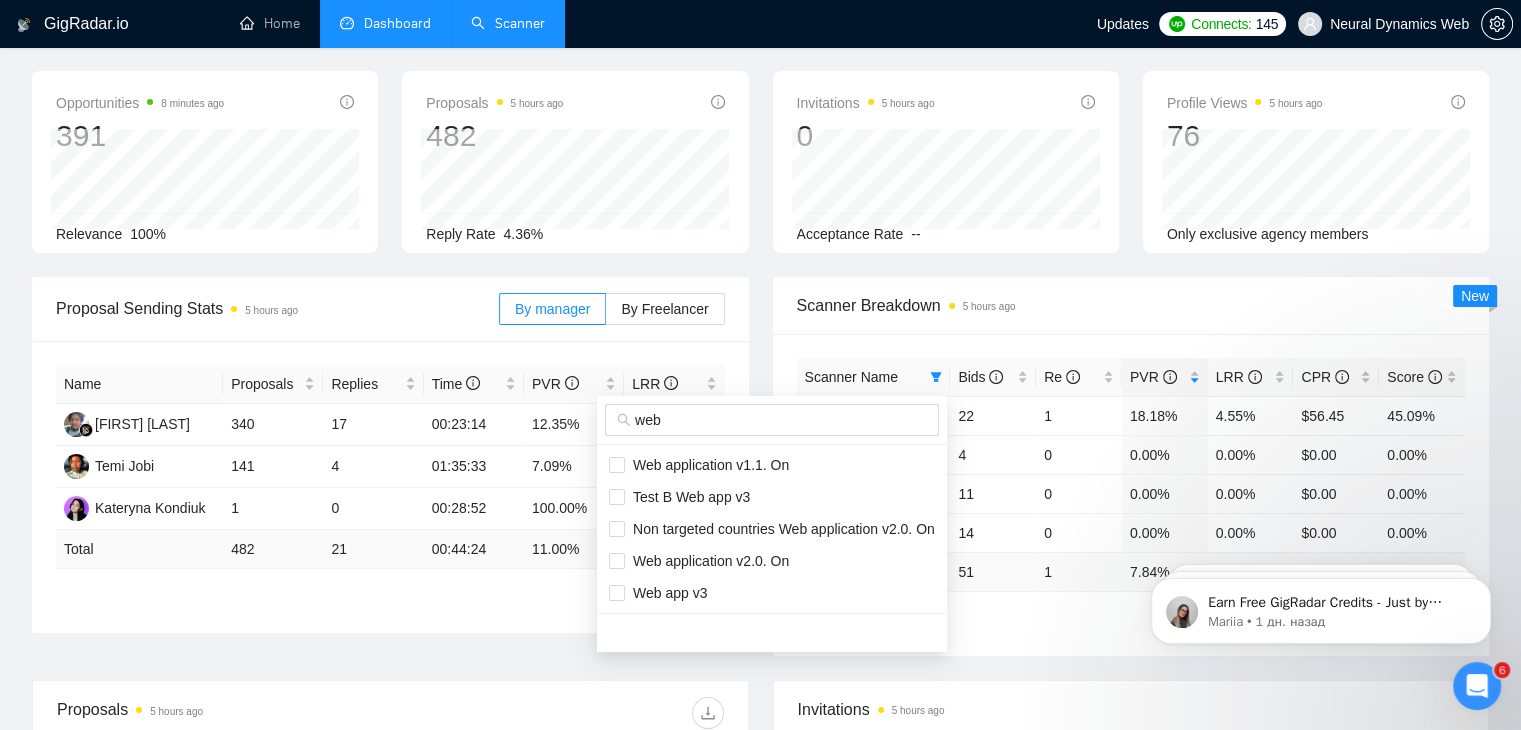 type 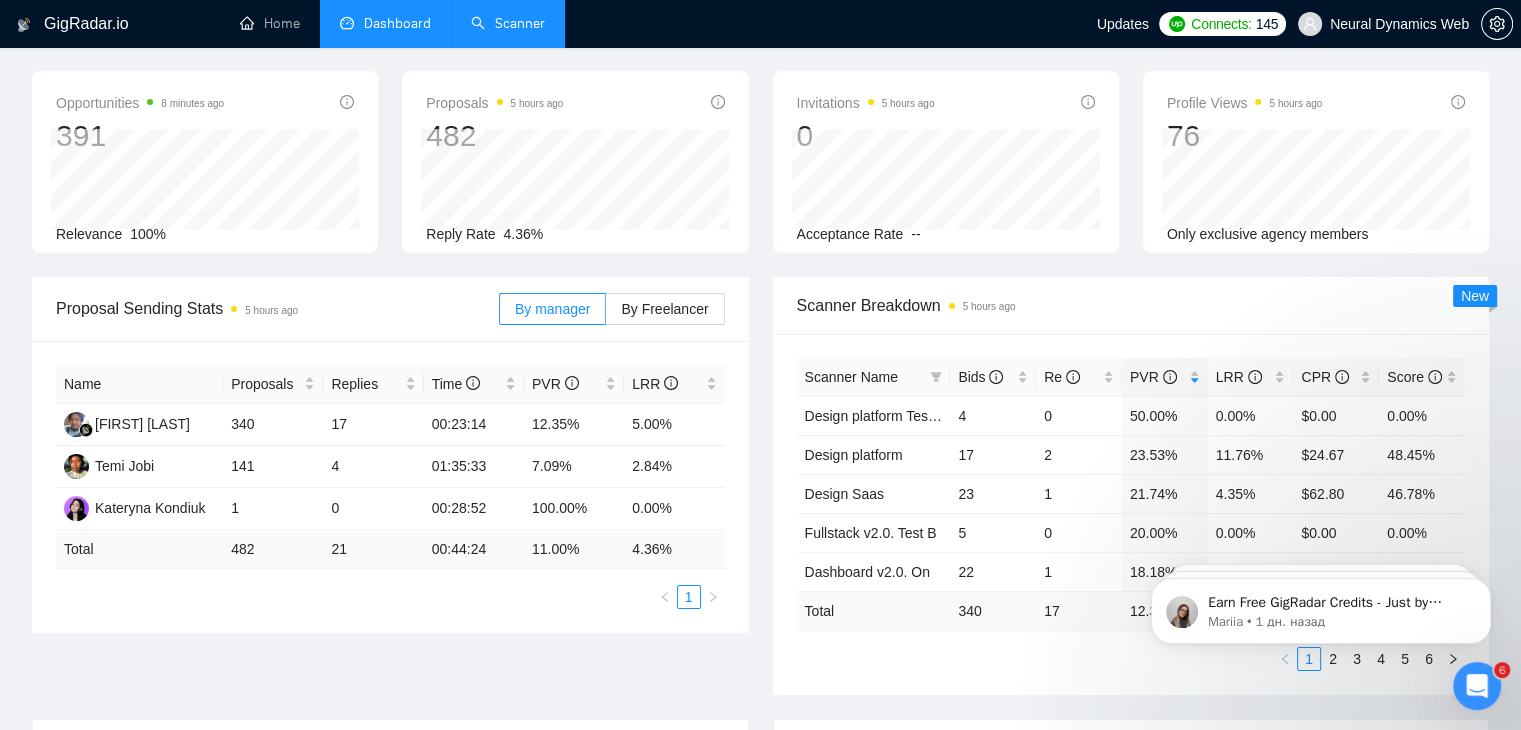 click on "Scanner Breakdown 5 hours ago" at bounding box center (1131, 305) 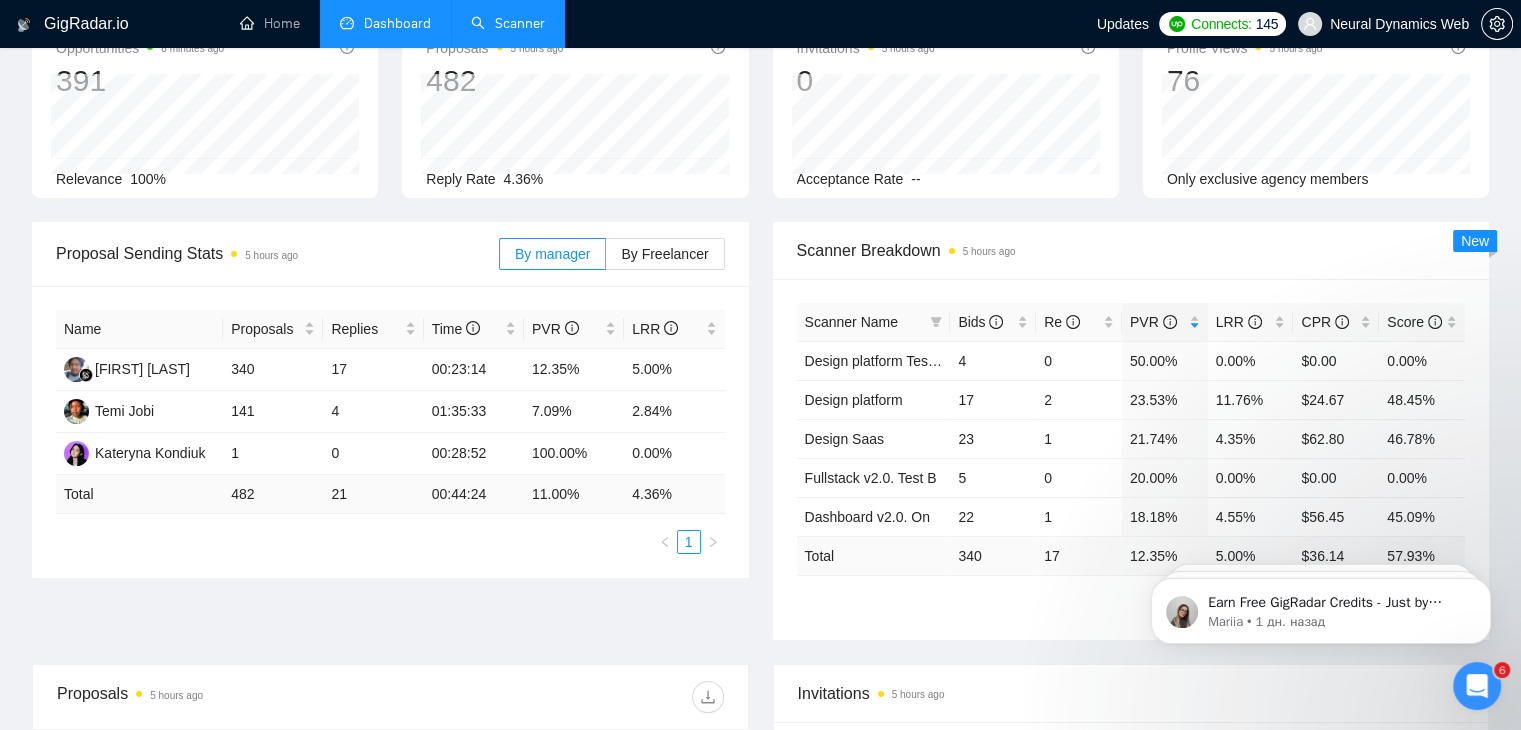 scroll, scrollTop: 131, scrollLeft: 0, axis: vertical 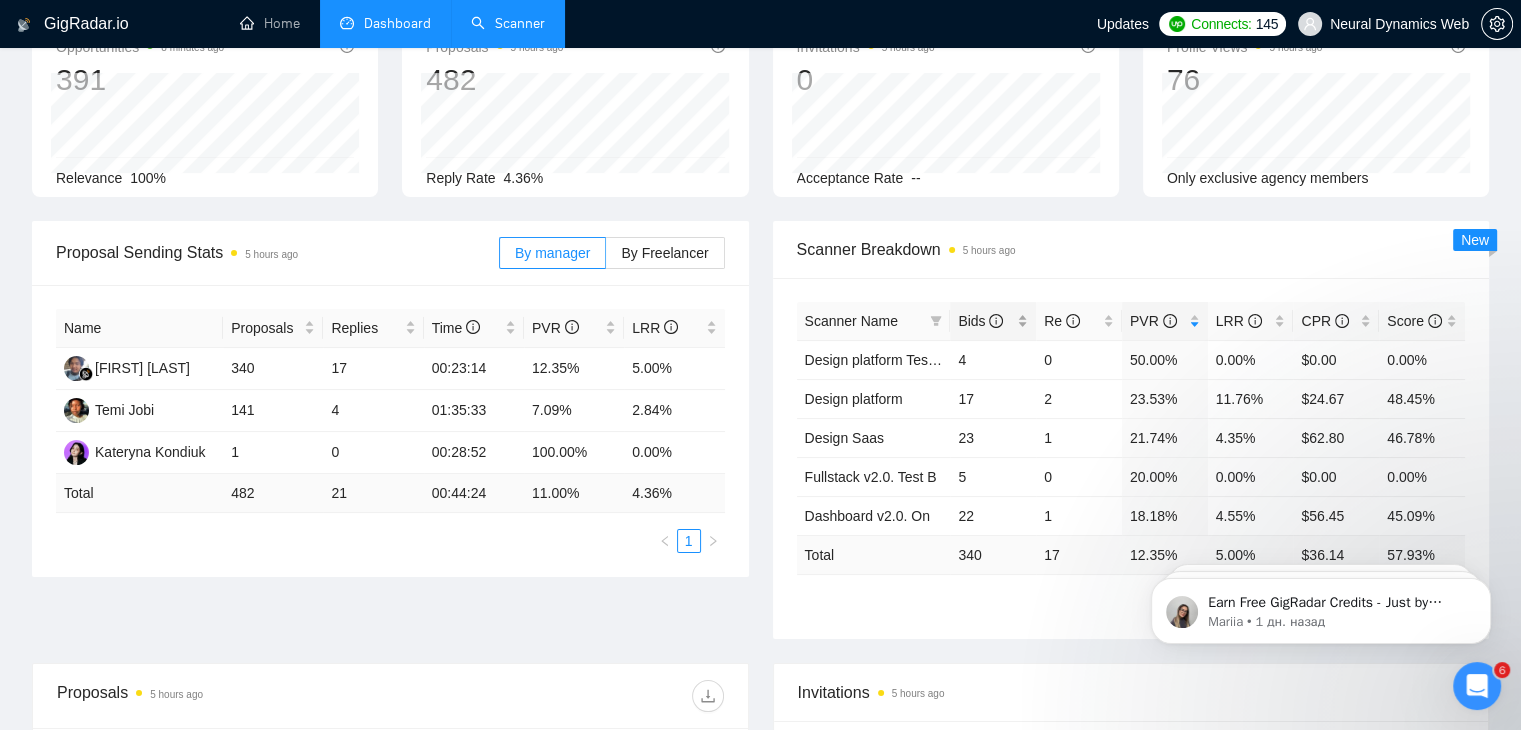 click on "Bids" at bounding box center (985, 321) 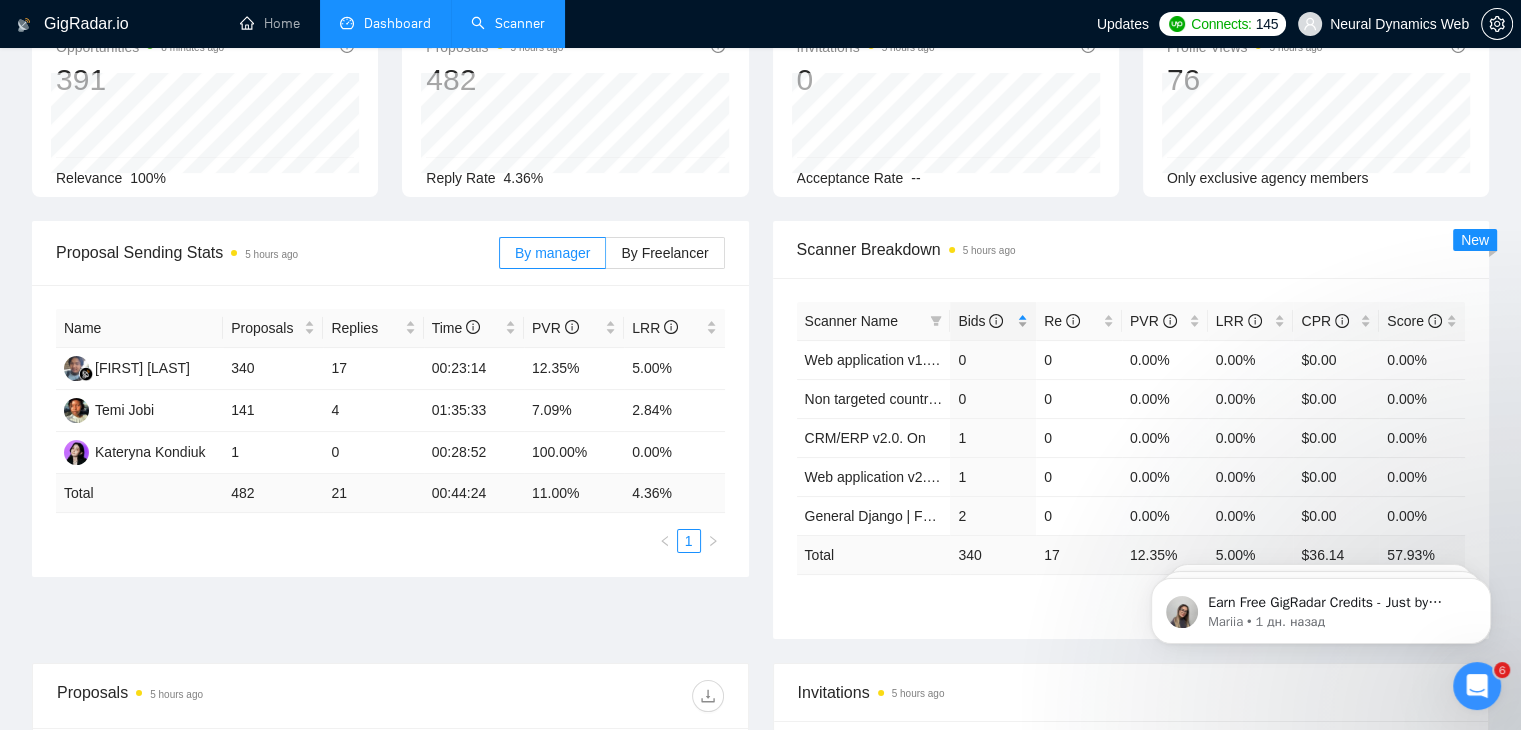 click on "Bids" at bounding box center [985, 321] 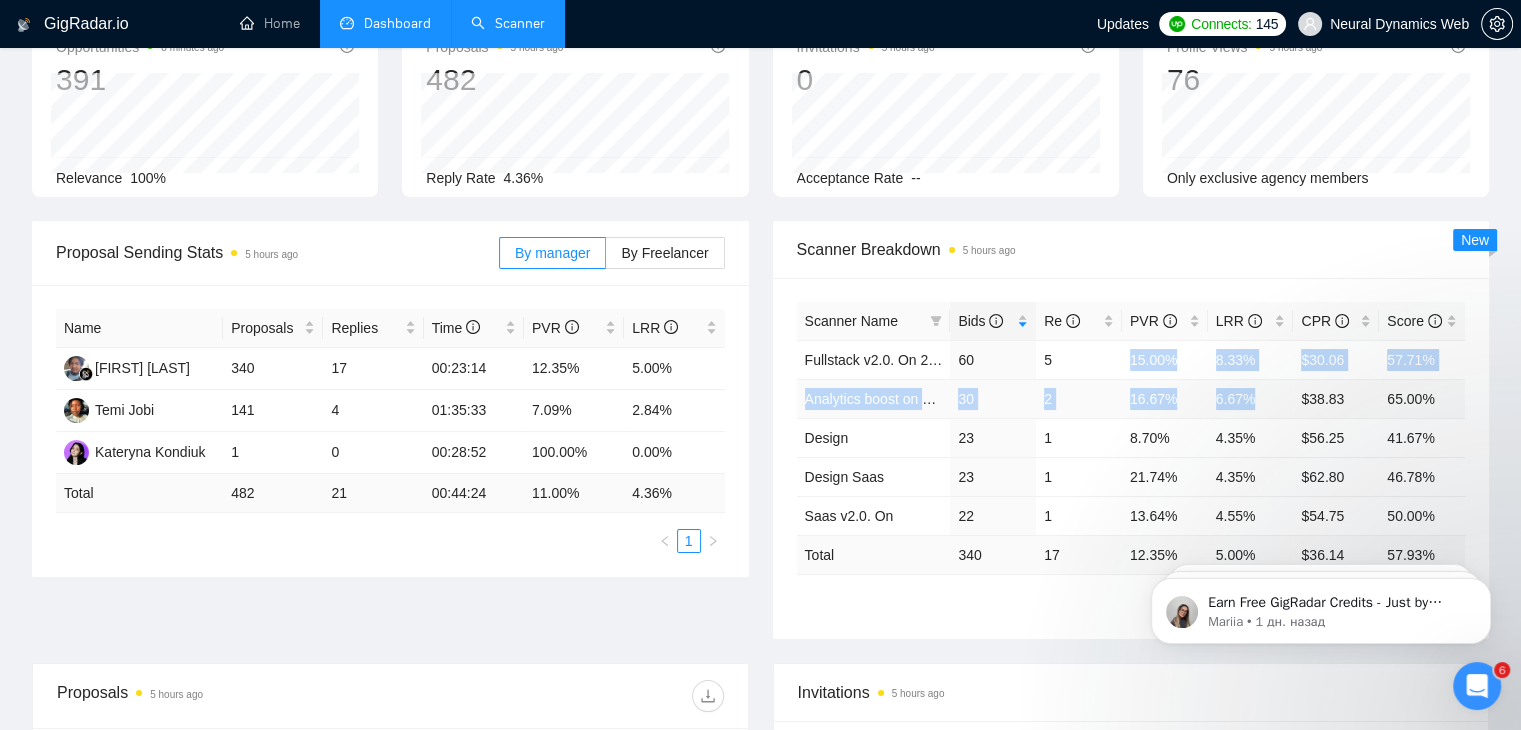 drag, startPoint x: 1129, startPoint y: 359, endPoint x: 1256, endPoint y: 400, distance: 133.45412 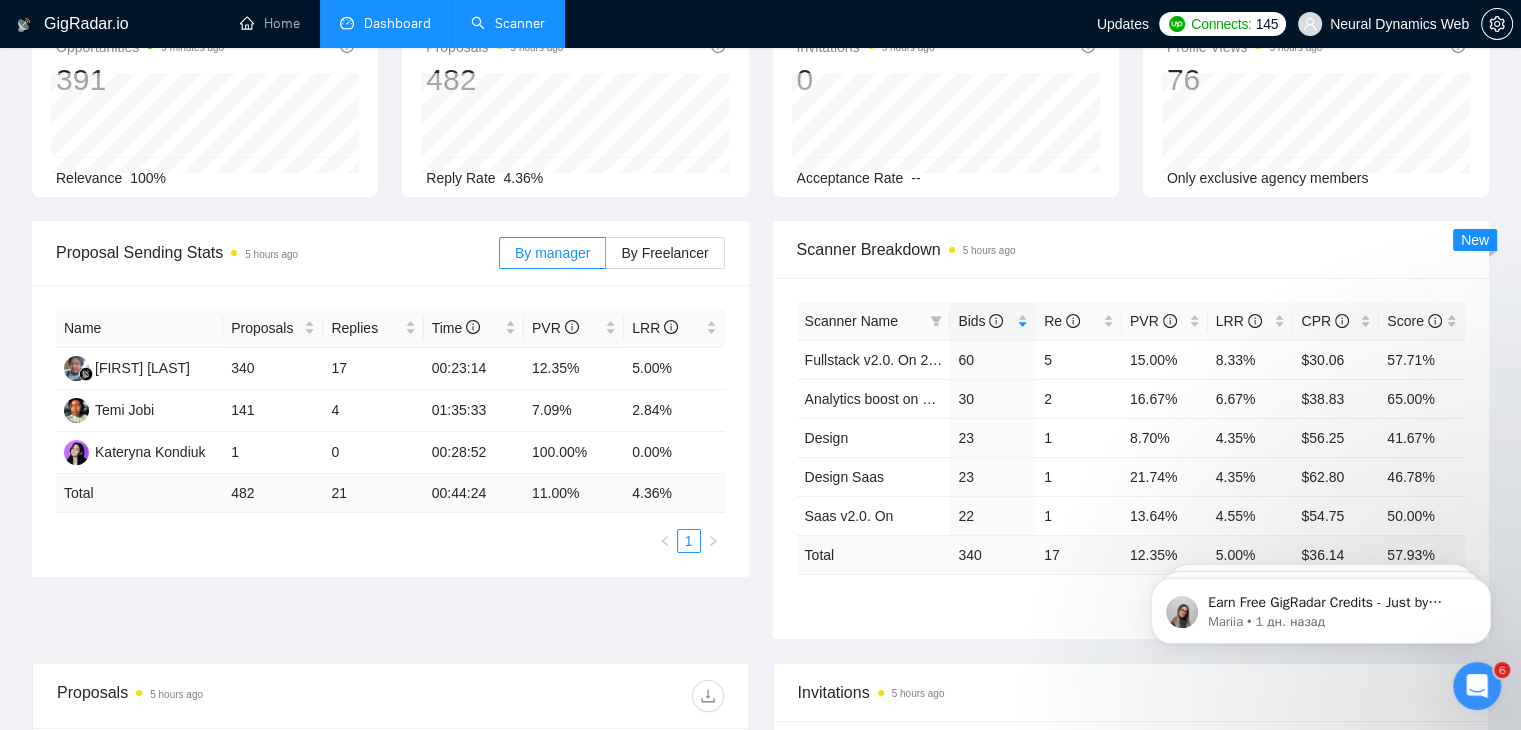 click on "Scanner Breakdown 5 hours ago" at bounding box center [1131, 249] 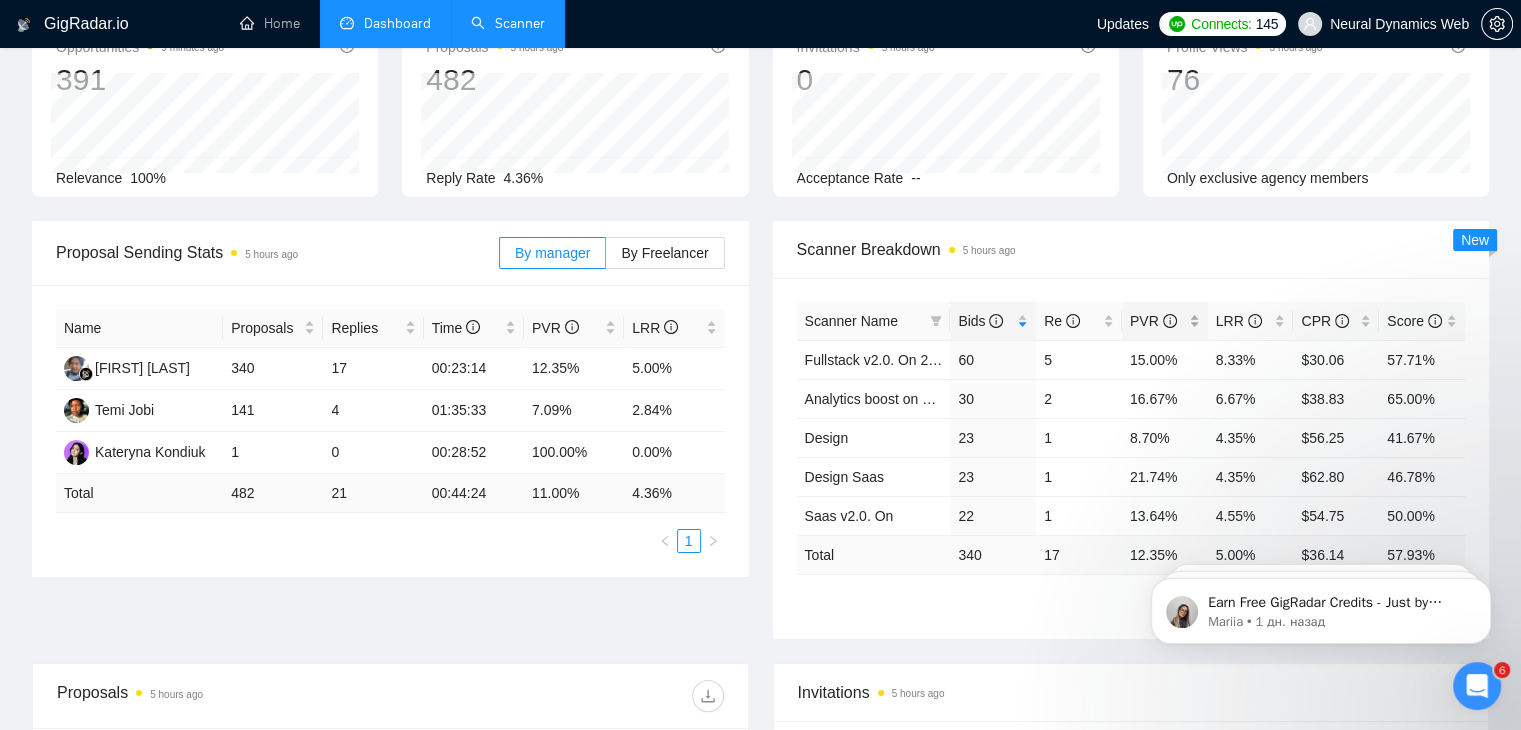 click on "PVR" at bounding box center (1165, 321) 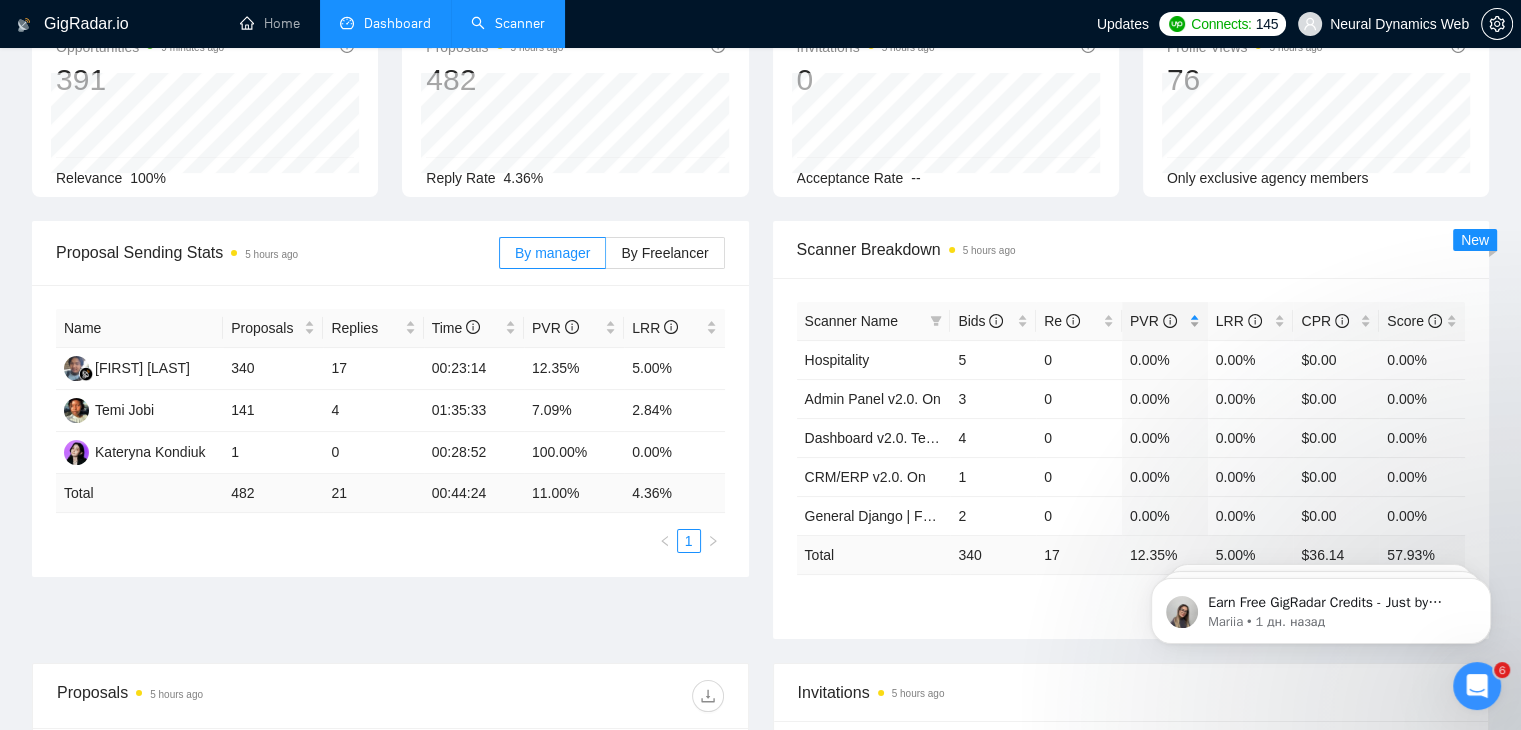 click on "PVR" at bounding box center [1165, 321] 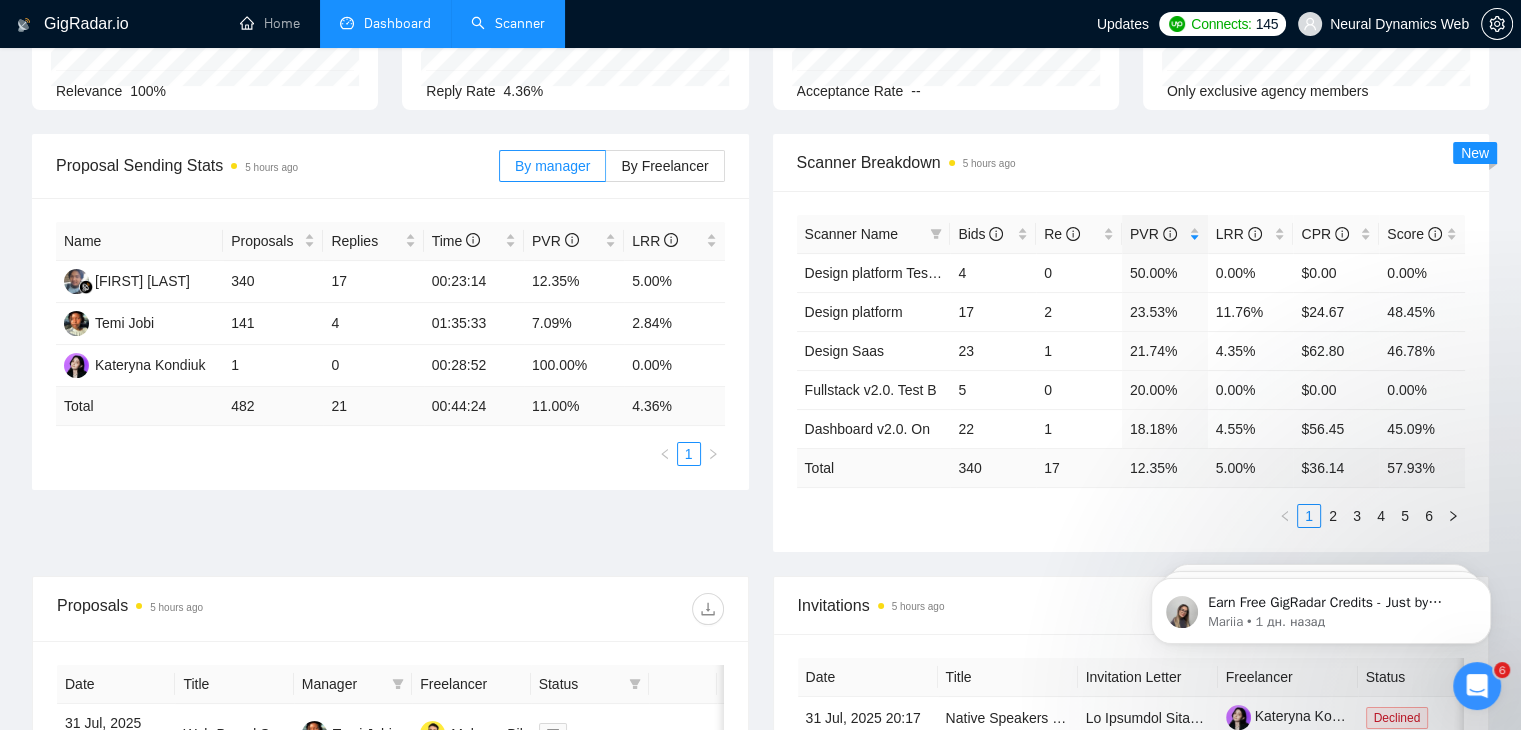 scroll, scrollTop: 226, scrollLeft: 0, axis: vertical 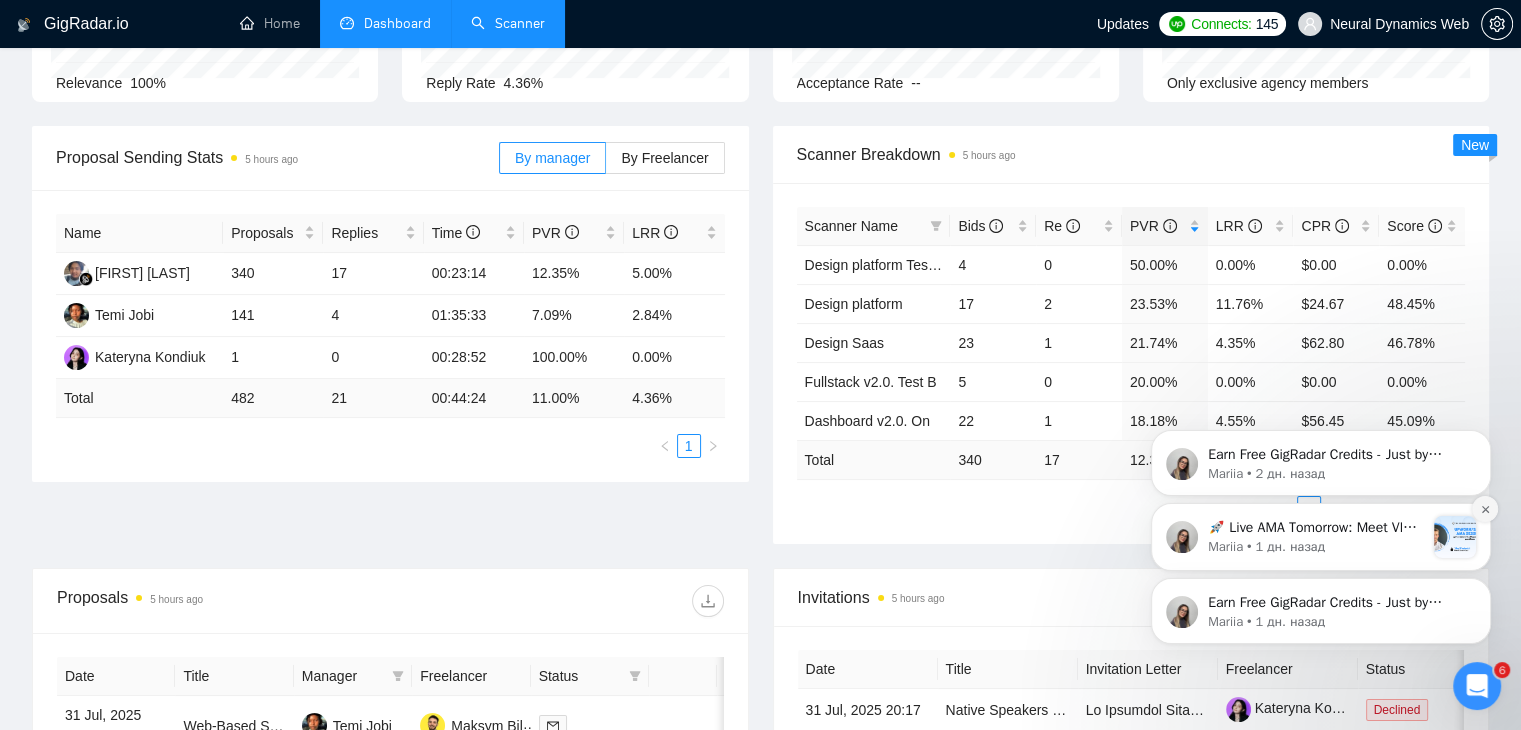 click 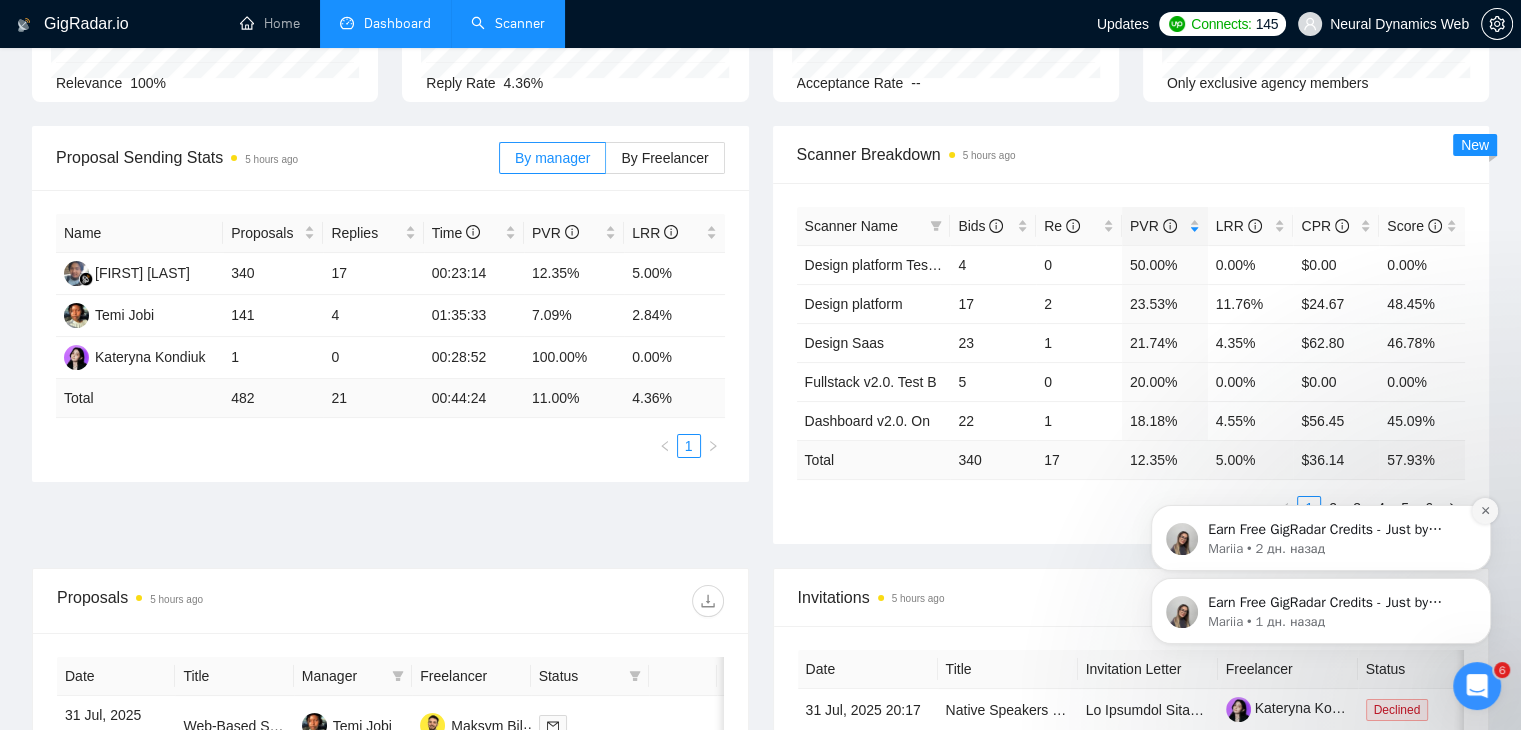 click 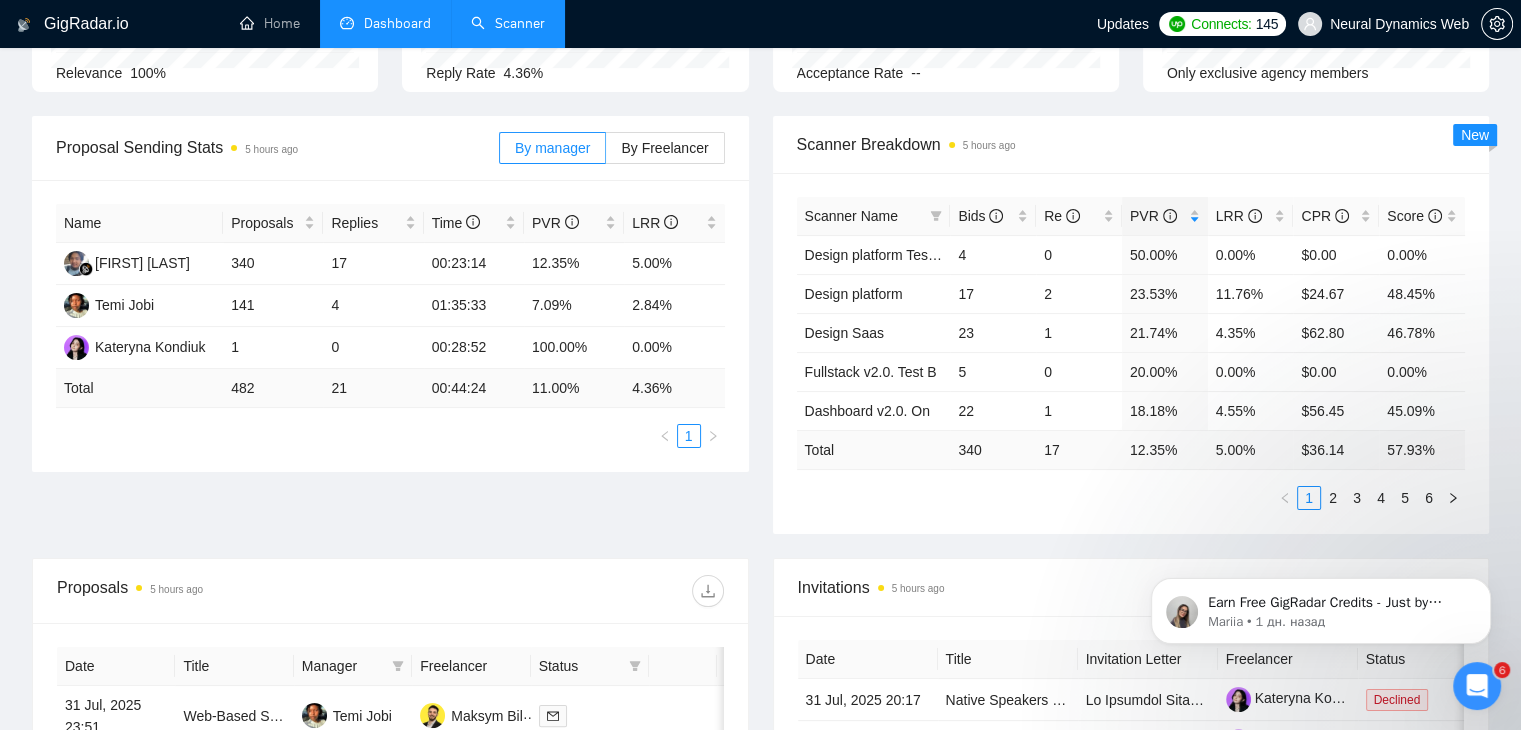 scroll, scrollTop: 238, scrollLeft: 0, axis: vertical 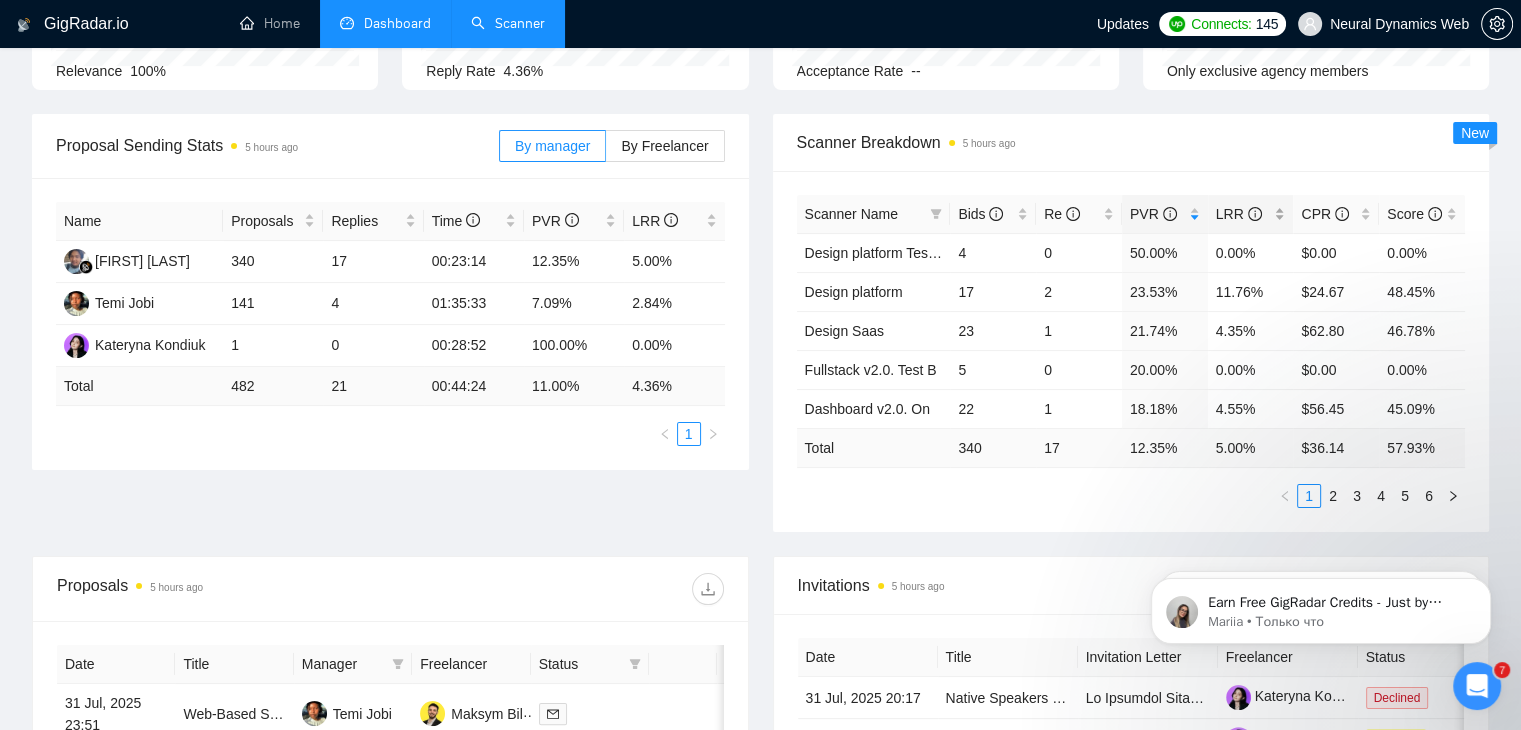 click on "LRR" at bounding box center (1251, 214) 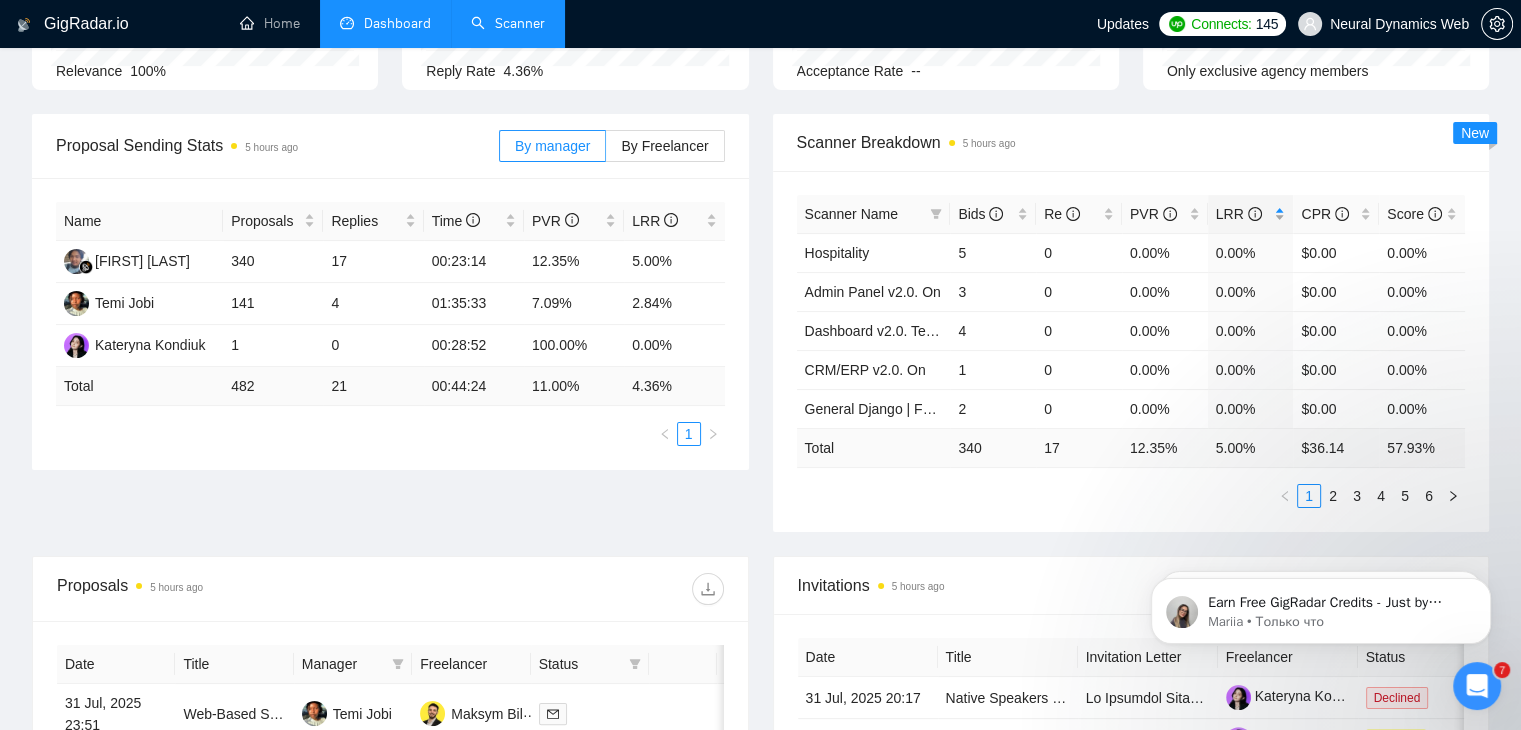 click on "LRR" at bounding box center (1251, 214) 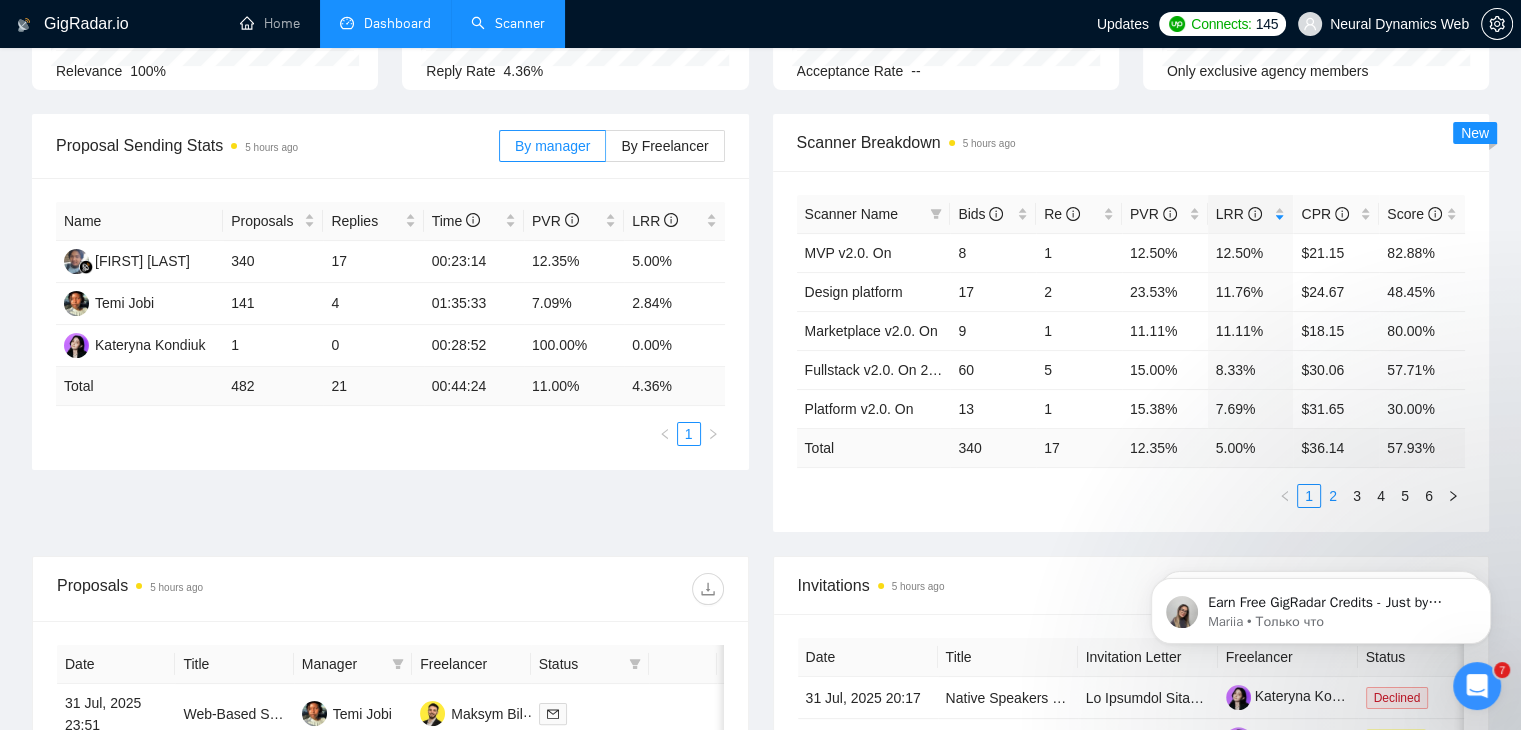 click on "2" at bounding box center [1333, 496] 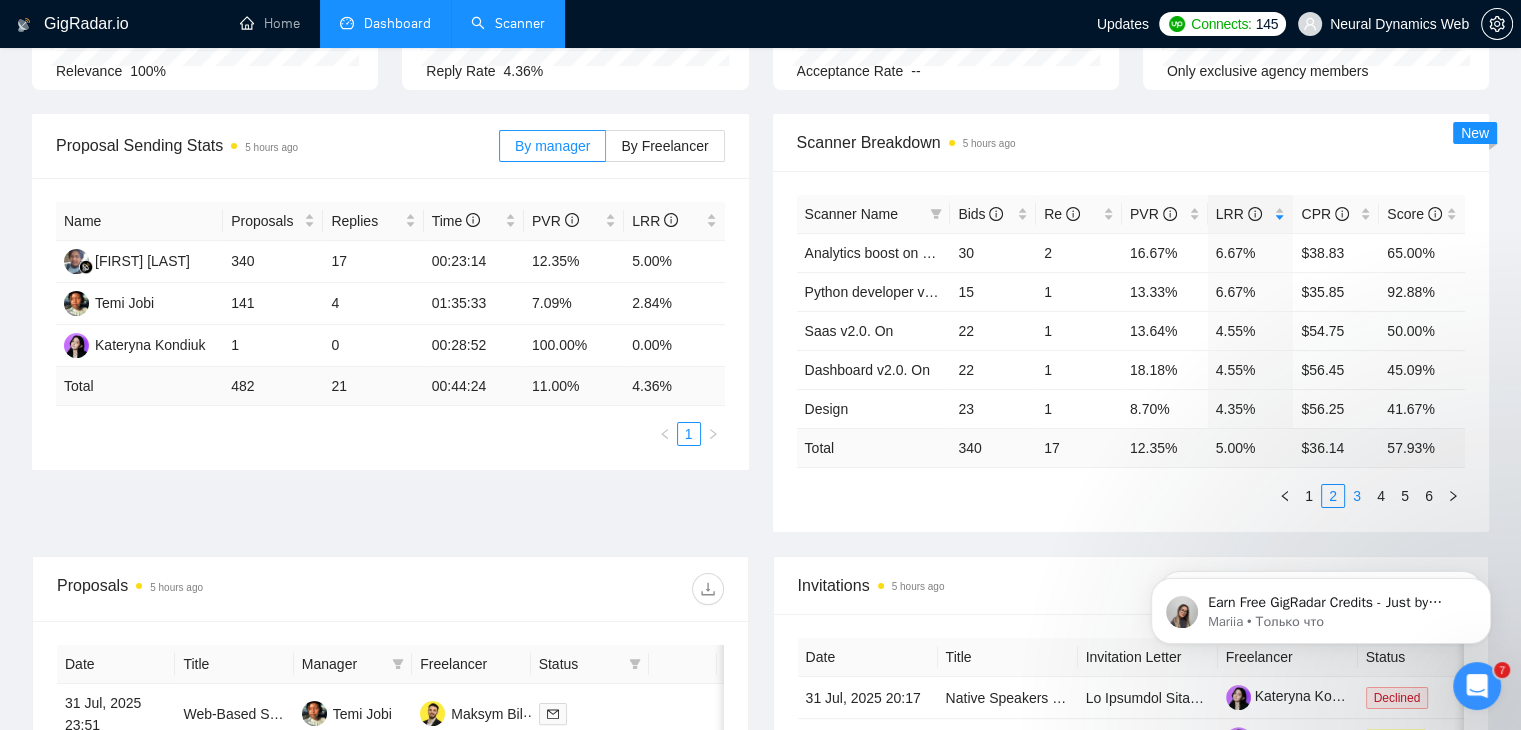 click on "3" at bounding box center [1357, 496] 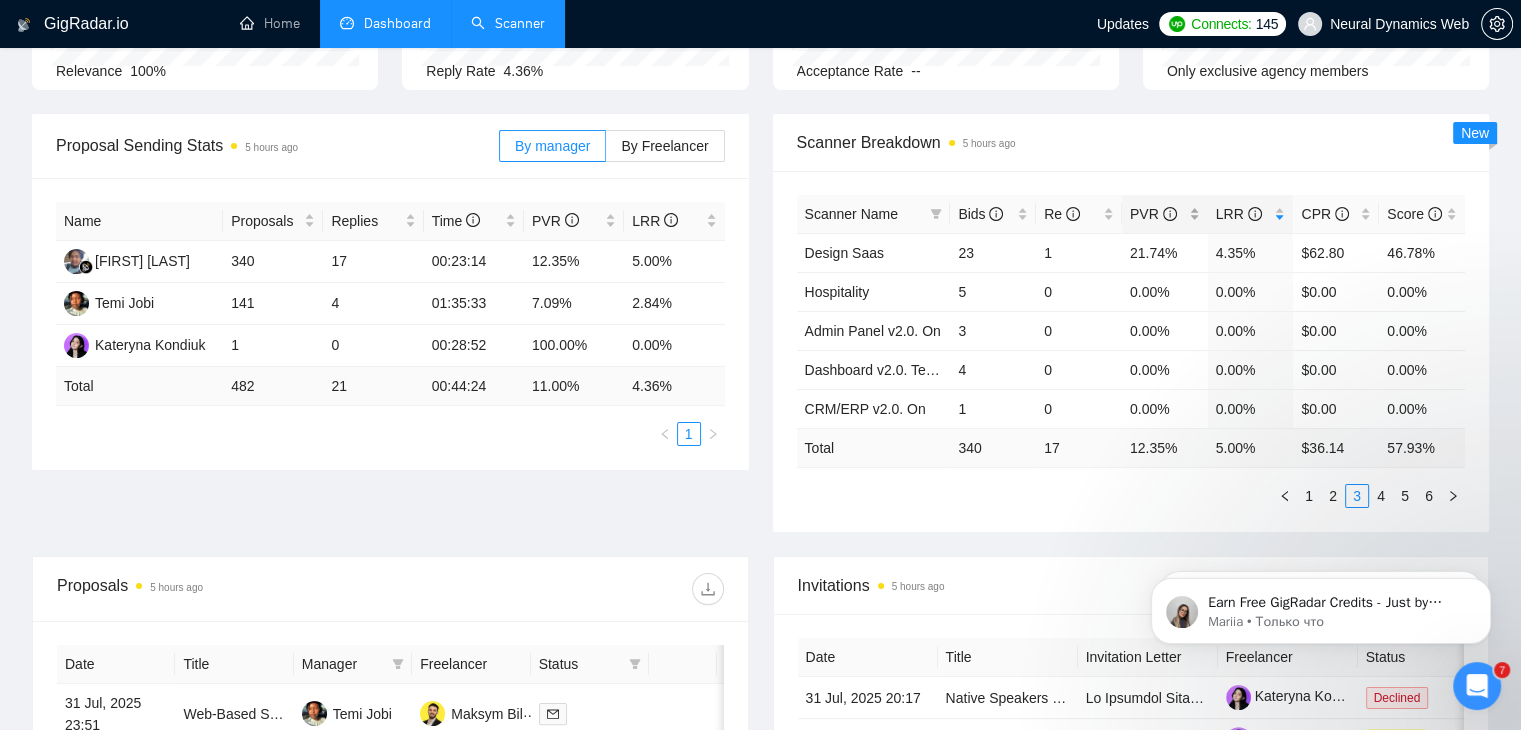 click on "PVR" at bounding box center (1165, 214) 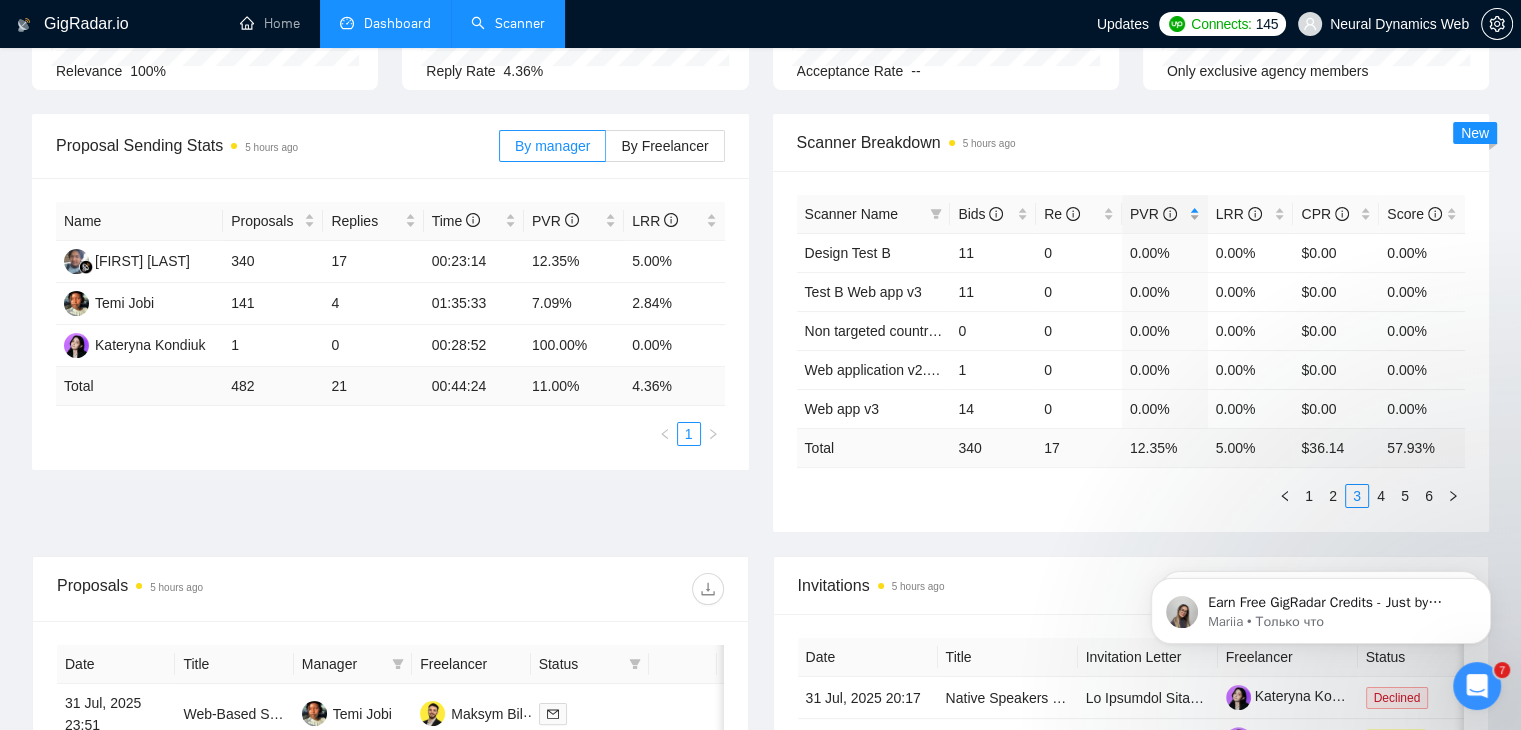 click on "PVR" at bounding box center [1165, 214] 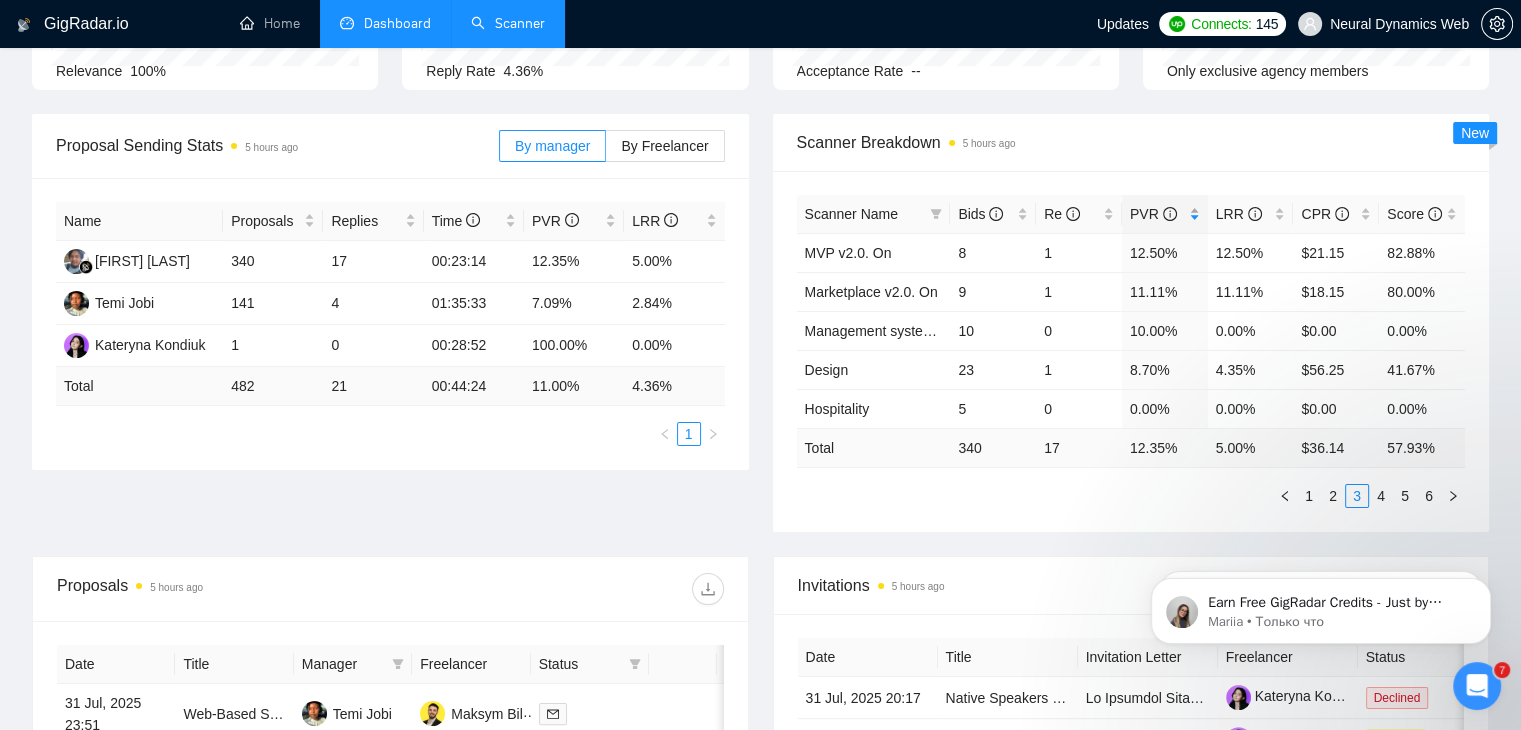 click on "PVR" at bounding box center (1165, 214) 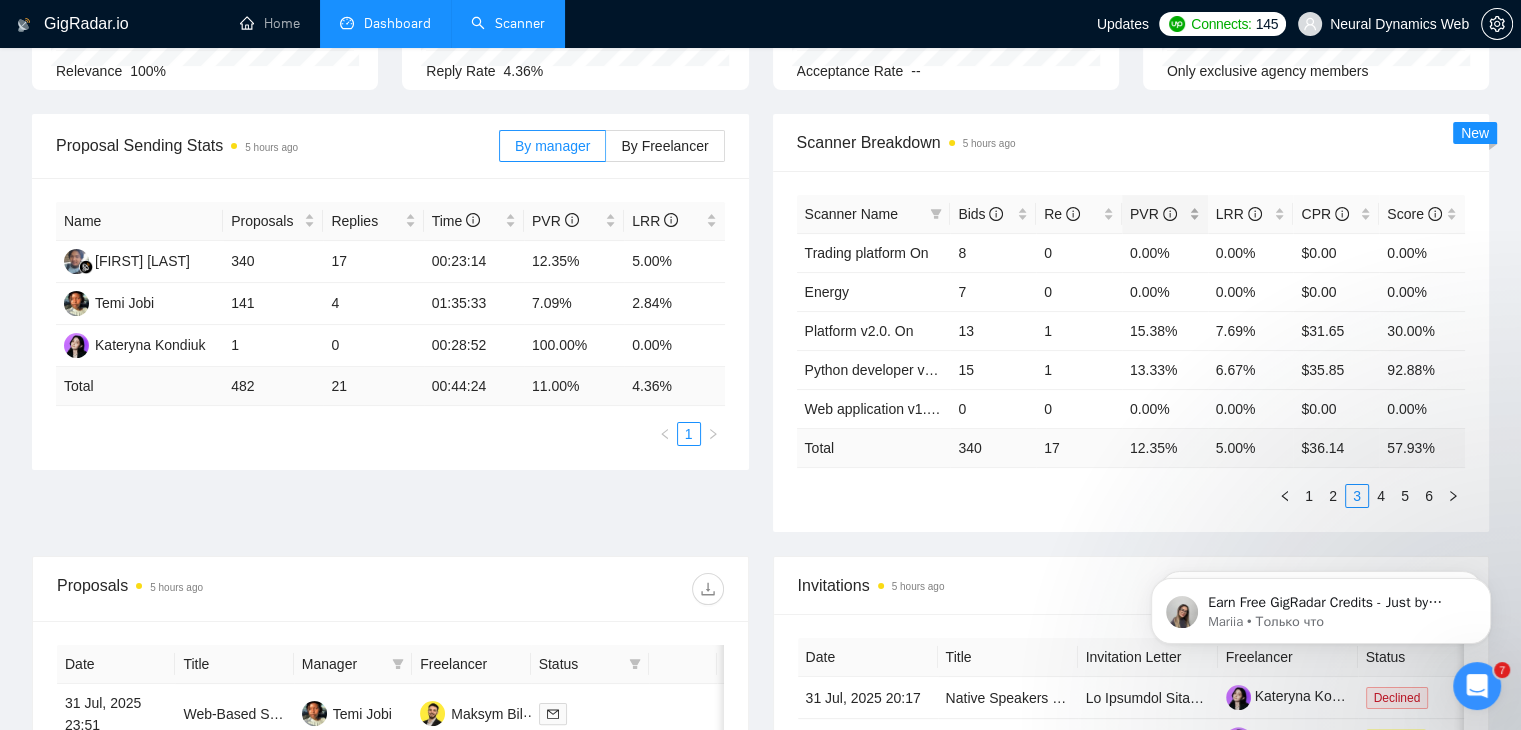 click on "PVR" at bounding box center (1165, 214) 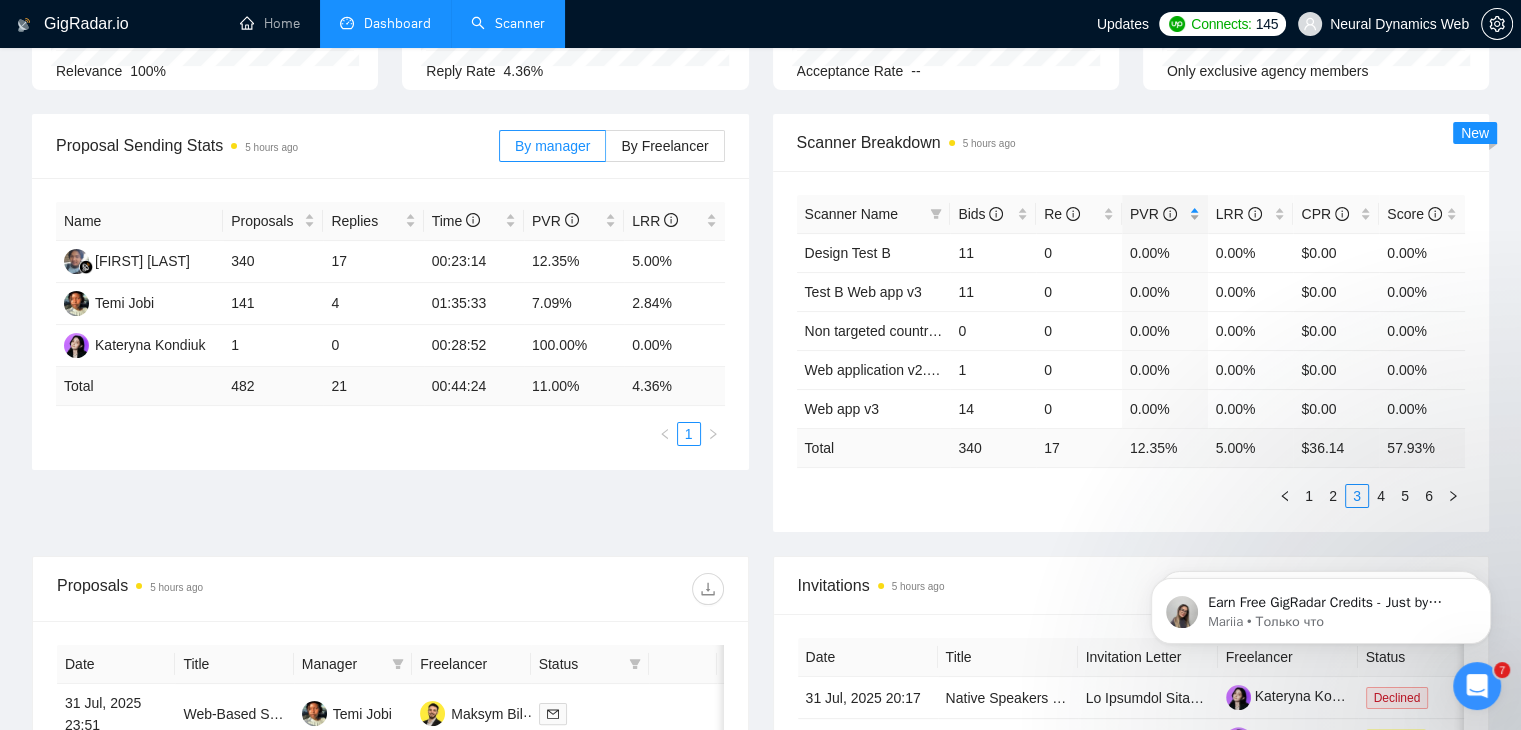 click on "PVR" at bounding box center (1165, 214) 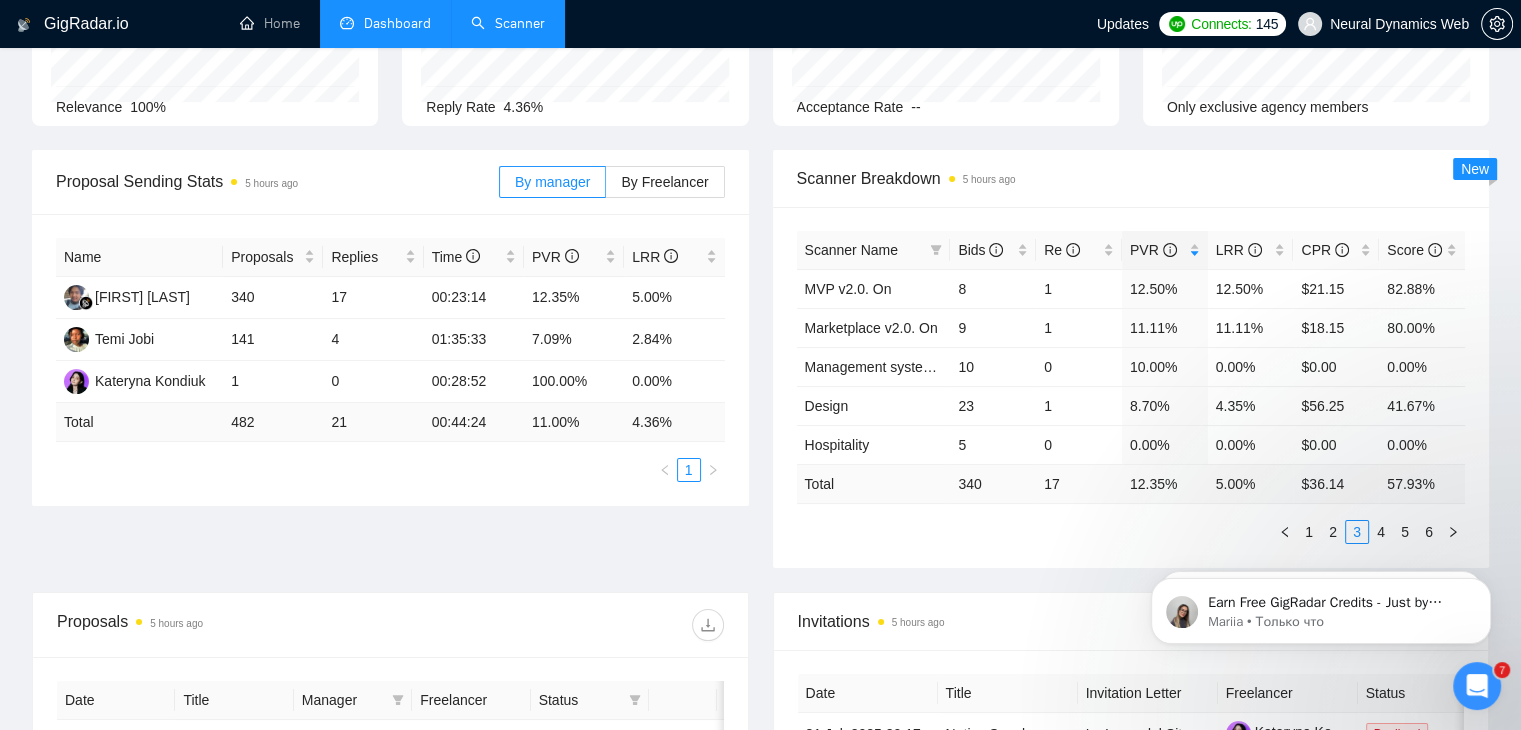 scroll, scrollTop: 203, scrollLeft: 0, axis: vertical 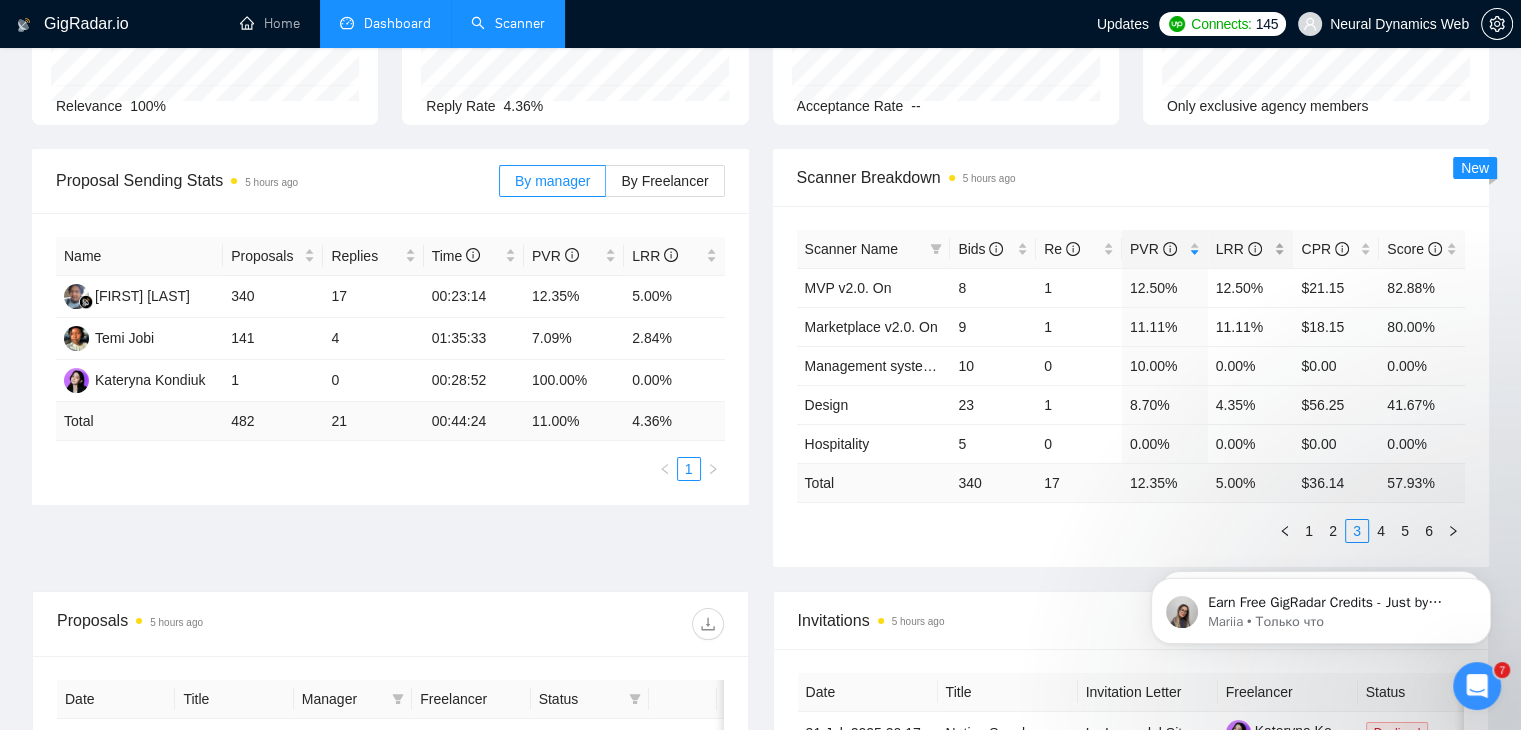 click on "LRR" at bounding box center [1251, 249] 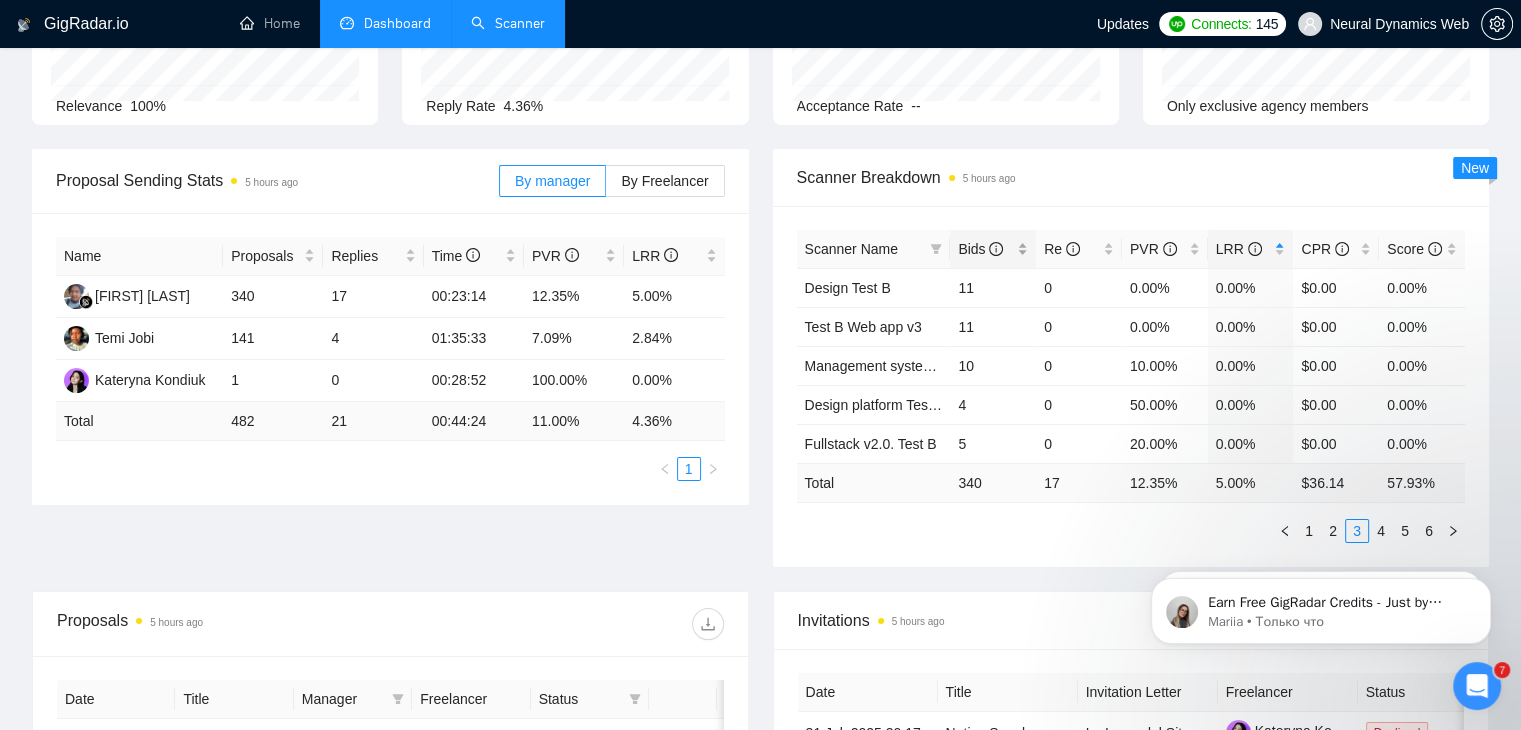 click on "Bids" at bounding box center (993, 249) 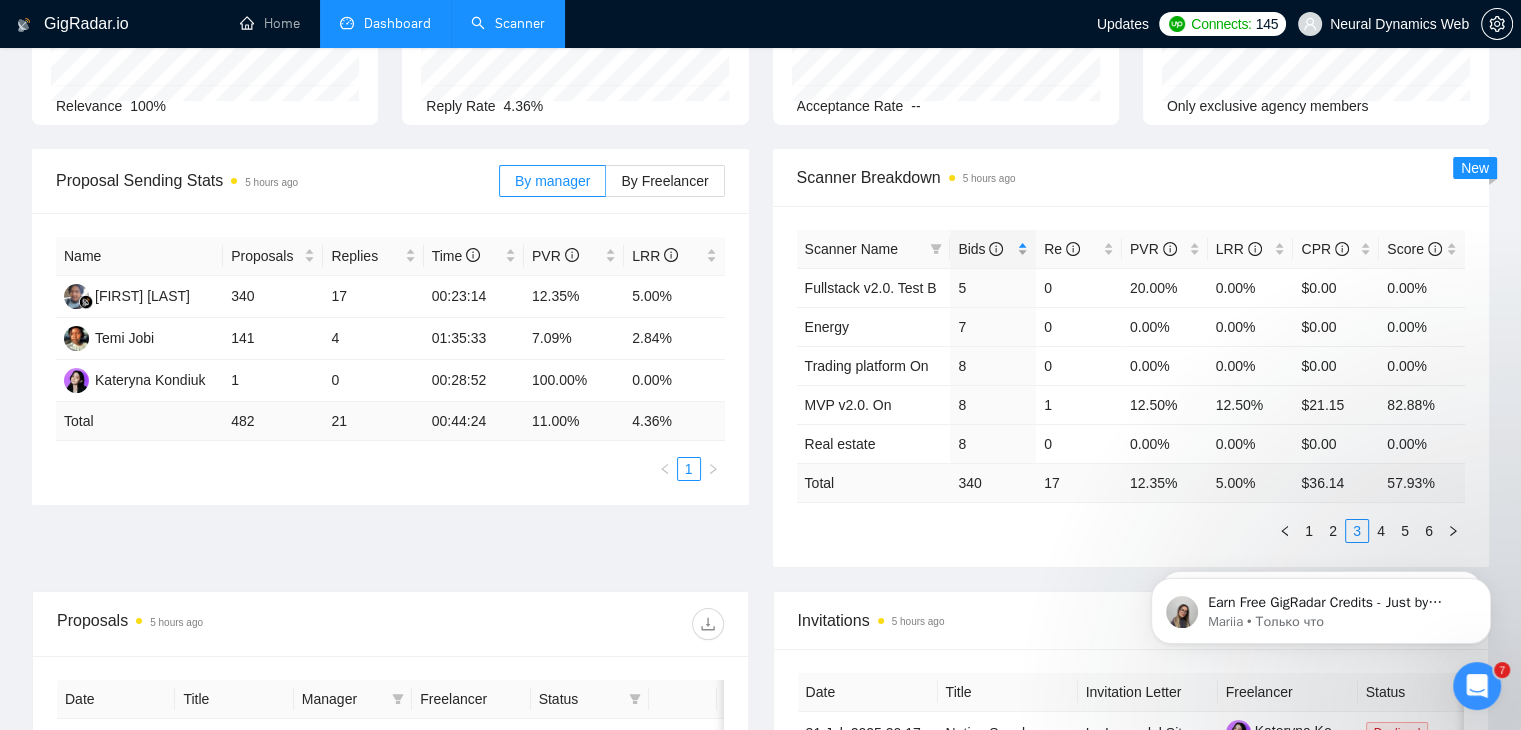 click on "Bids" at bounding box center [993, 249] 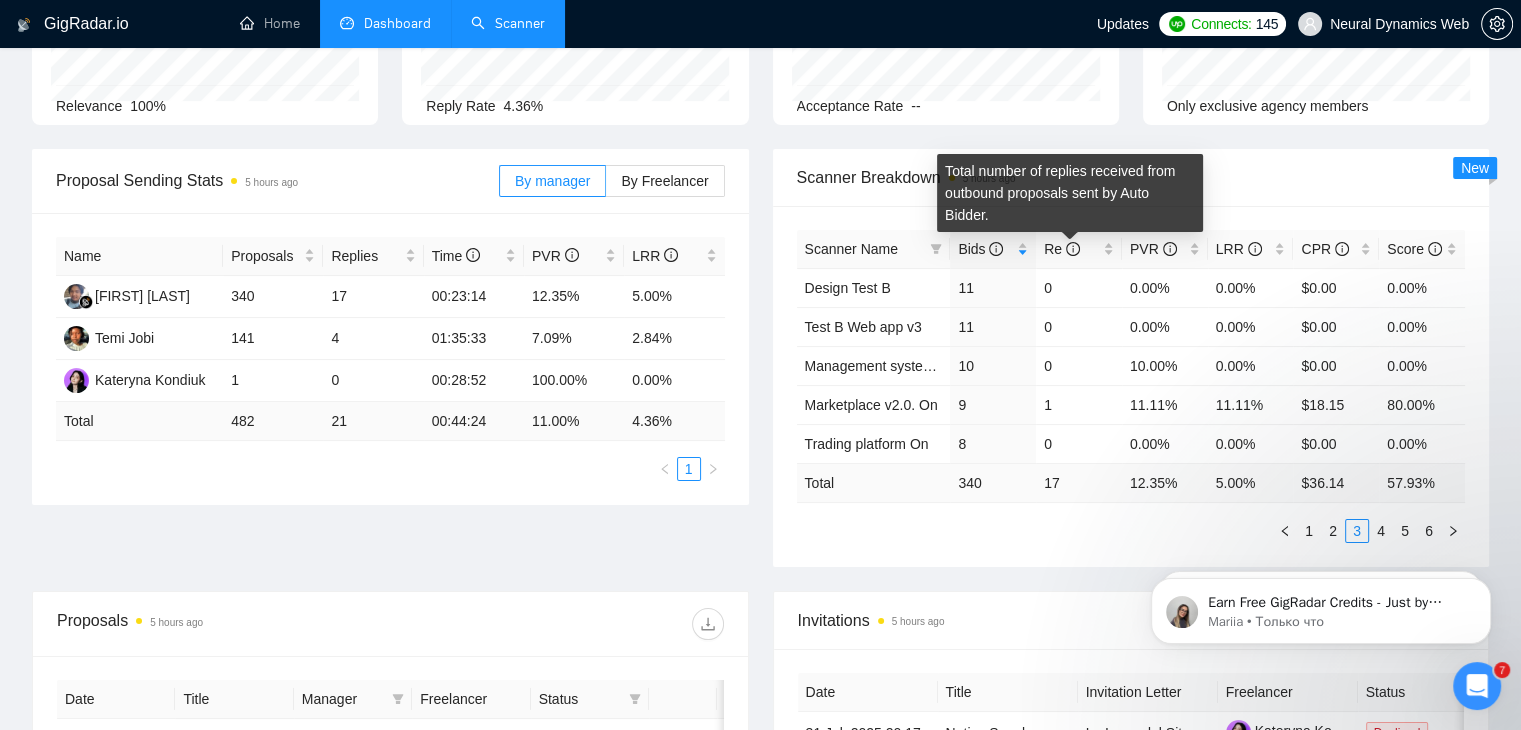 scroll, scrollTop: 0, scrollLeft: 0, axis: both 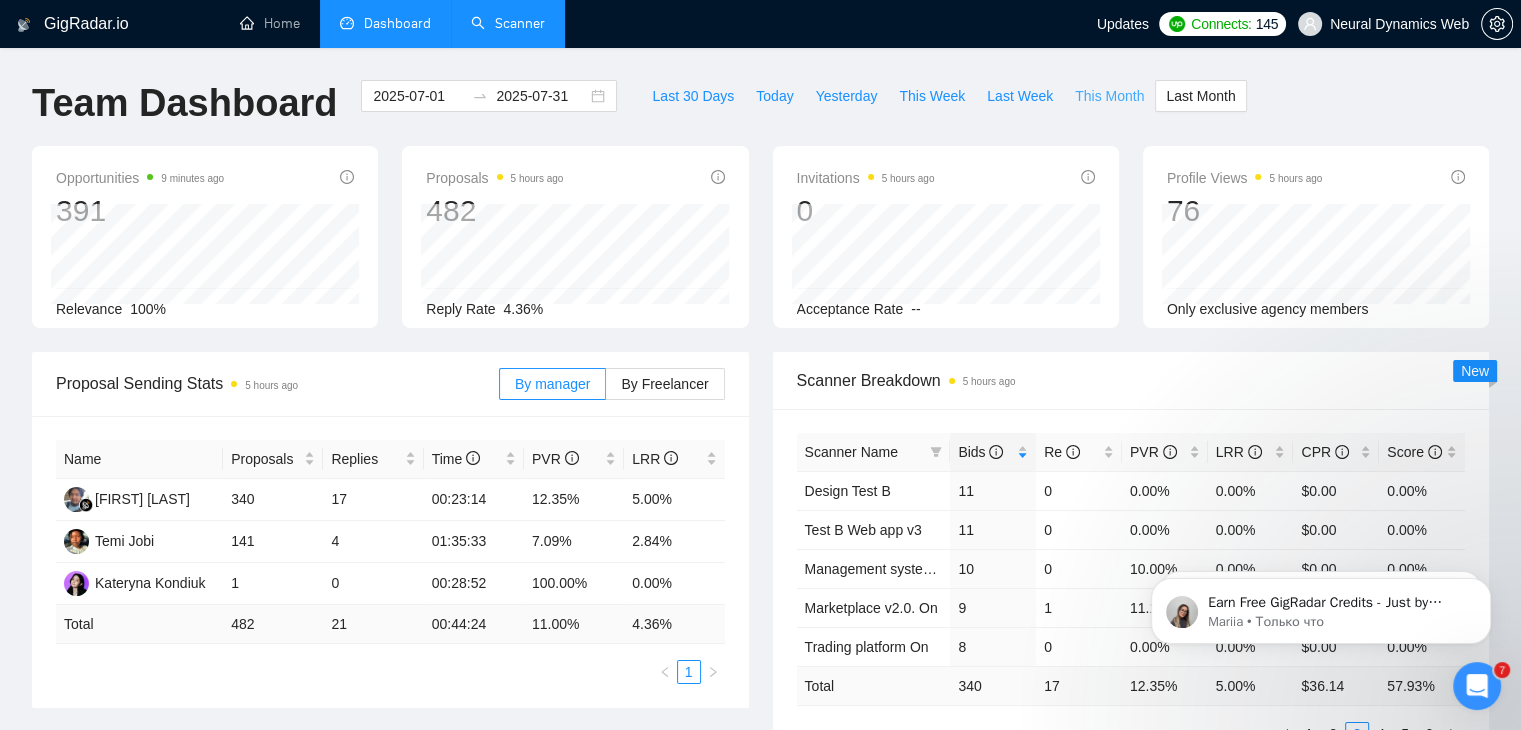 click on "This Month" at bounding box center (1109, 96) 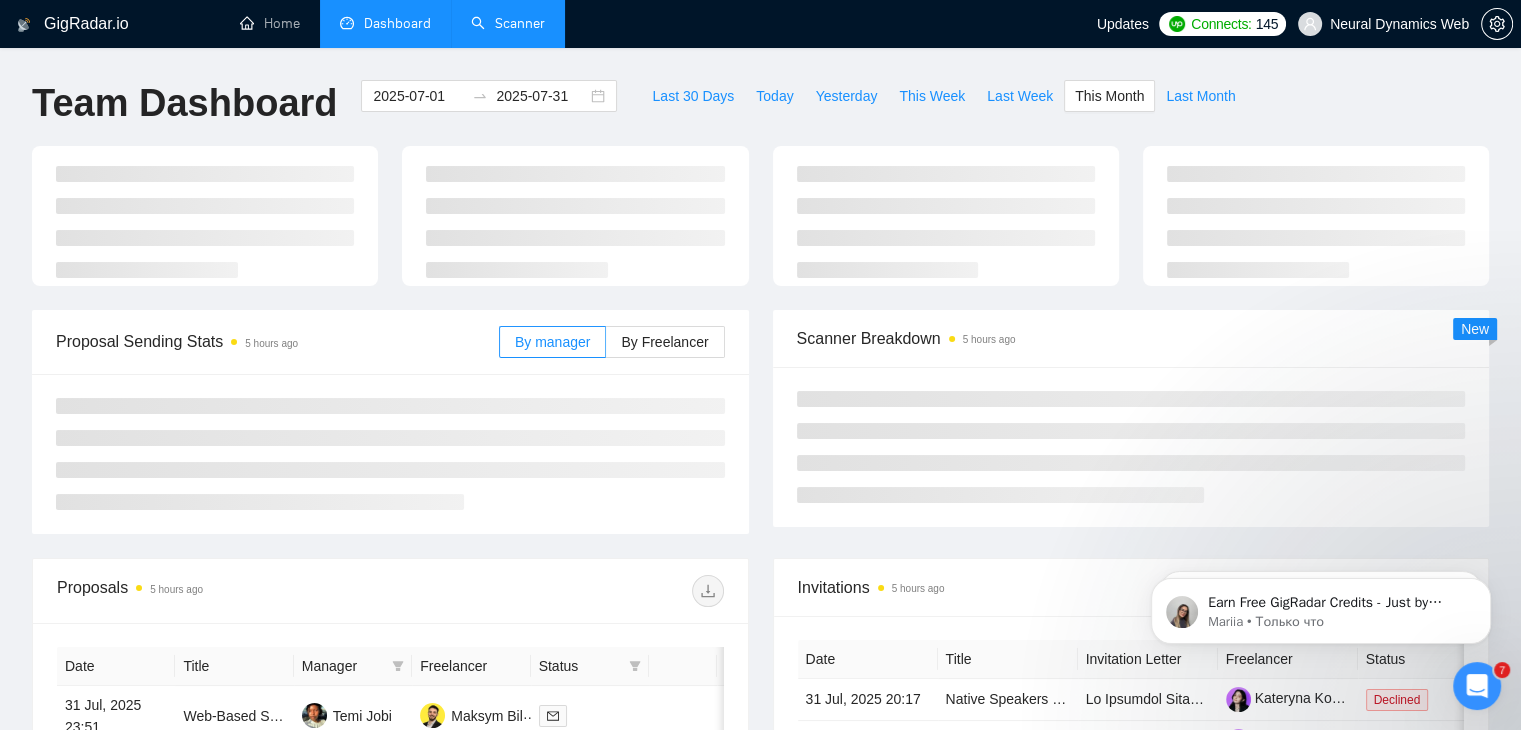 type on "2025-08-01" 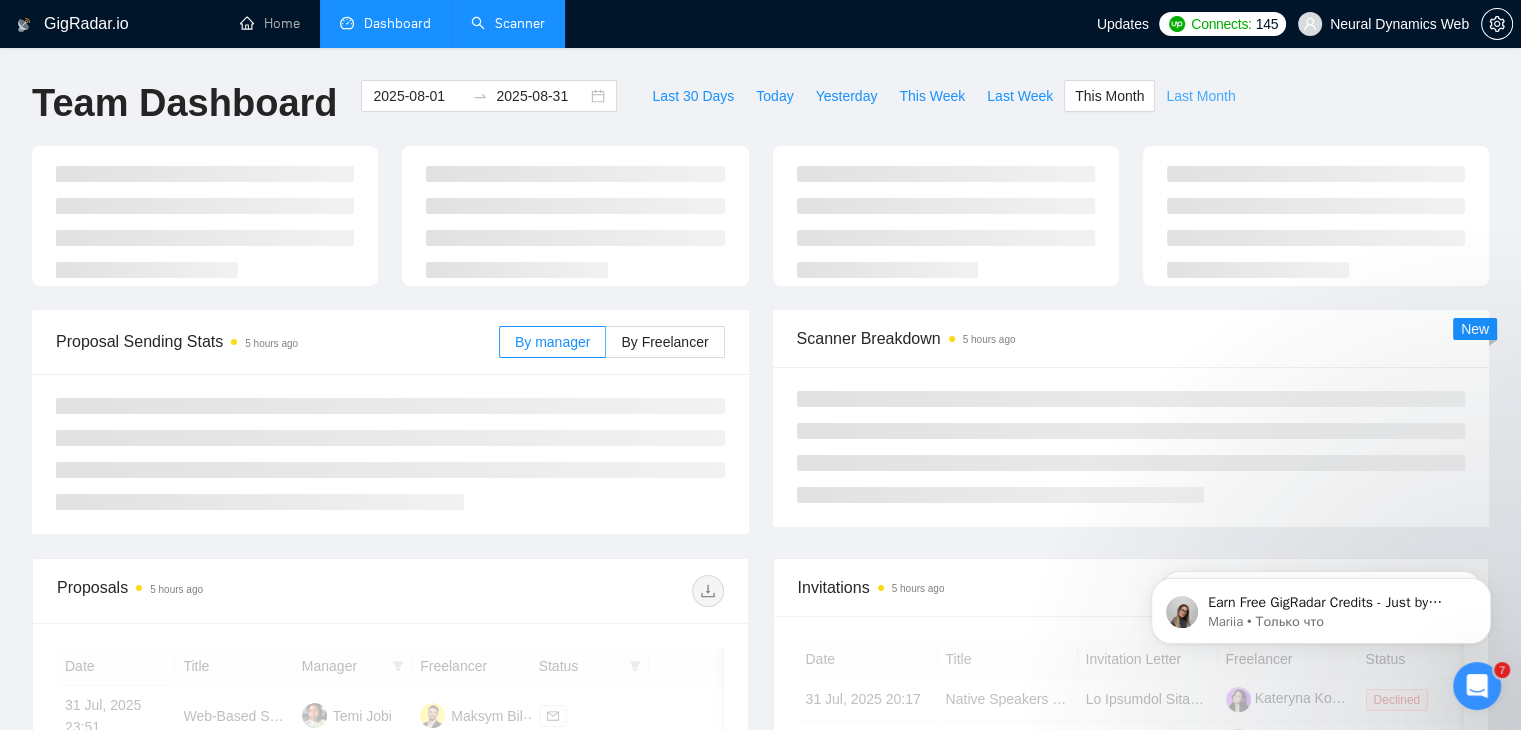 click on "Last Month" at bounding box center [1200, 96] 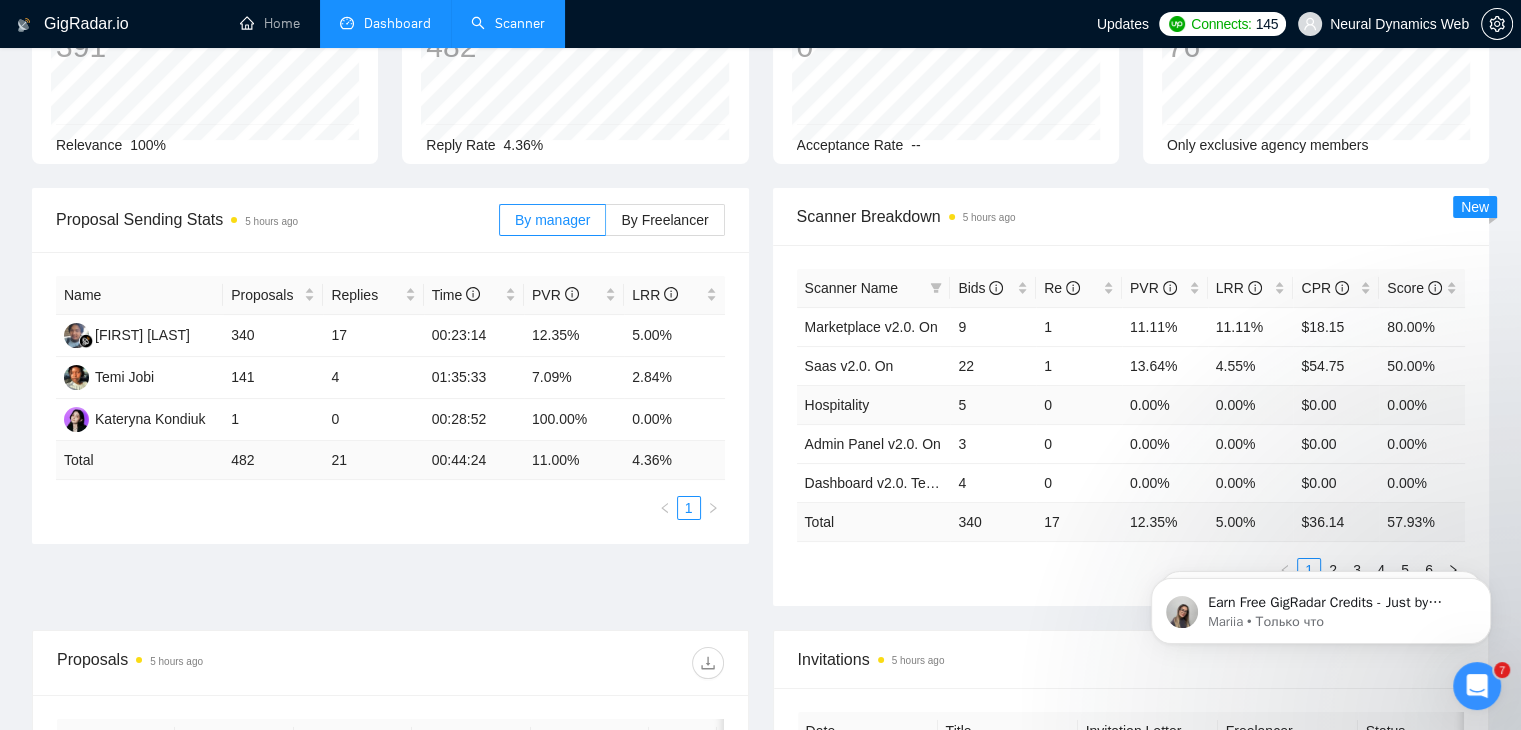 scroll, scrollTop: 166, scrollLeft: 0, axis: vertical 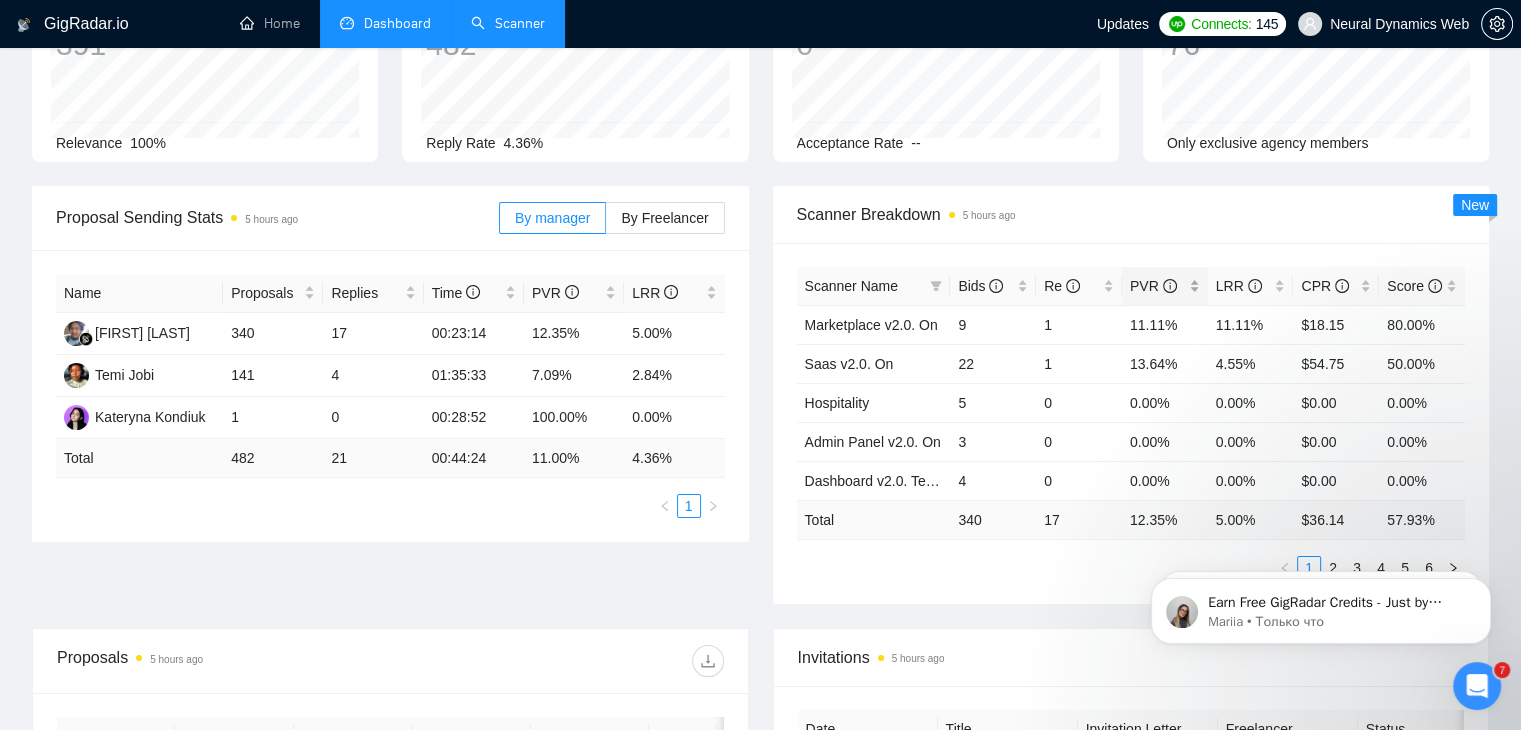 click on "PVR" at bounding box center [1157, 286] 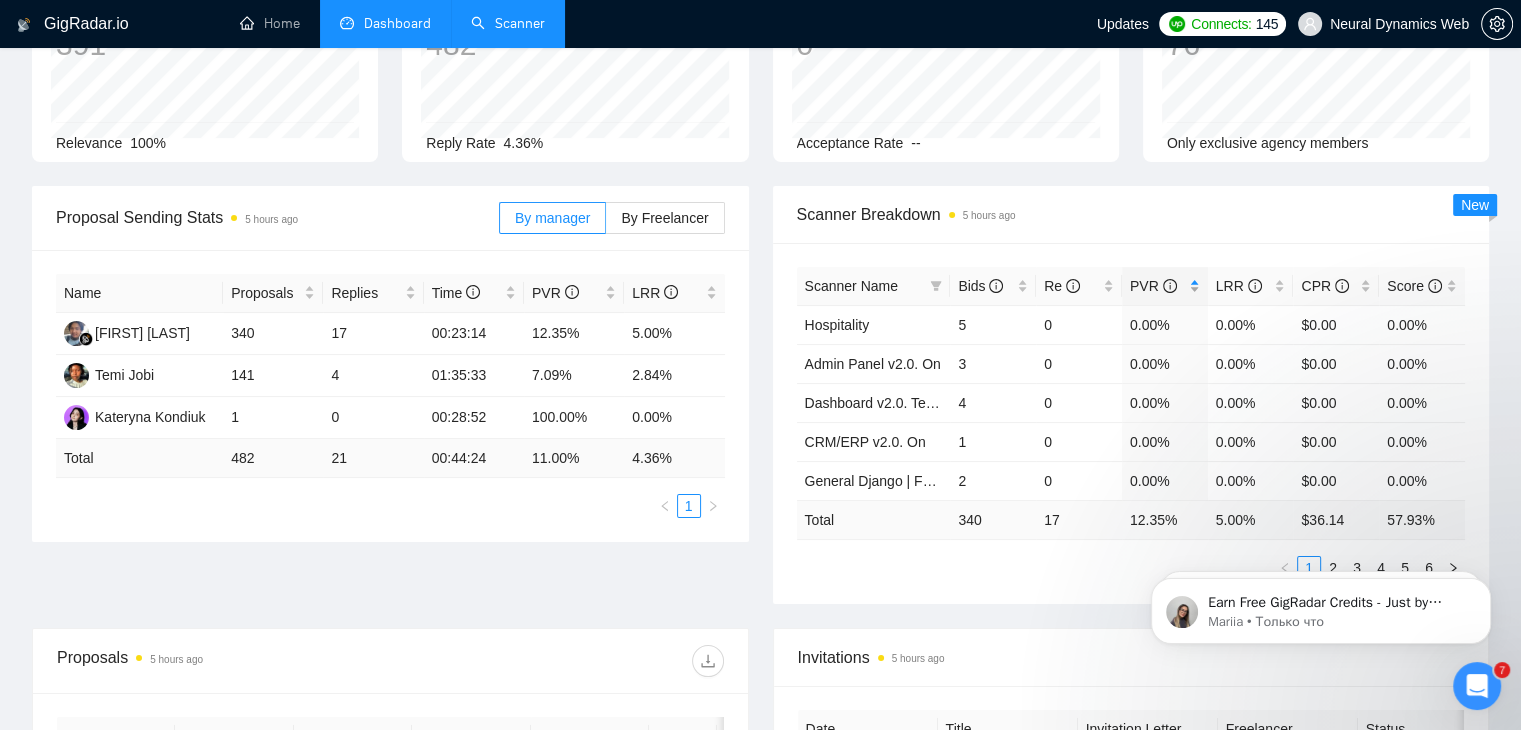 click on "PVR" at bounding box center (1157, 286) 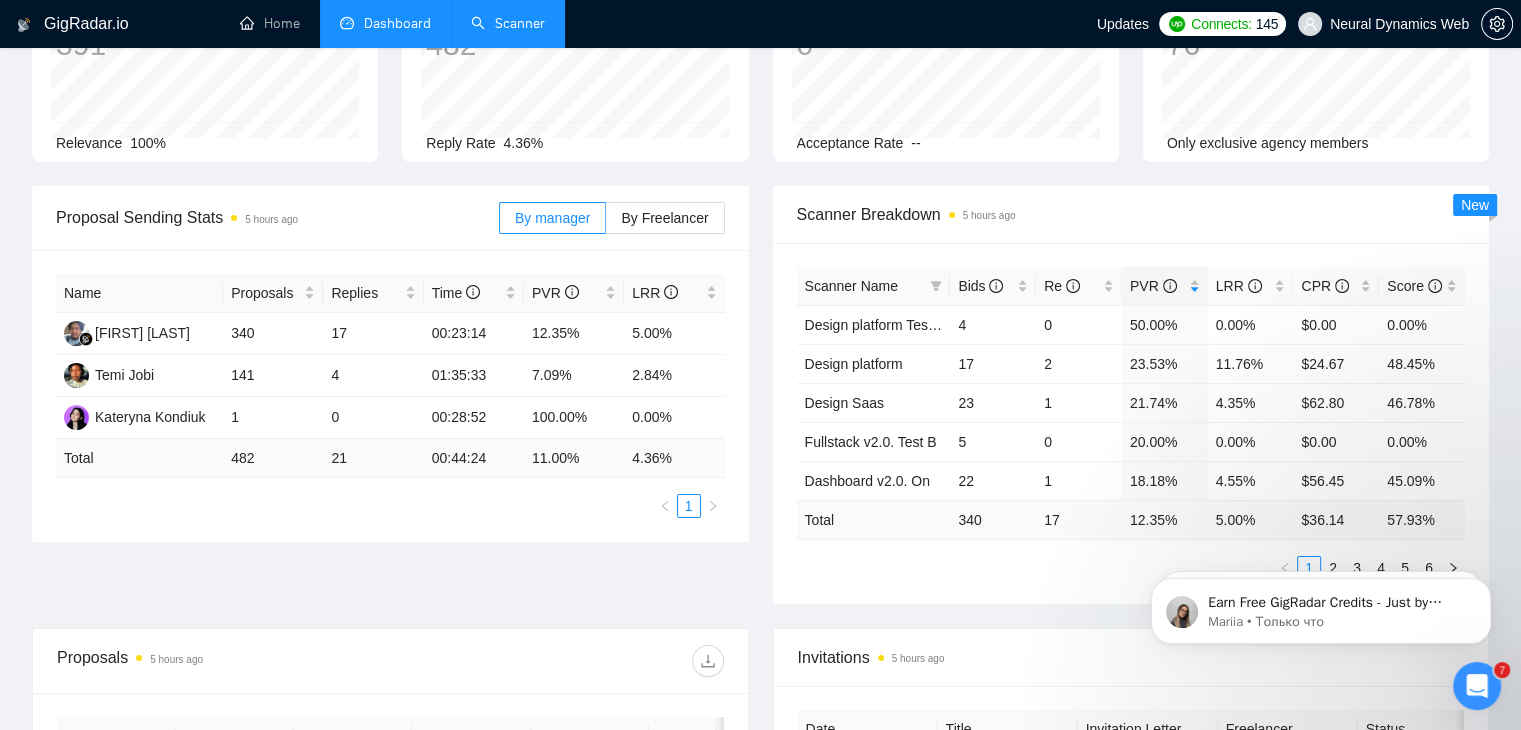 scroll, scrollTop: 231, scrollLeft: 0, axis: vertical 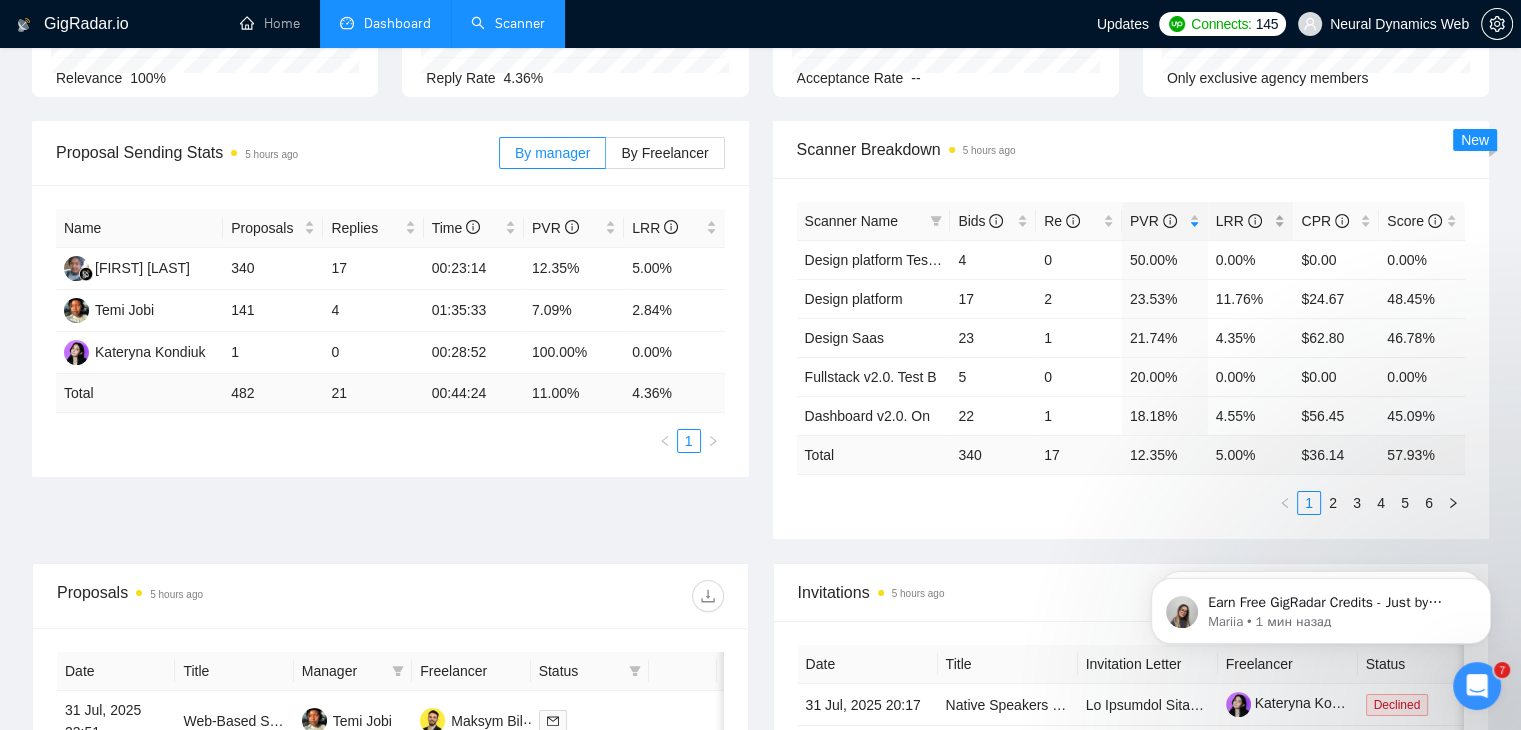 click on "LRR" at bounding box center (1251, 221) 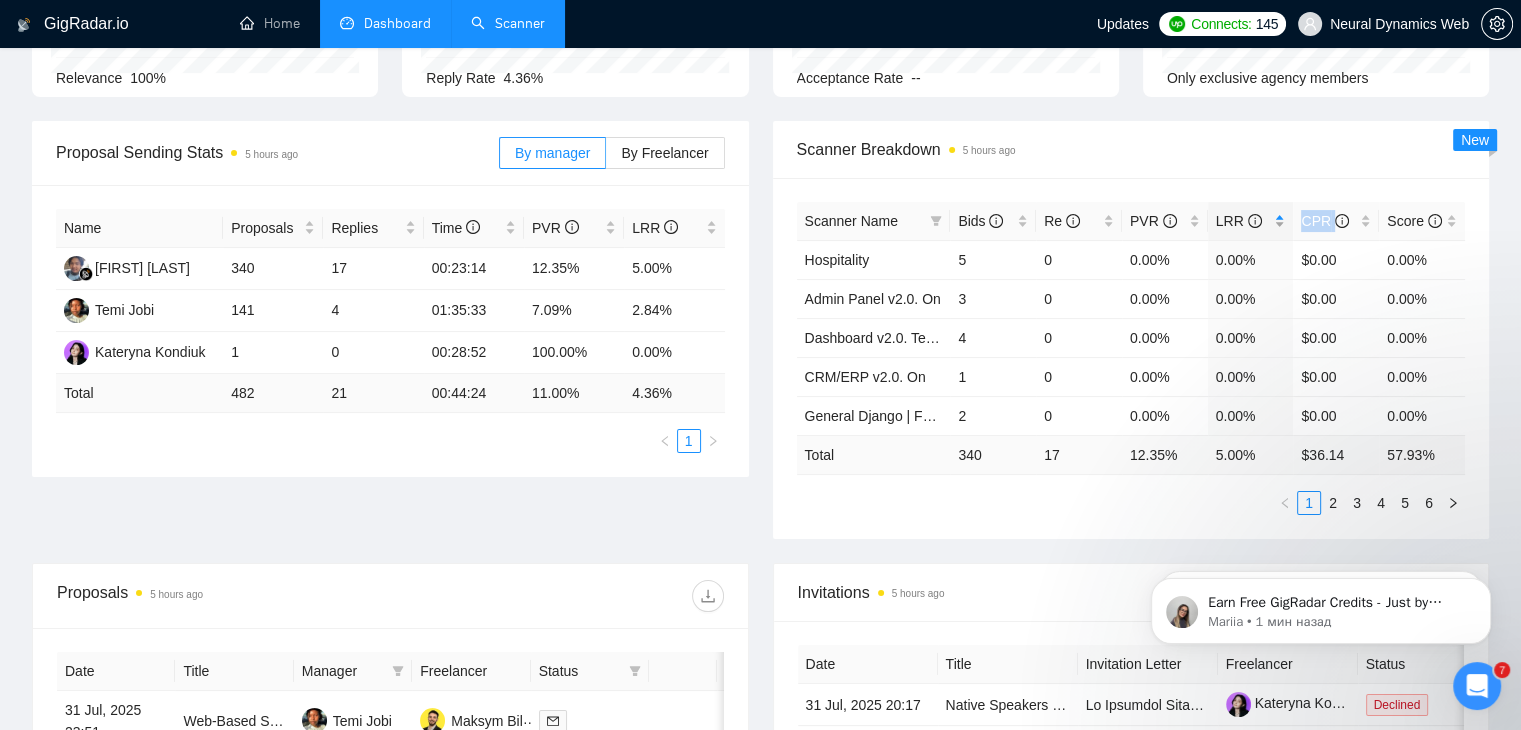 click on "LRR" at bounding box center (1251, 221) 